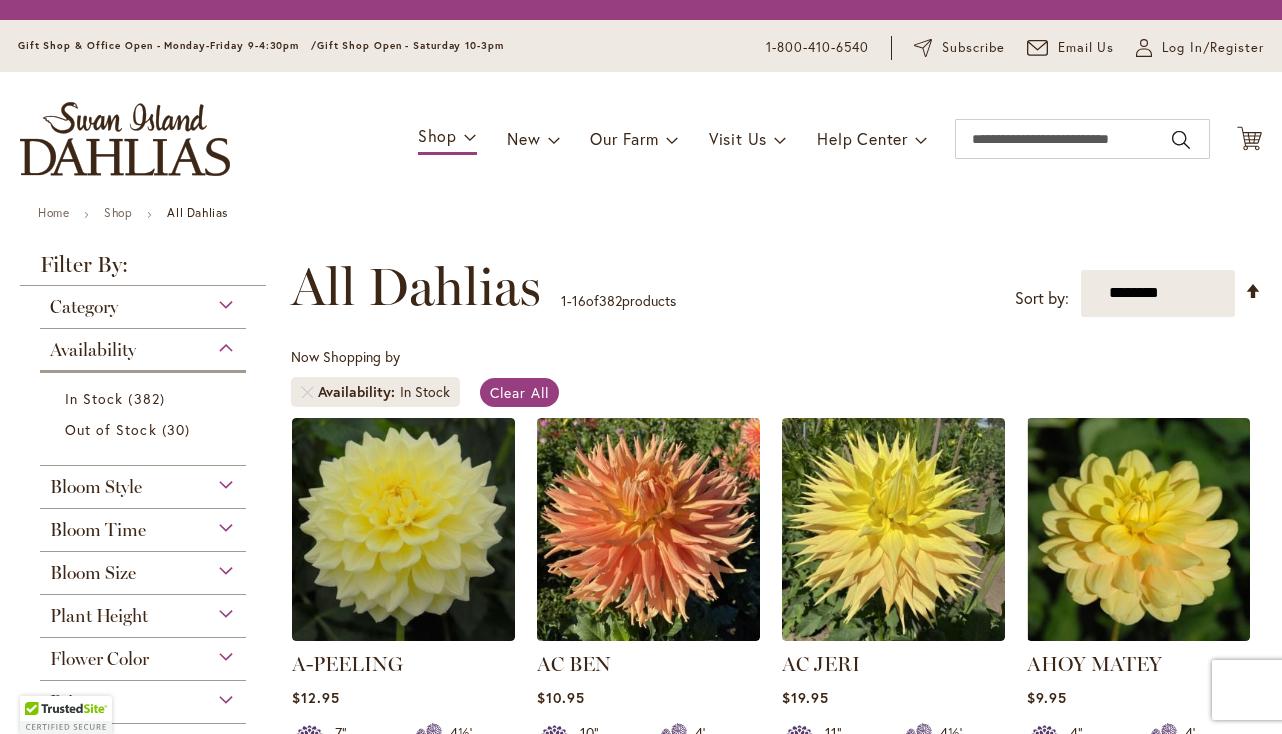 scroll, scrollTop: 0, scrollLeft: 0, axis: both 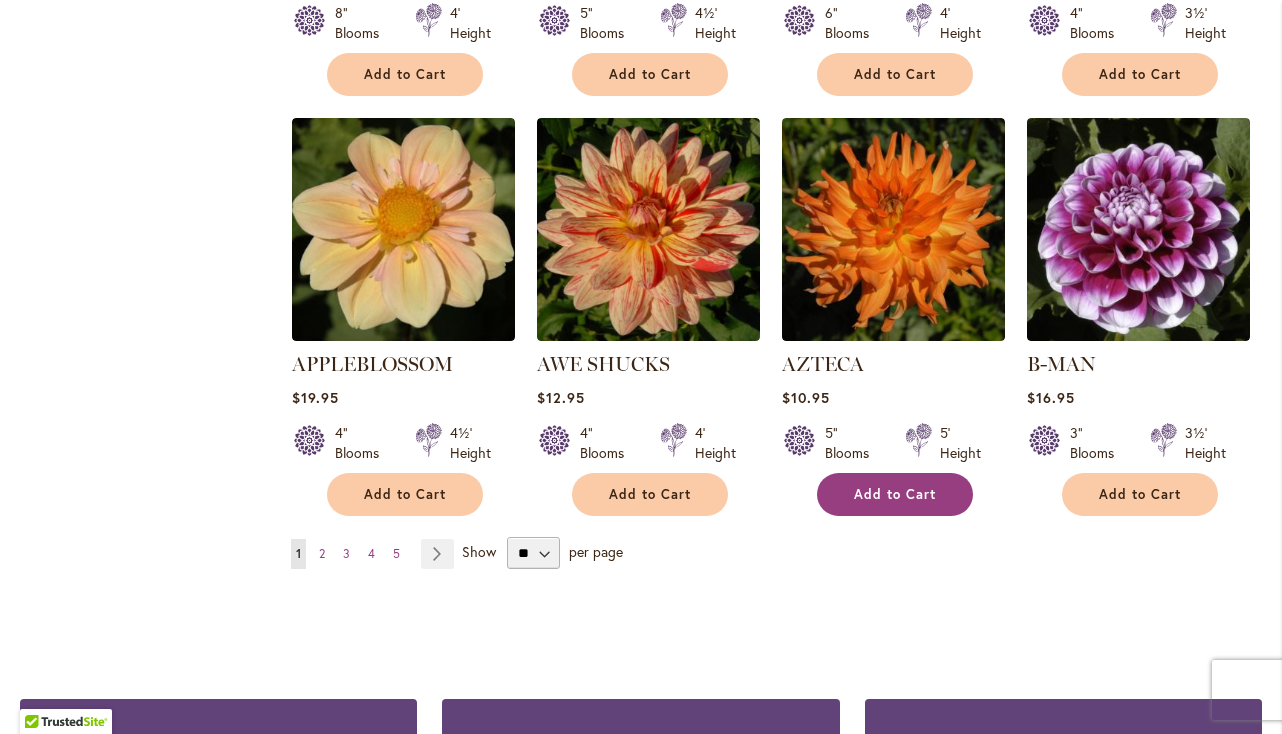 type on "**********" 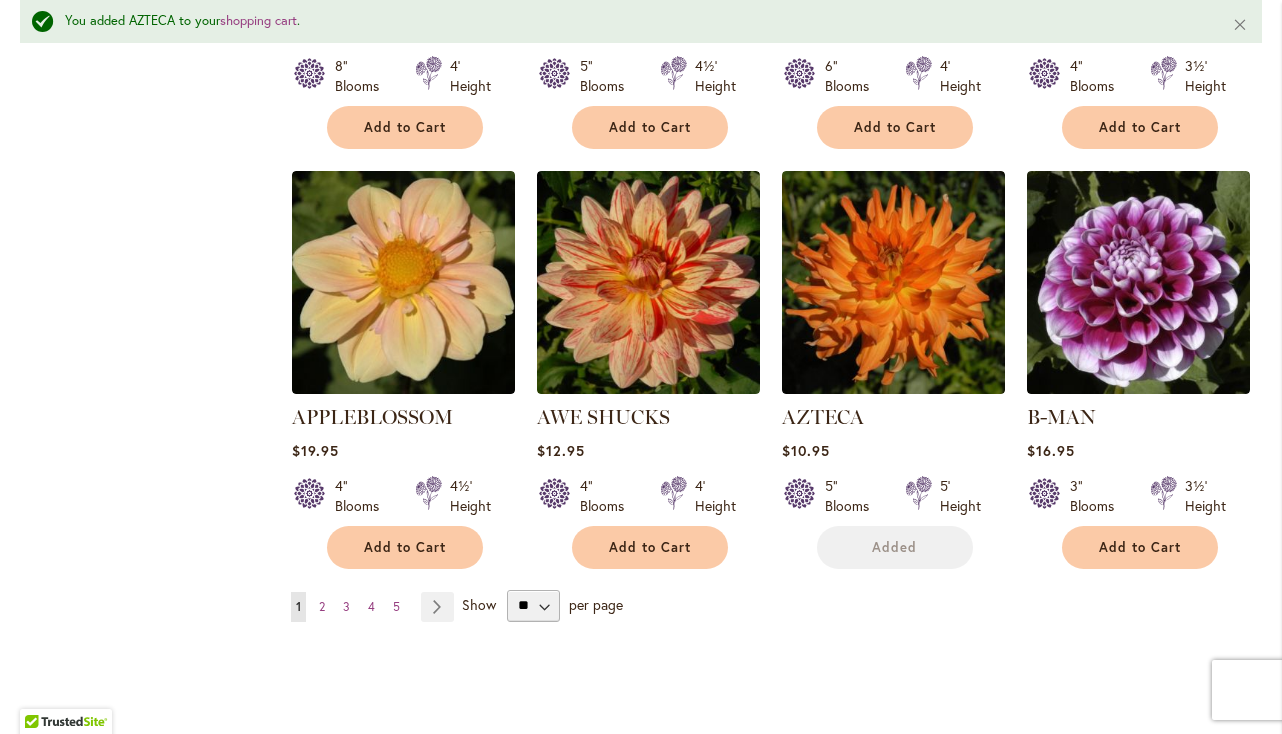 scroll, scrollTop: 1651, scrollLeft: 0, axis: vertical 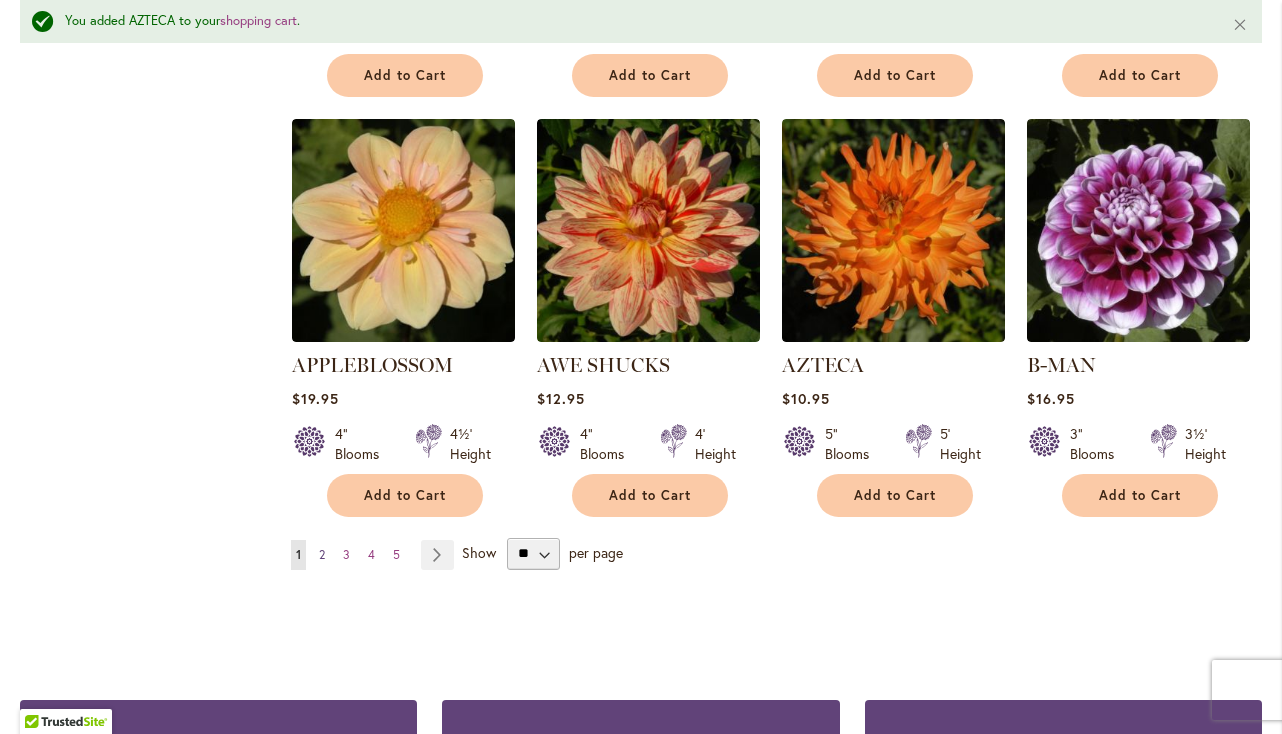 click on "2" at bounding box center [322, 554] 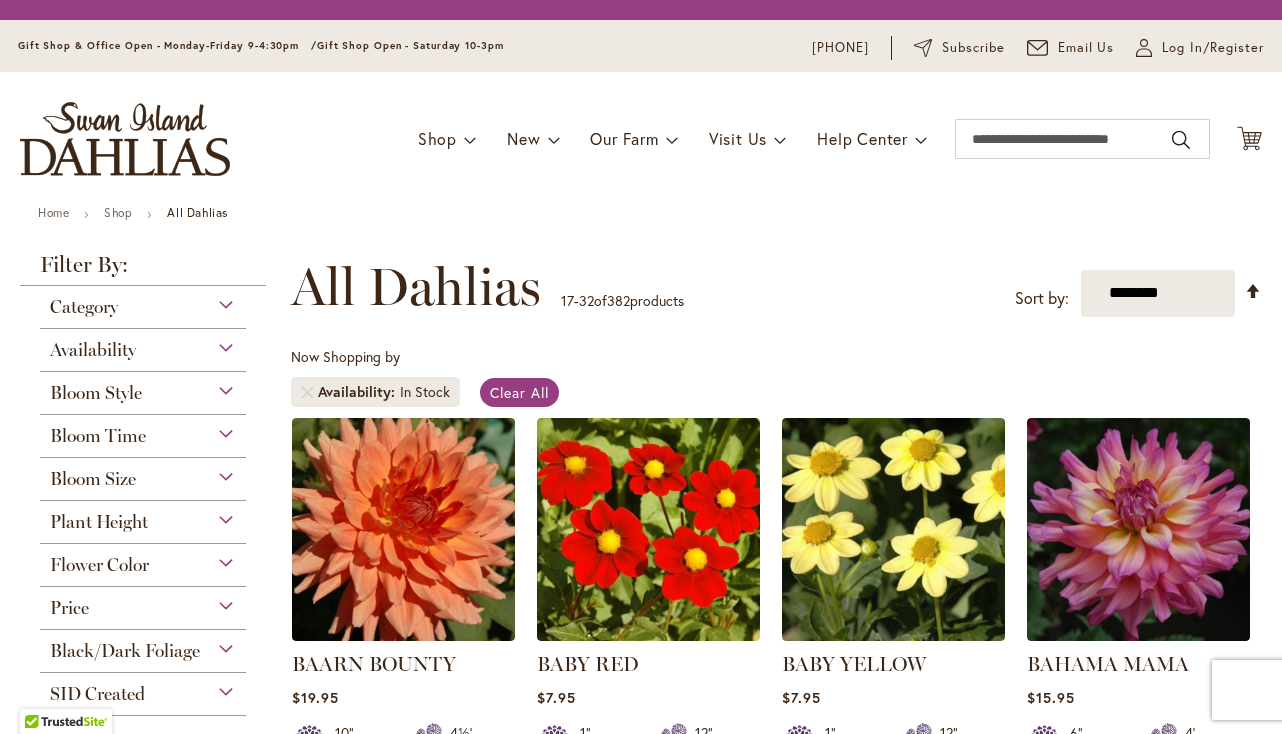 scroll, scrollTop: 0, scrollLeft: 0, axis: both 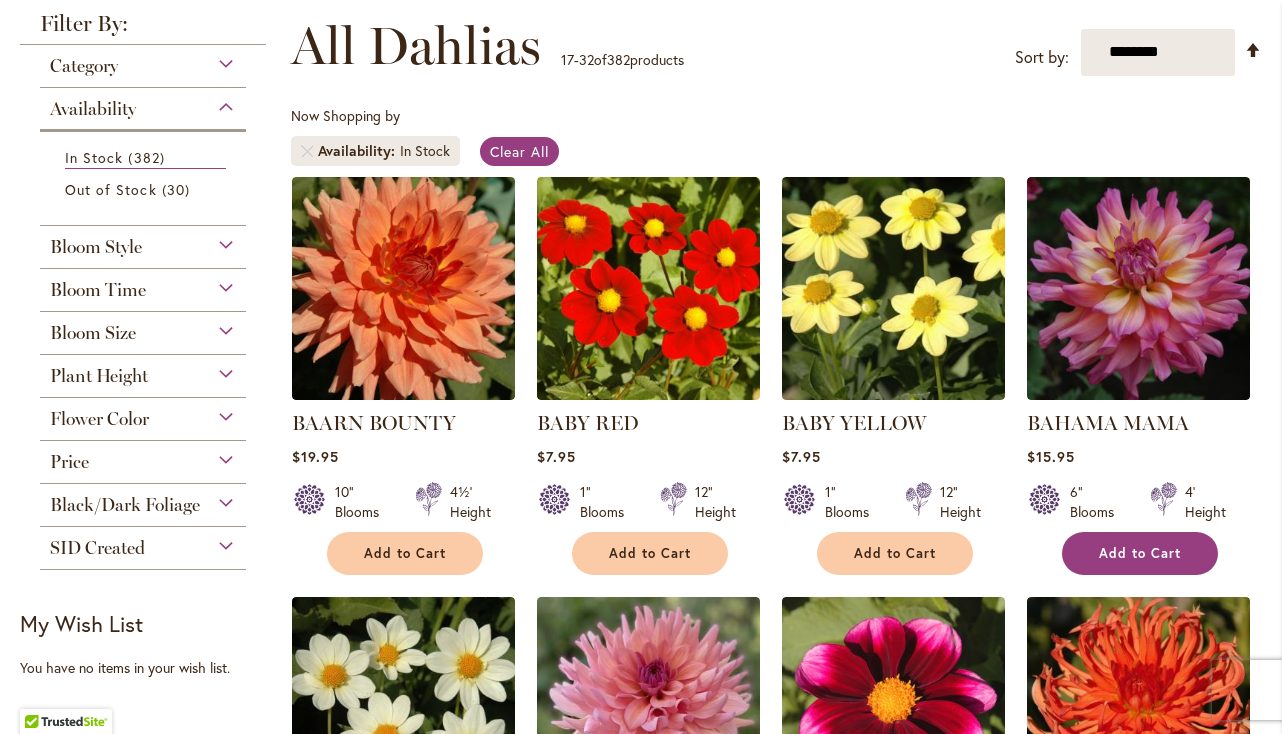 type on "**********" 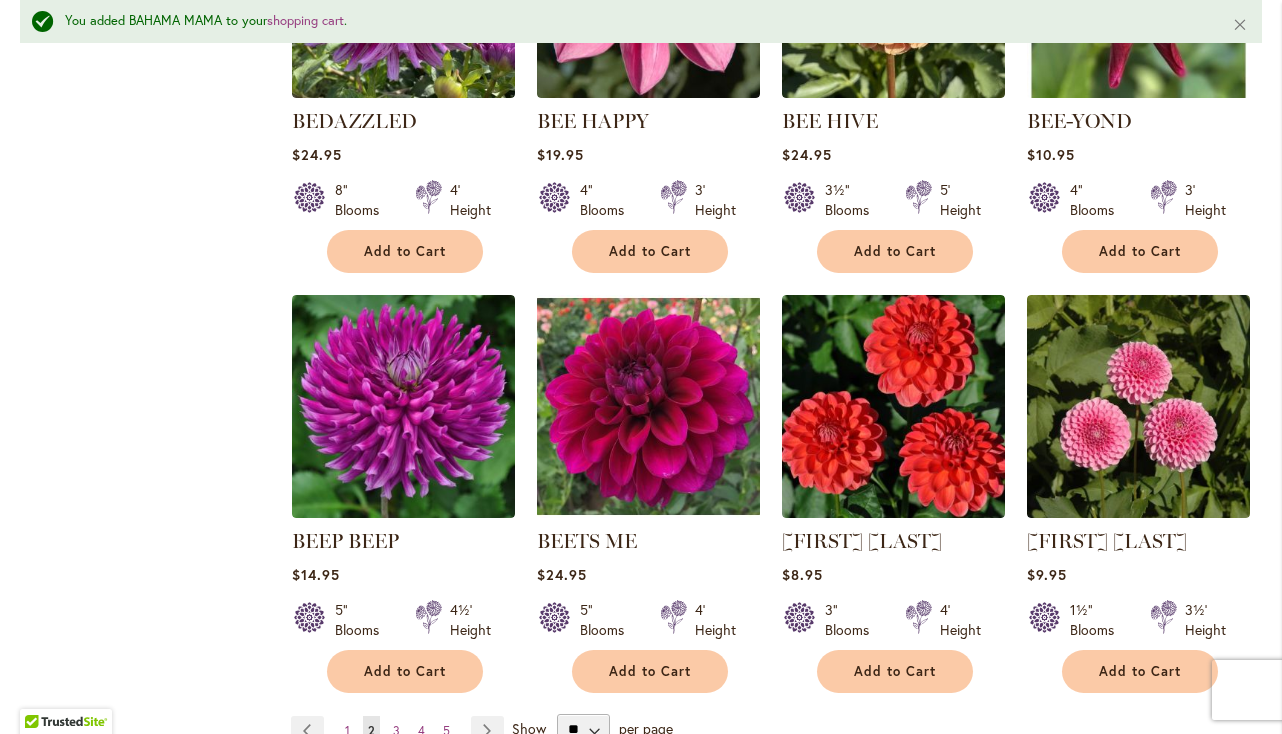 scroll, scrollTop: 1479, scrollLeft: 0, axis: vertical 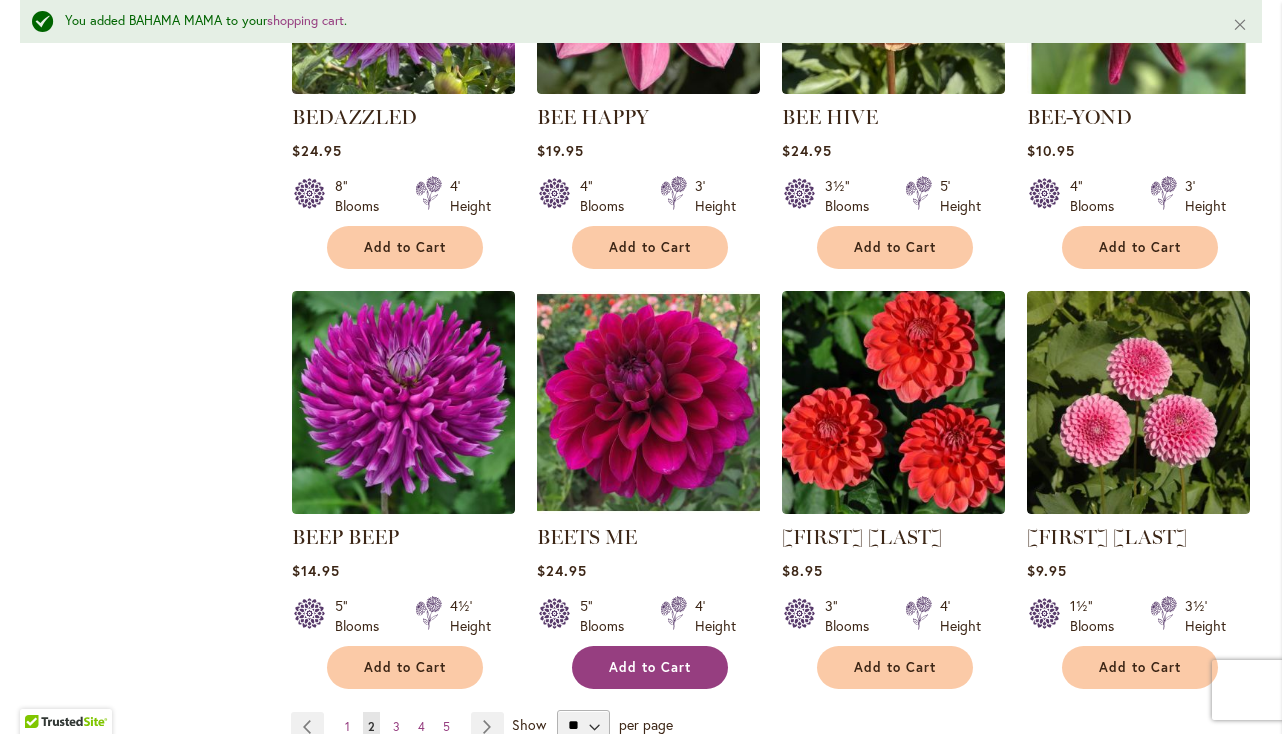 click on "Add to Cart" at bounding box center [650, 667] 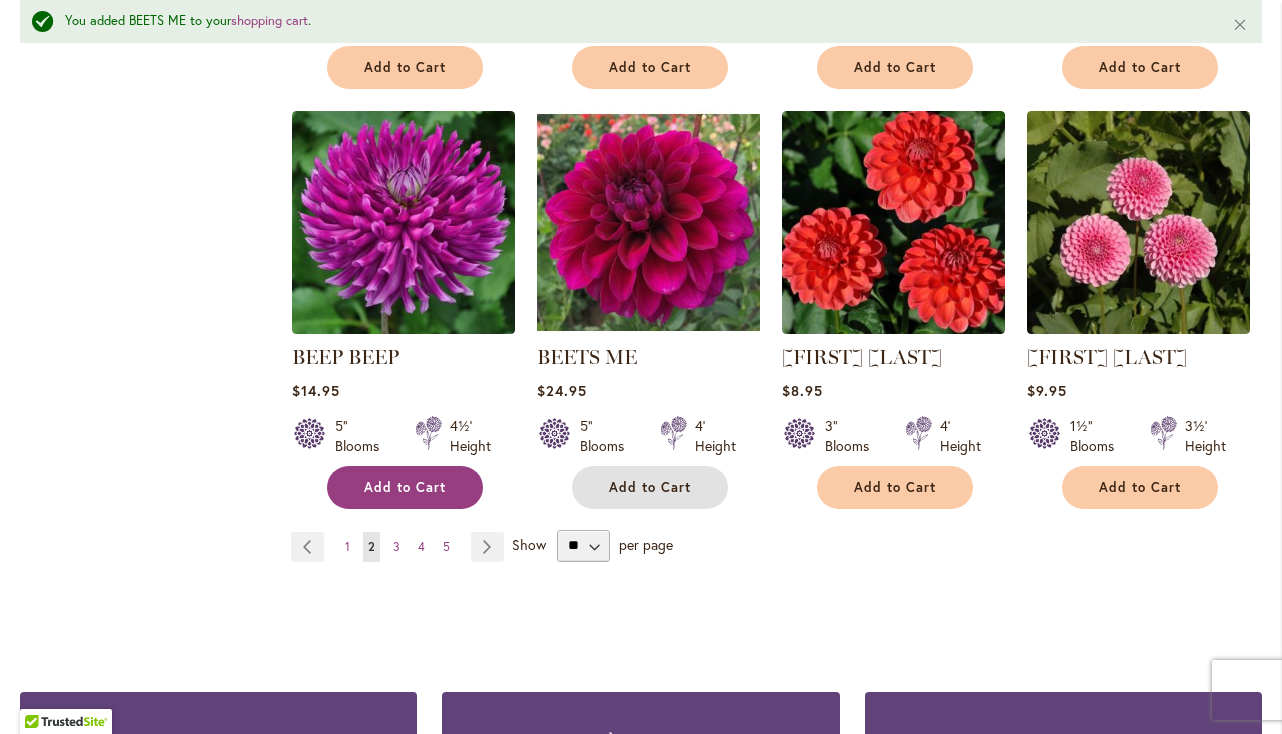 scroll, scrollTop: 1653, scrollLeft: 0, axis: vertical 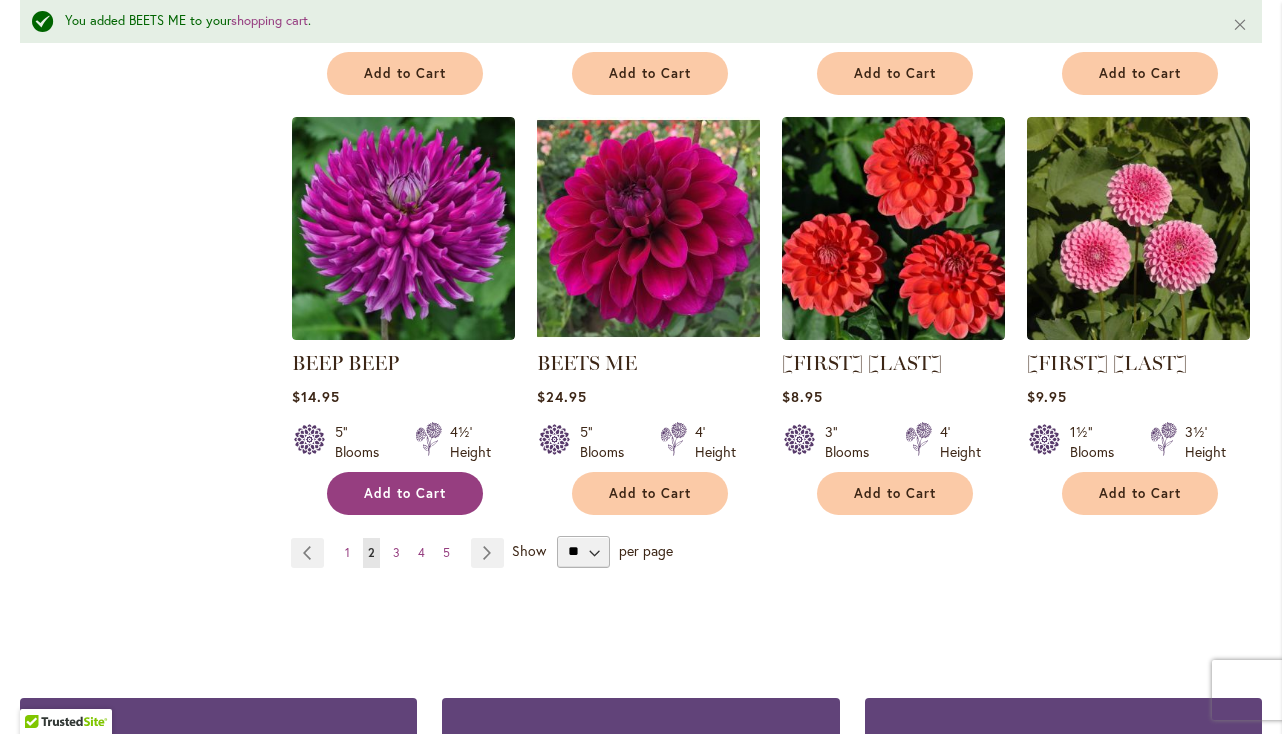 click on "Add to Cart" at bounding box center [405, 493] 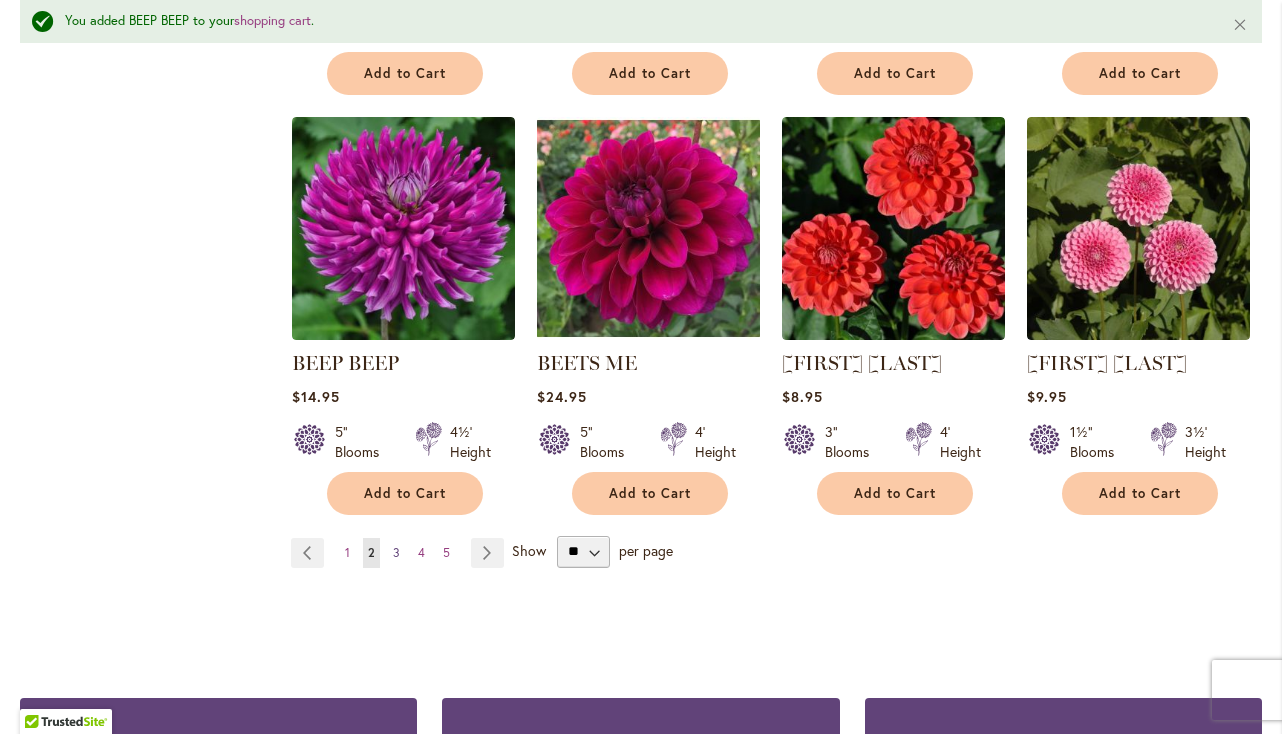 click on "3" at bounding box center [396, 552] 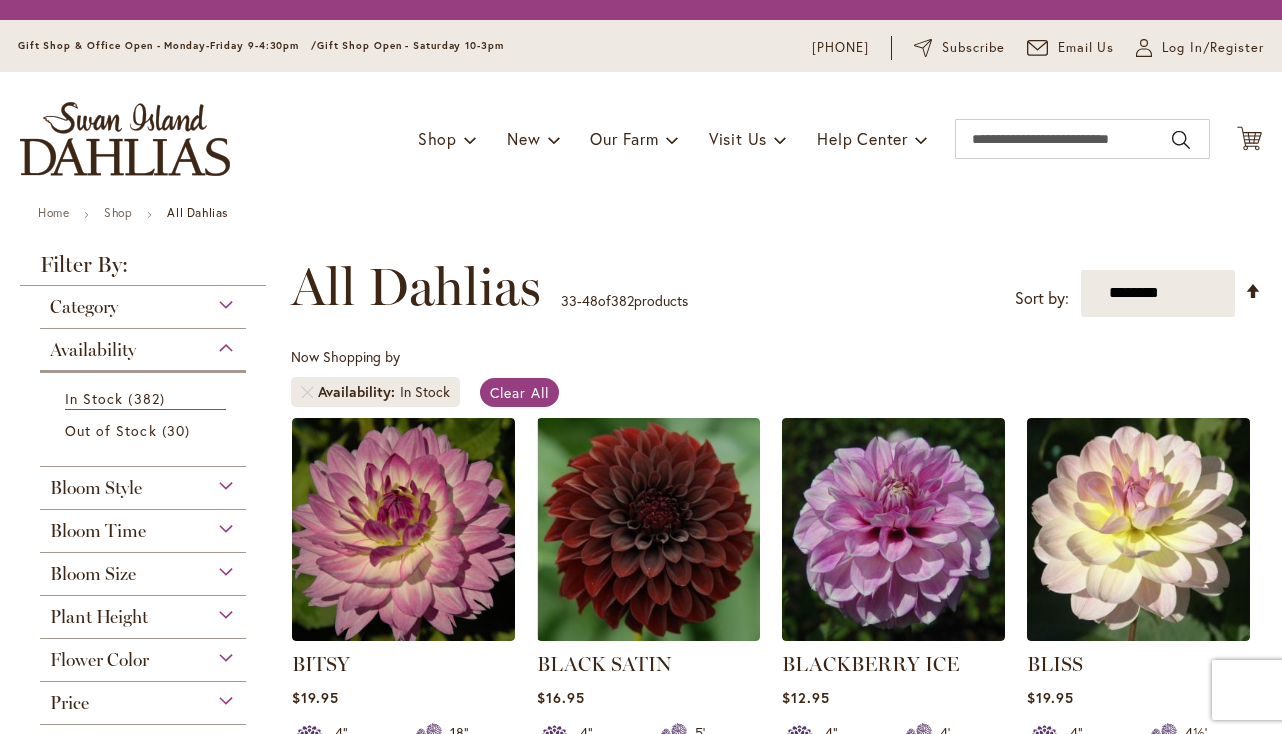 scroll, scrollTop: 0, scrollLeft: 0, axis: both 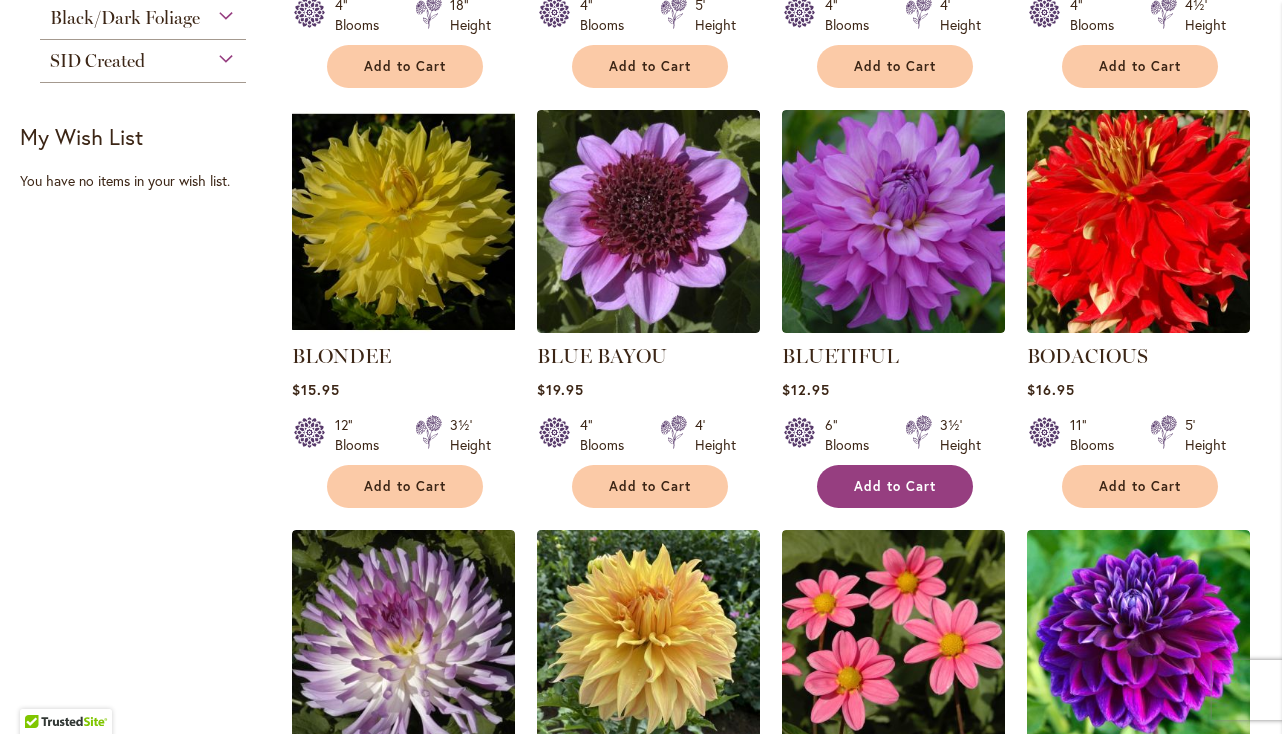 type on "**********" 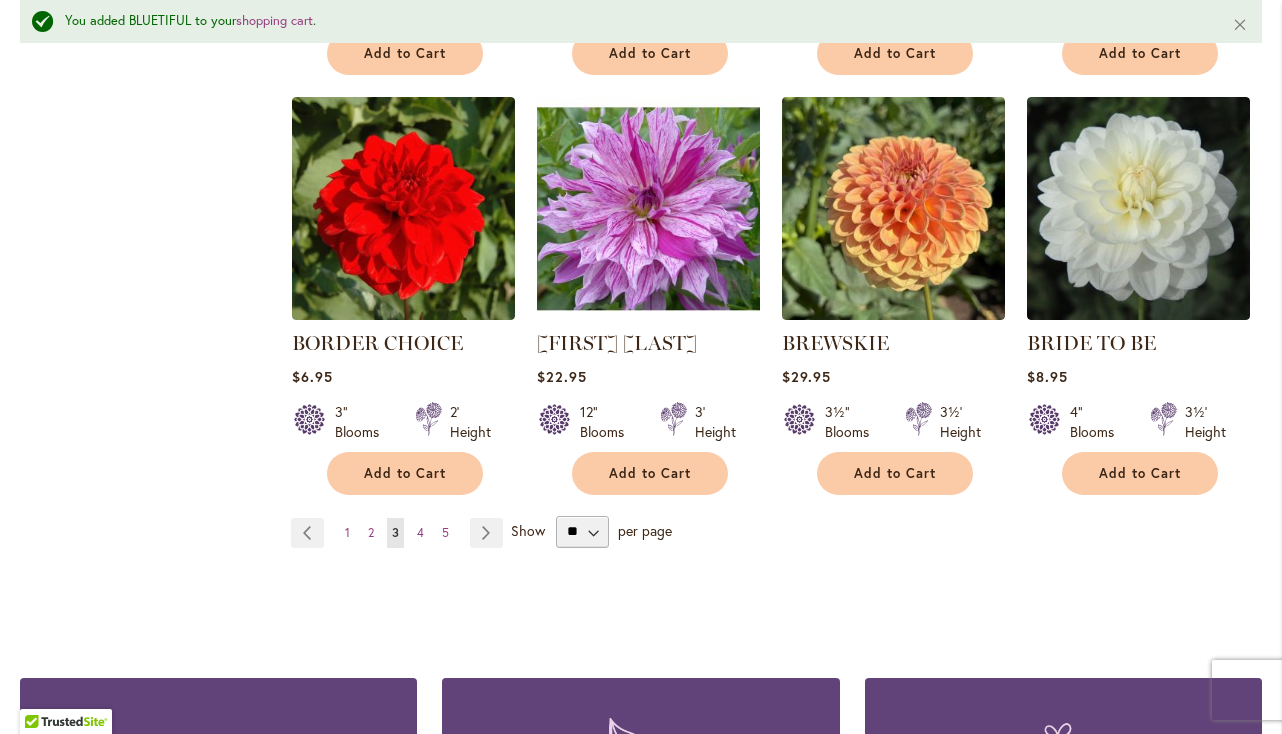 scroll, scrollTop: 1671, scrollLeft: 0, axis: vertical 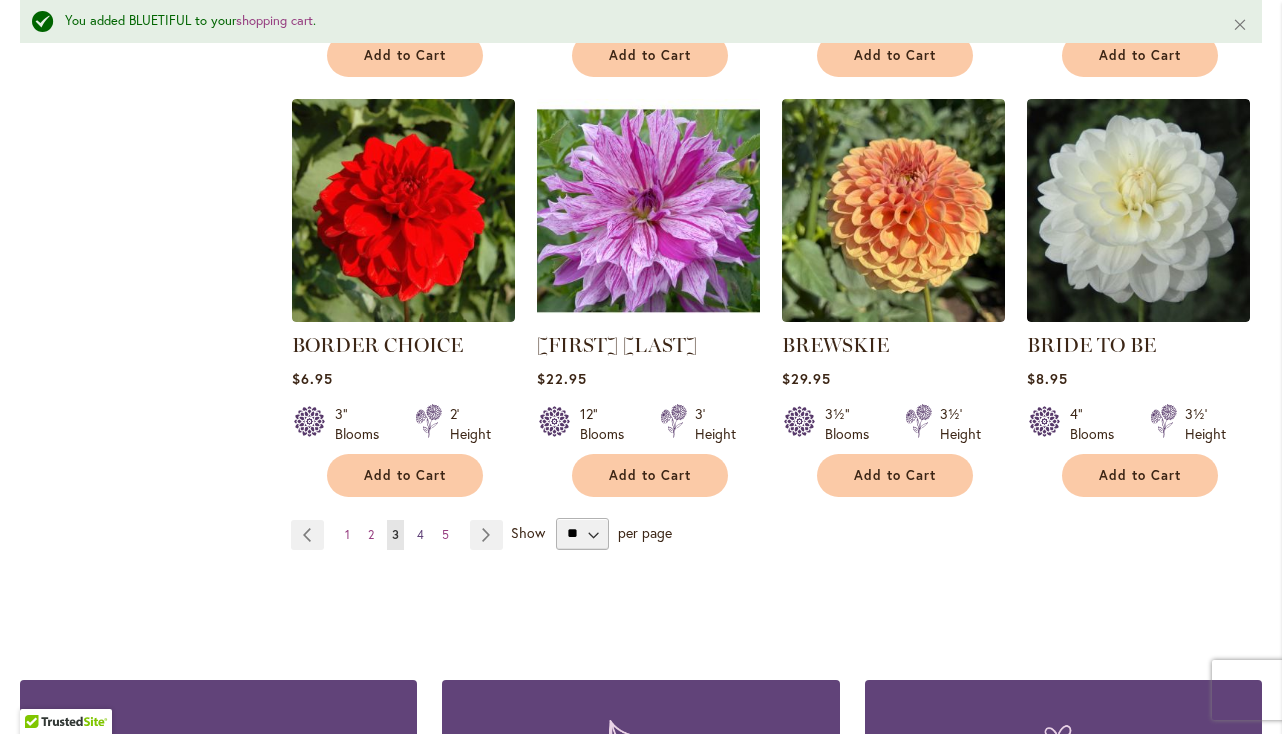 click on "Page
4" at bounding box center (420, 535) 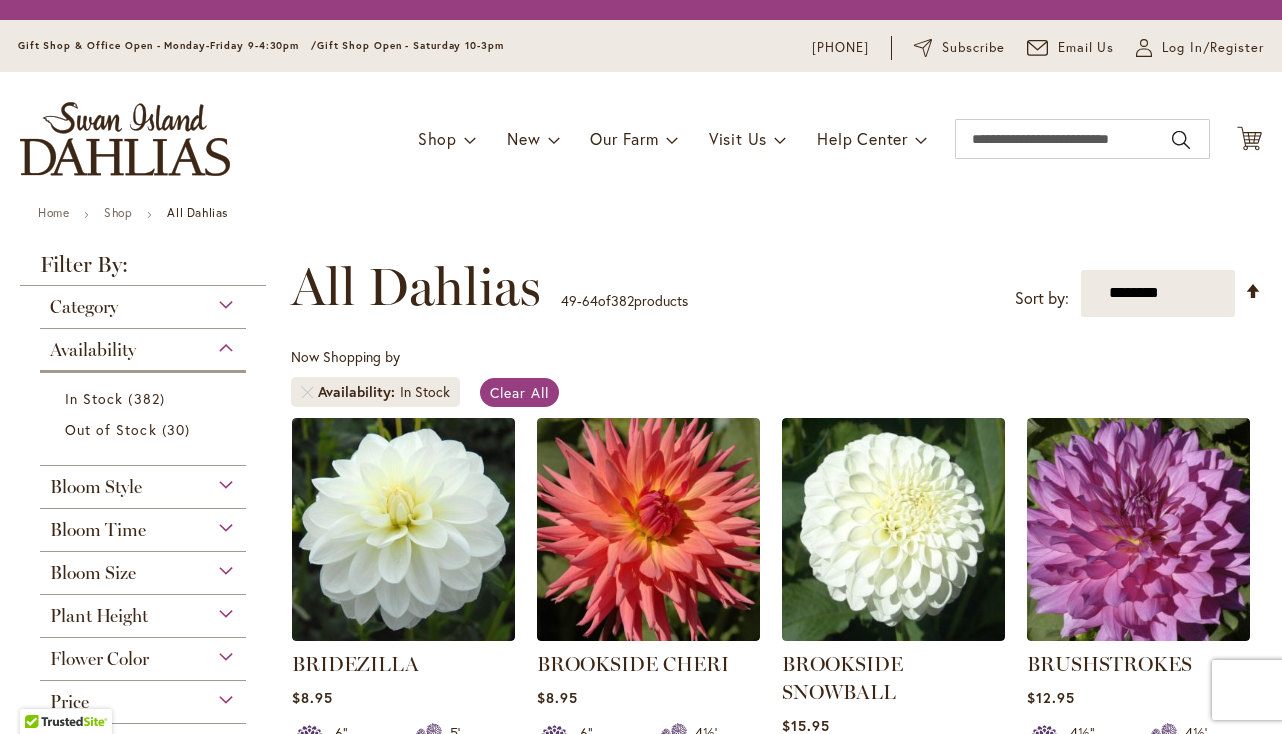 scroll, scrollTop: 0, scrollLeft: 0, axis: both 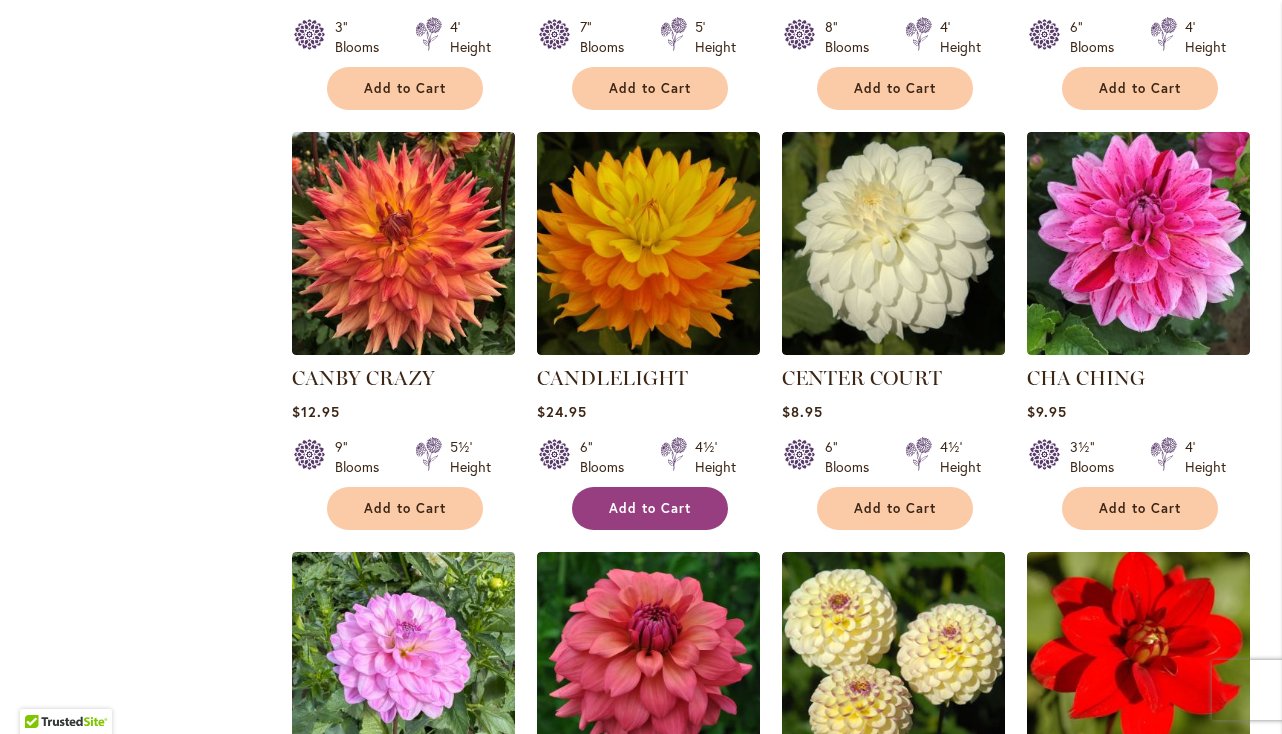 type on "**********" 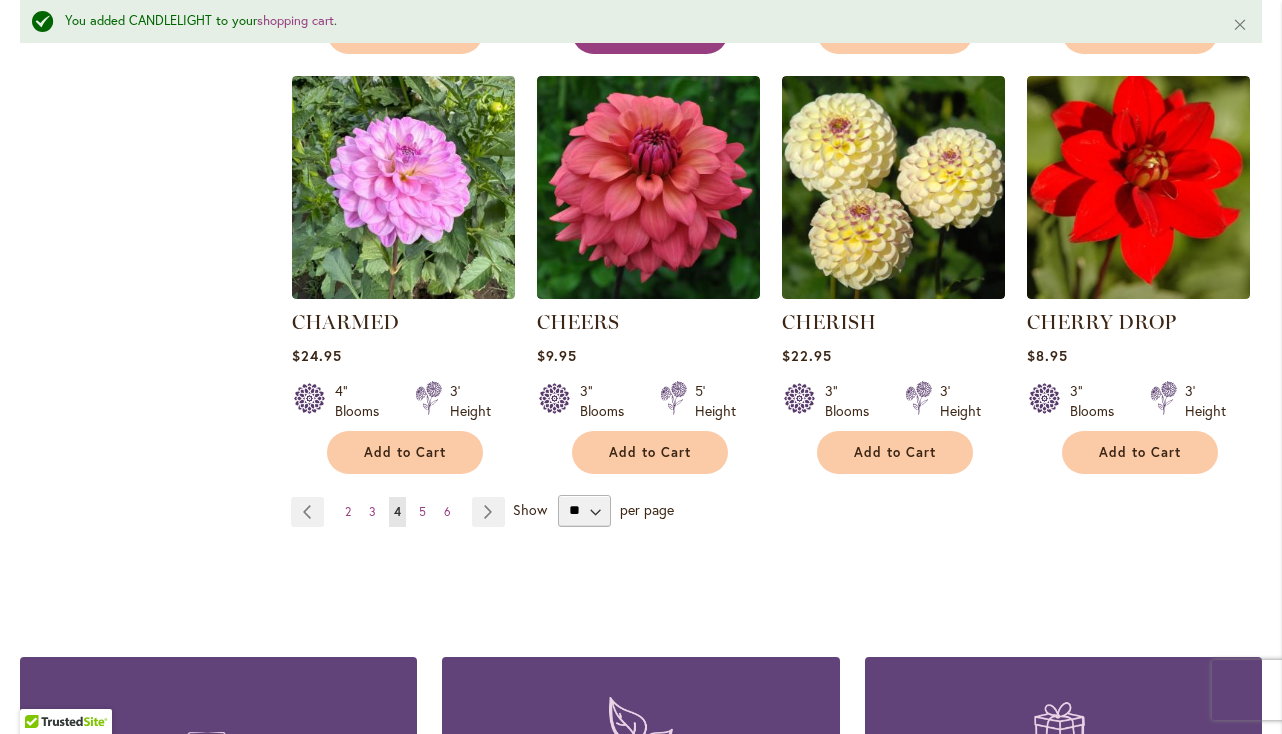 scroll, scrollTop: 1724, scrollLeft: 0, axis: vertical 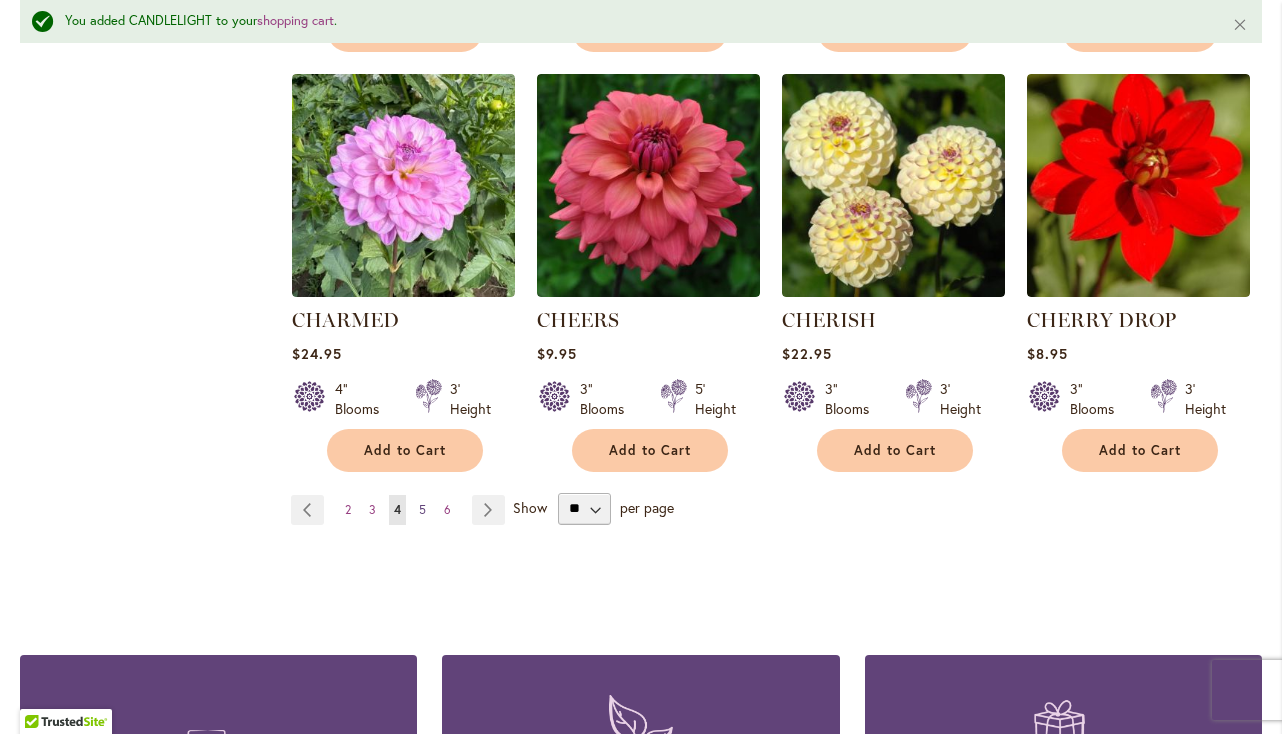 click on "5" at bounding box center (422, 509) 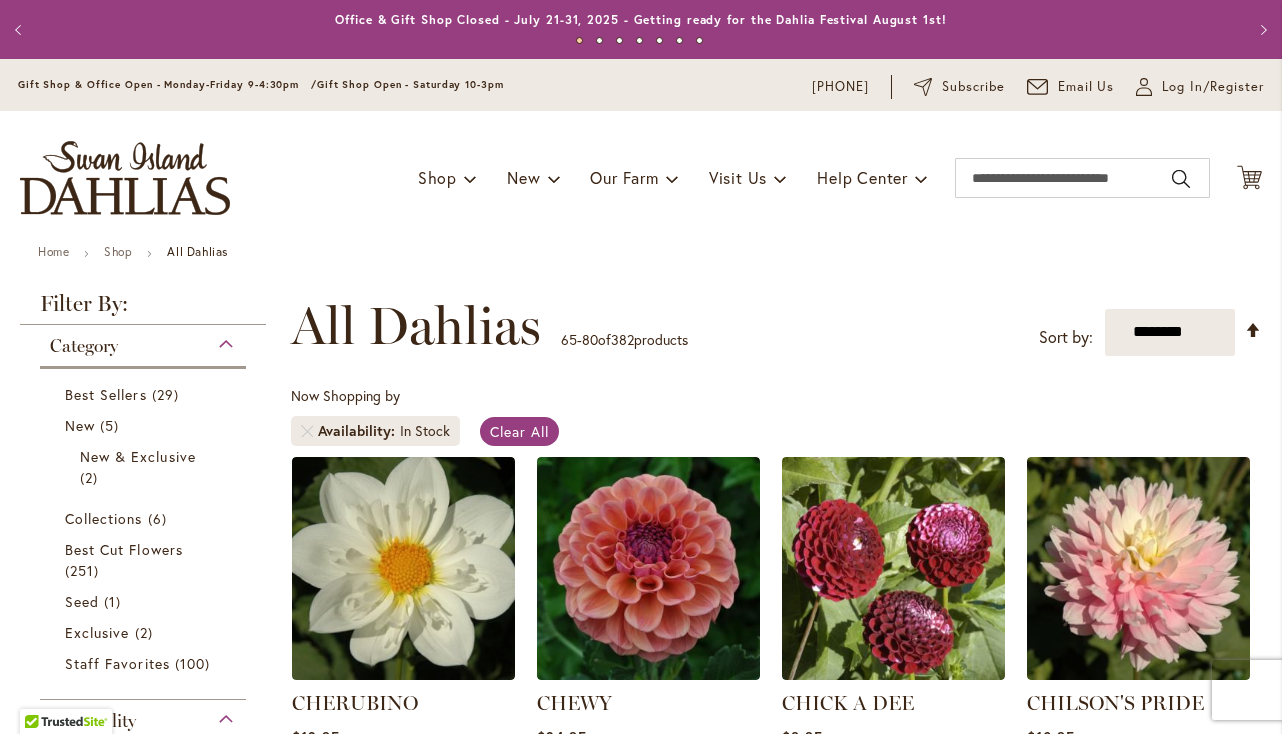 scroll, scrollTop: 0, scrollLeft: 0, axis: both 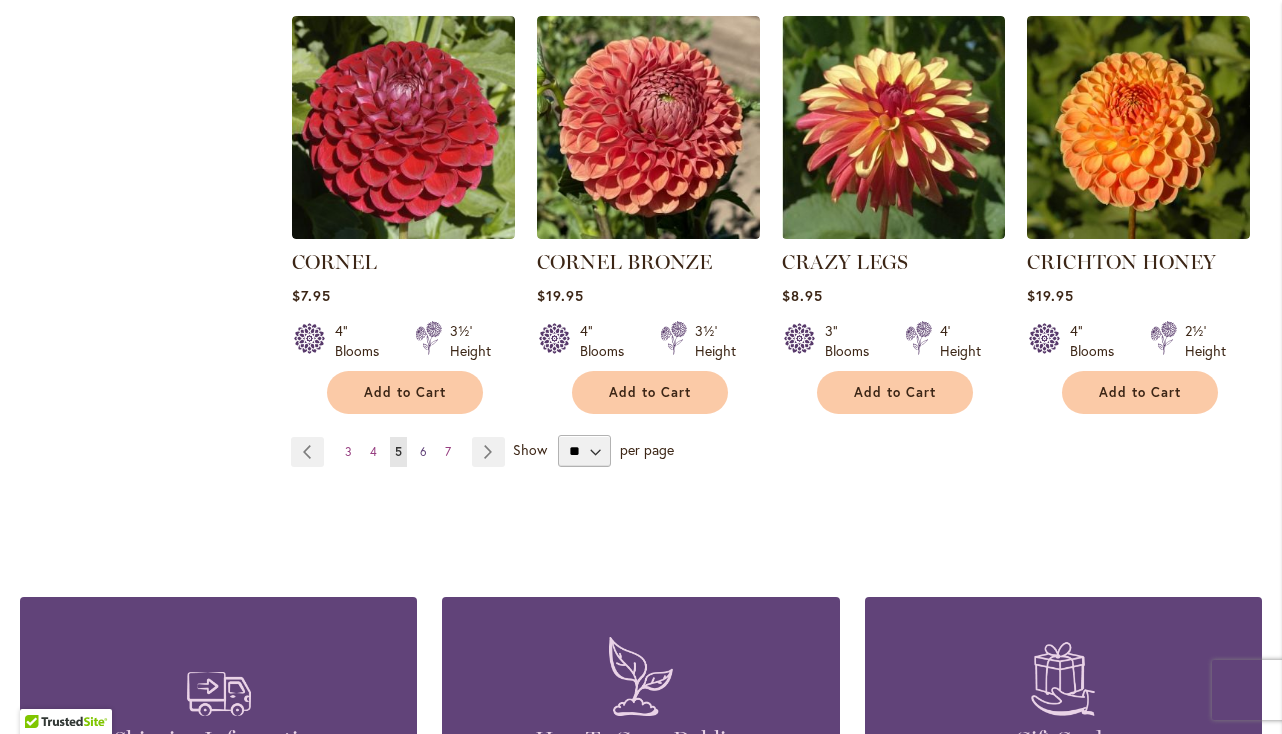 type on "**********" 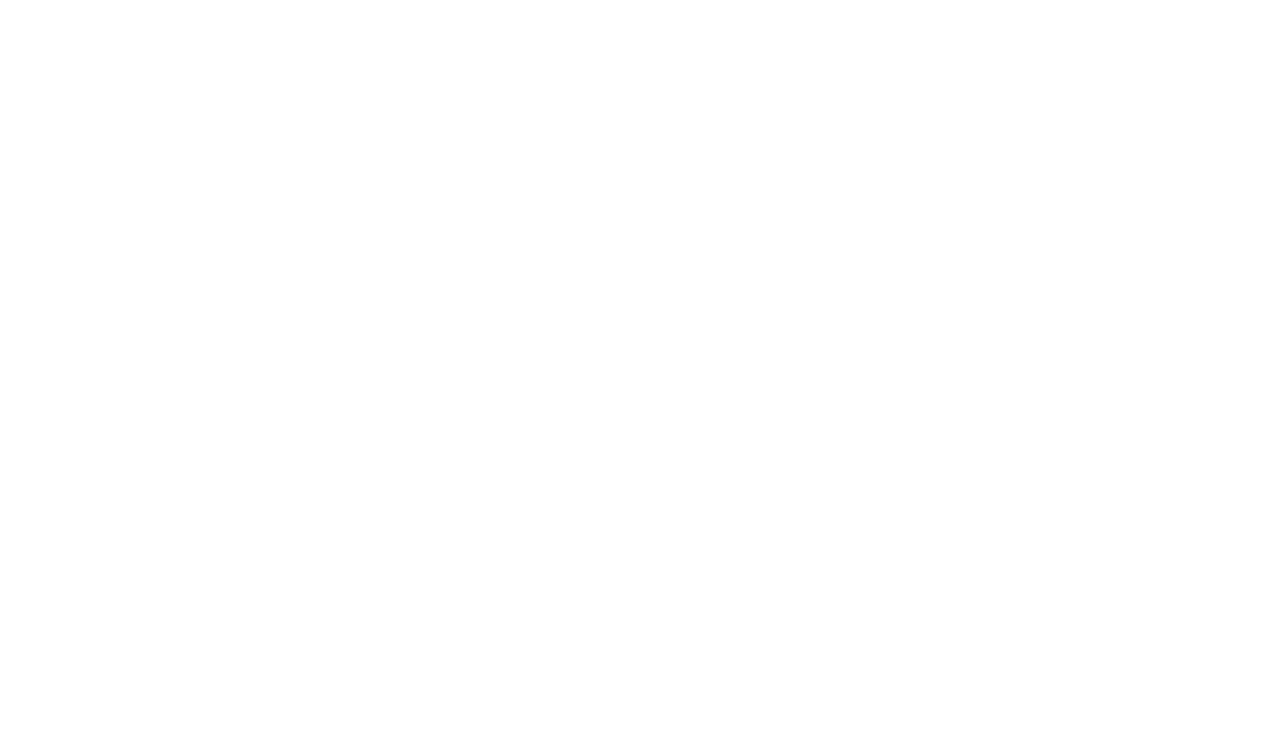 scroll, scrollTop: 0, scrollLeft: 0, axis: both 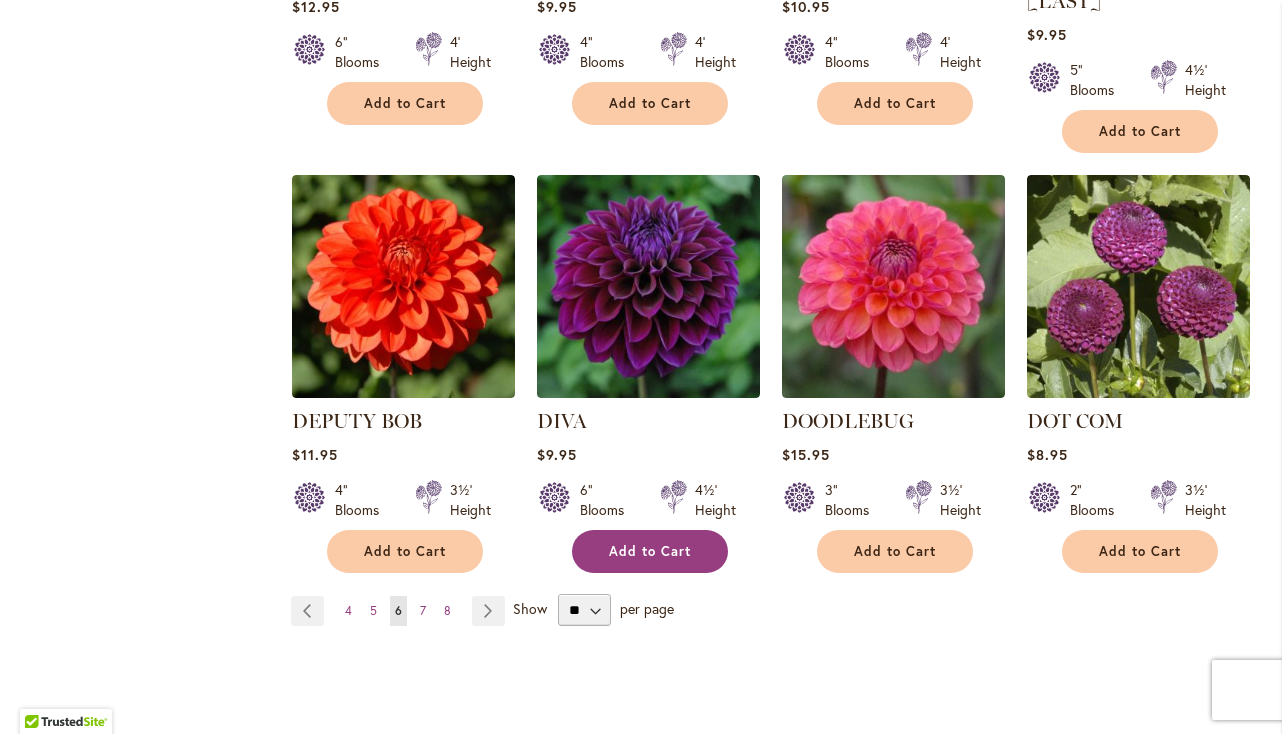 type on "**********" 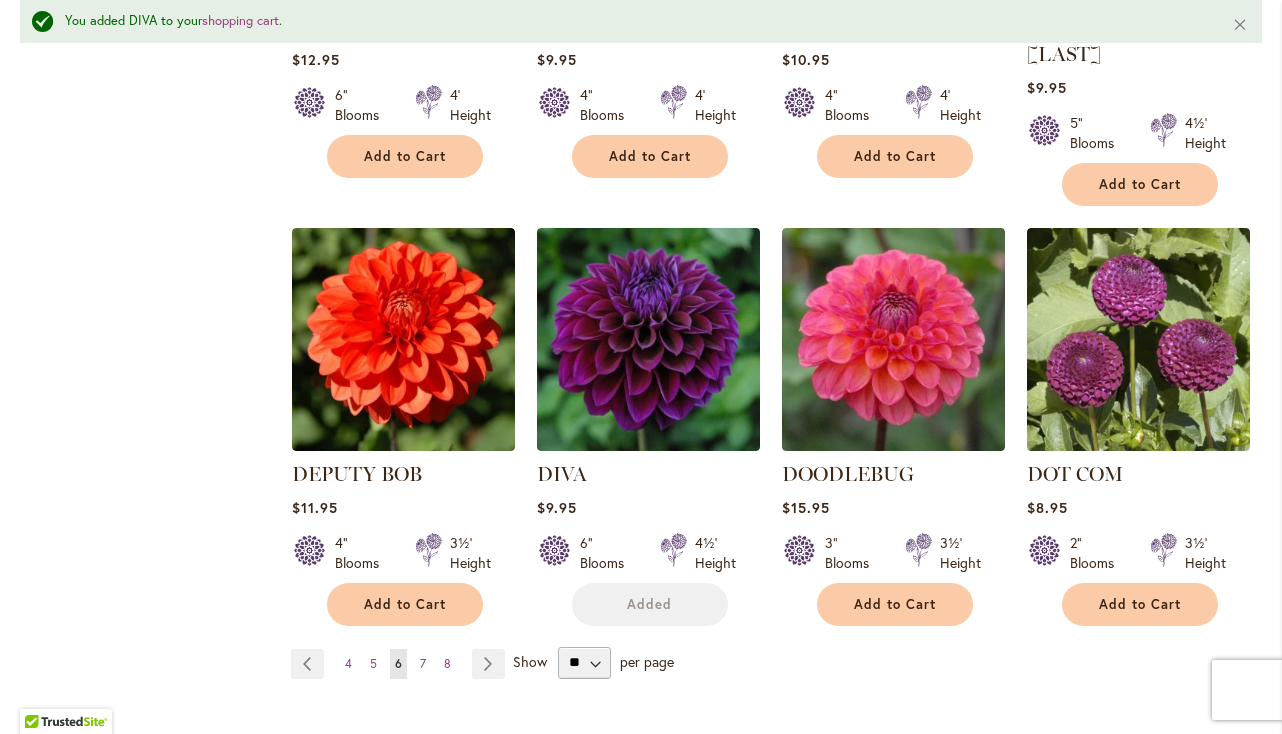 scroll, scrollTop: 1650, scrollLeft: 0, axis: vertical 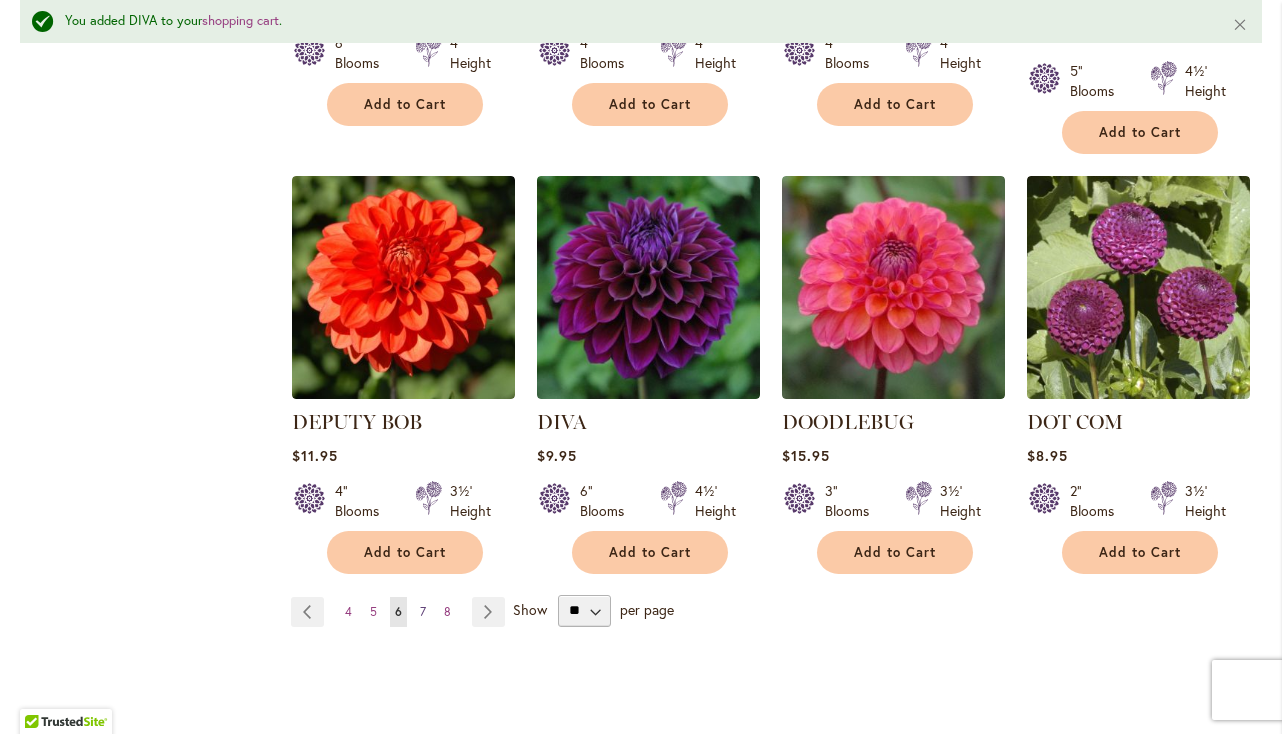 click on "7" at bounding box center (423, 611) 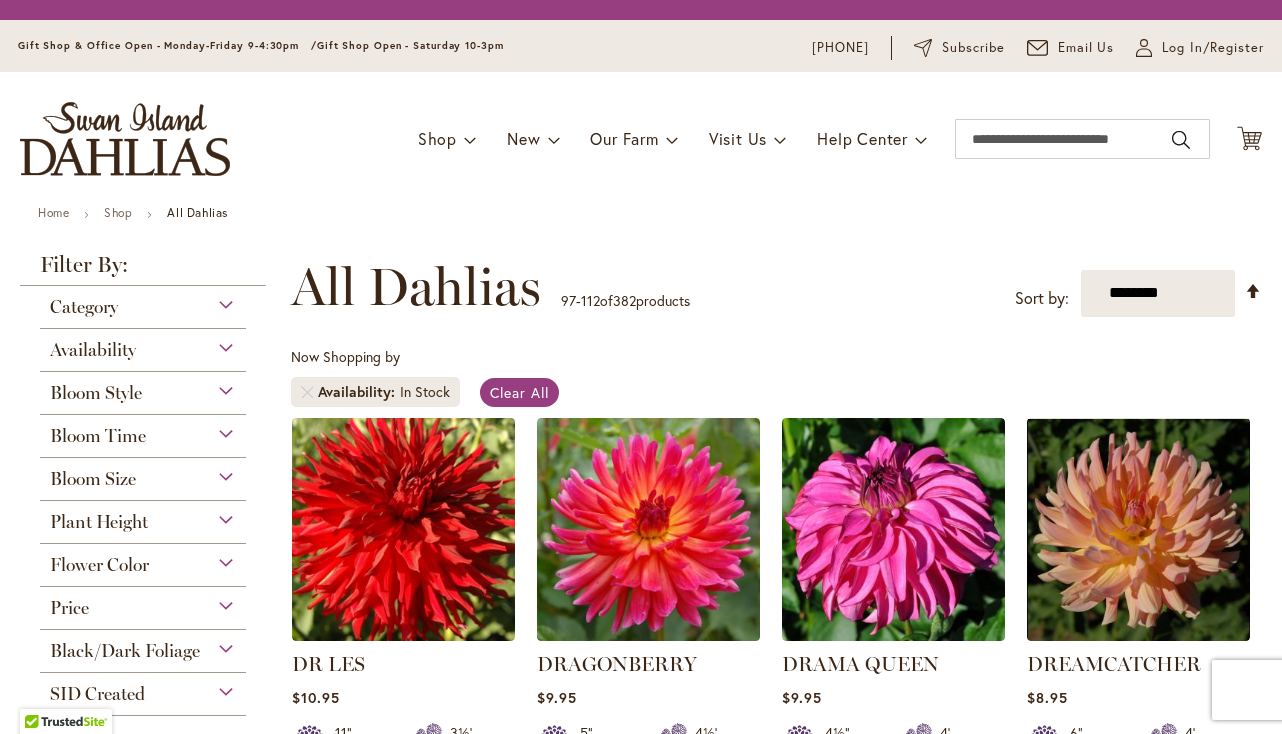 scroll, scrollTop: 0, scrollLeft: 0, axis: both 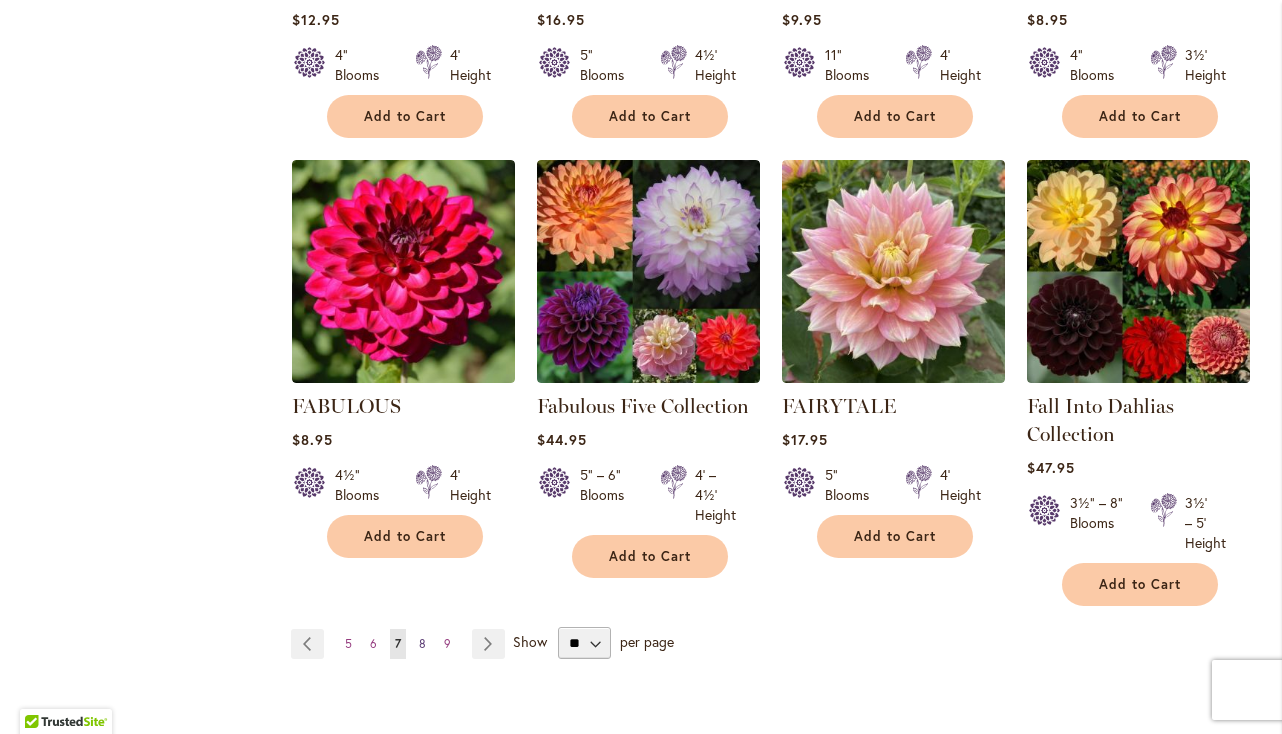 type on "**********" 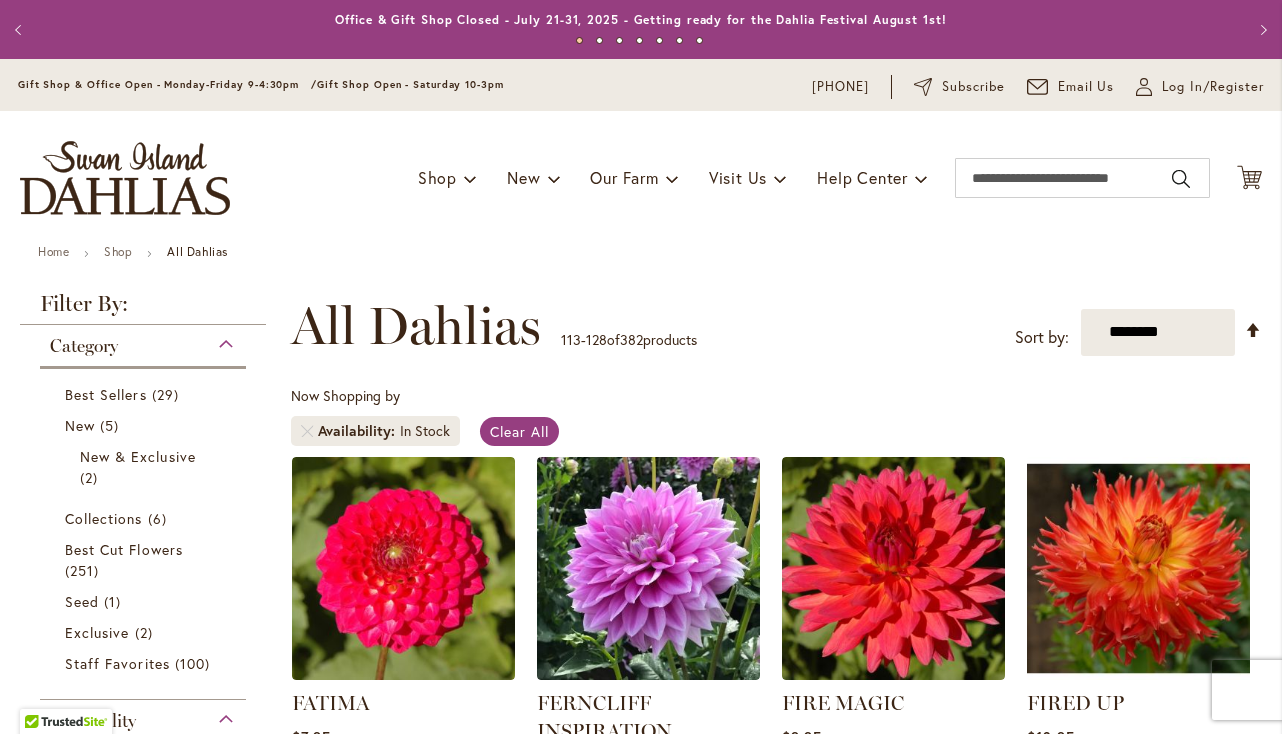 scroll, scrollTop: 0, scrollLeft: 0, axis: both 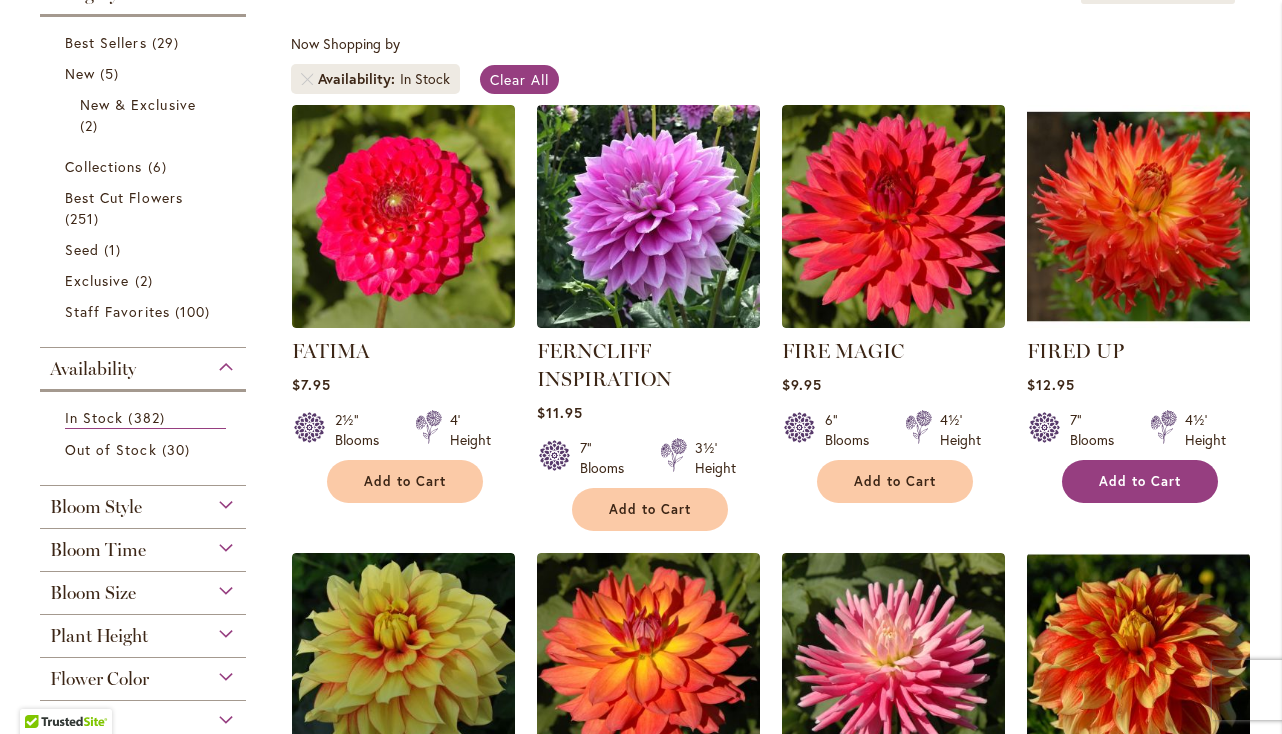 type on "**********" 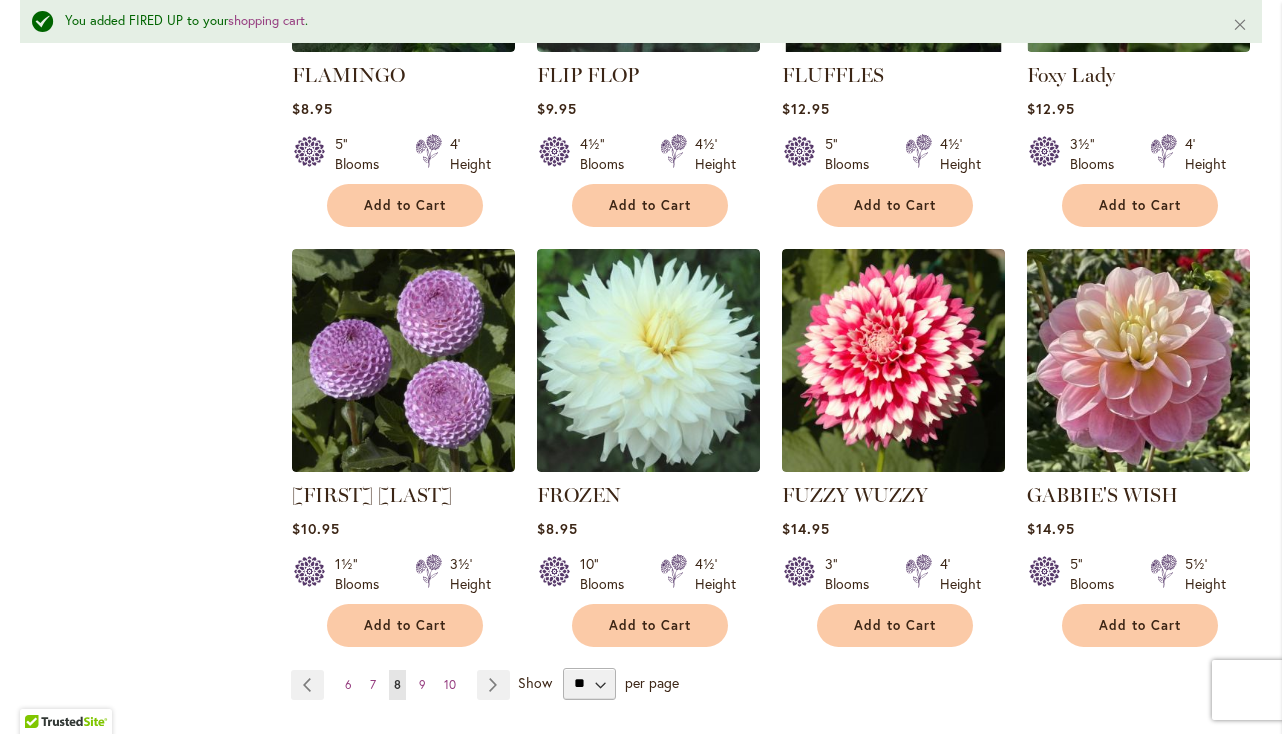 scroll, scrollTop: 1583, scrollLeft: 0, axis: vertical 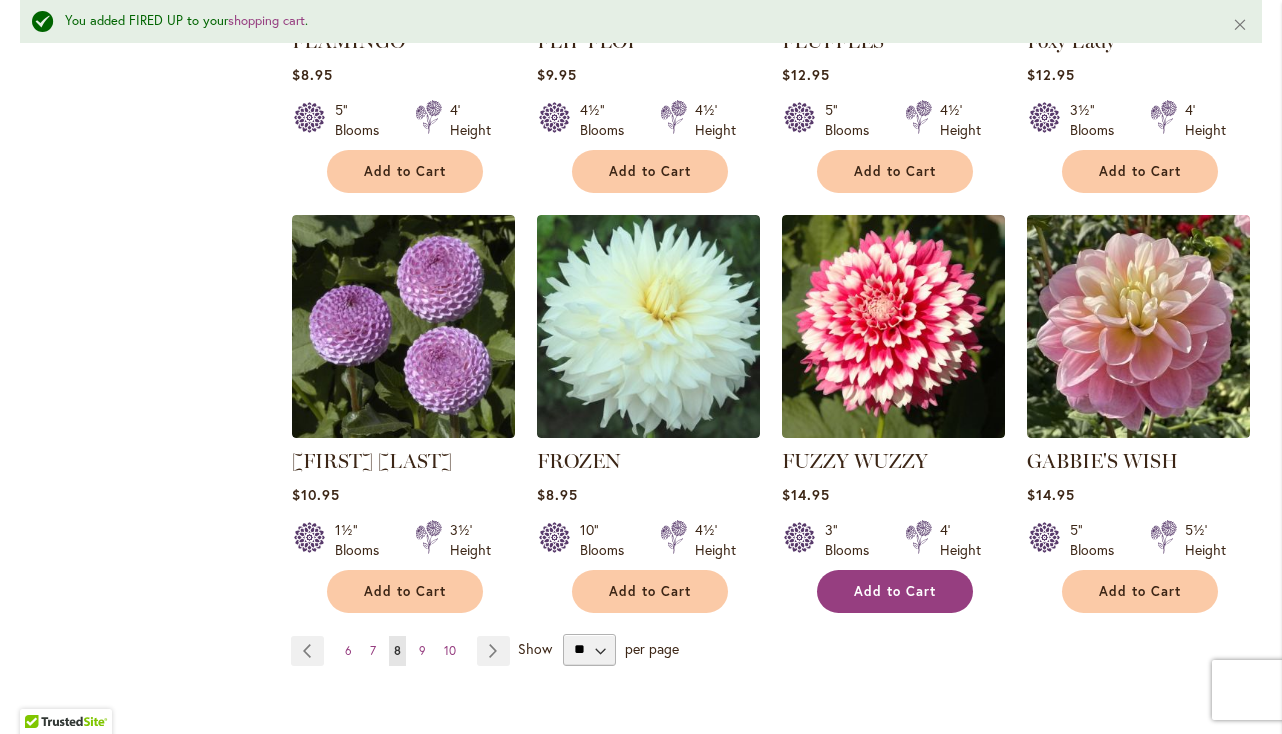click on "Add to Cart" at bounding box center (895, 591) 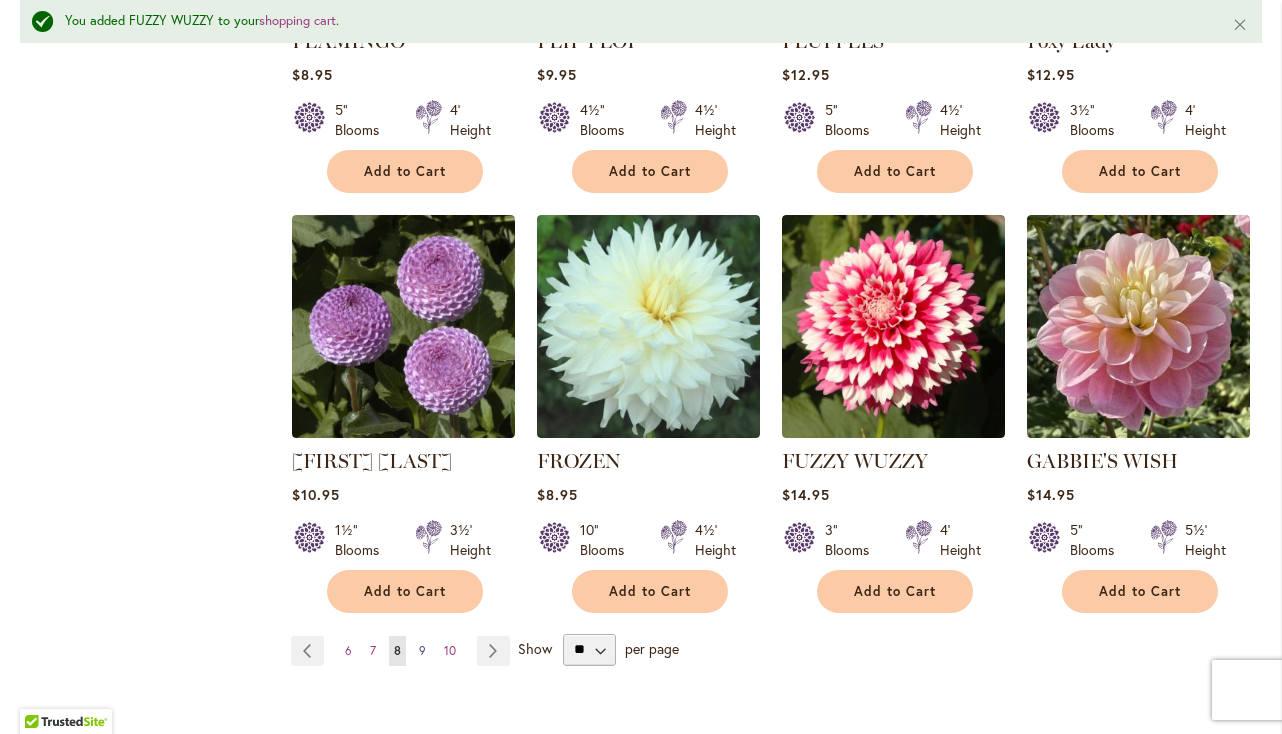 click on "9" at bounding box center [422, 650] 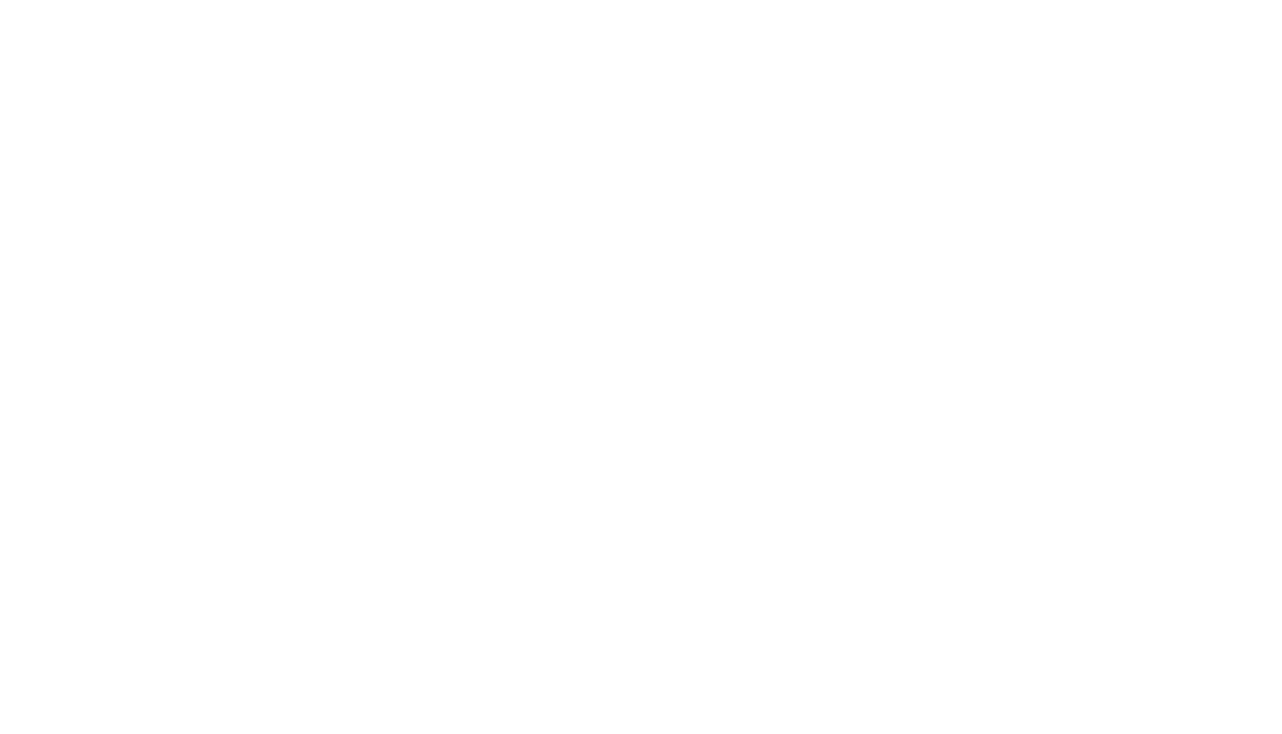 scroll, scrollTop: 0, scrollLeft: 0, axis: both 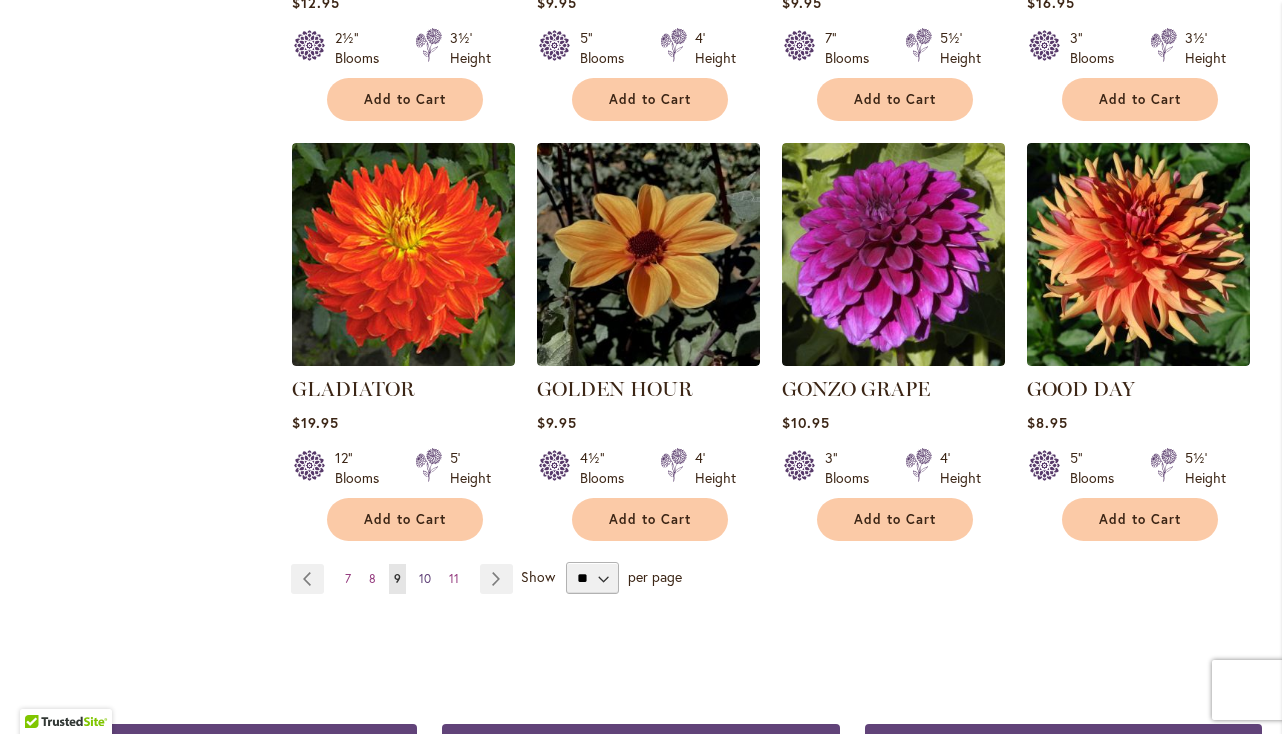 type on "**********" 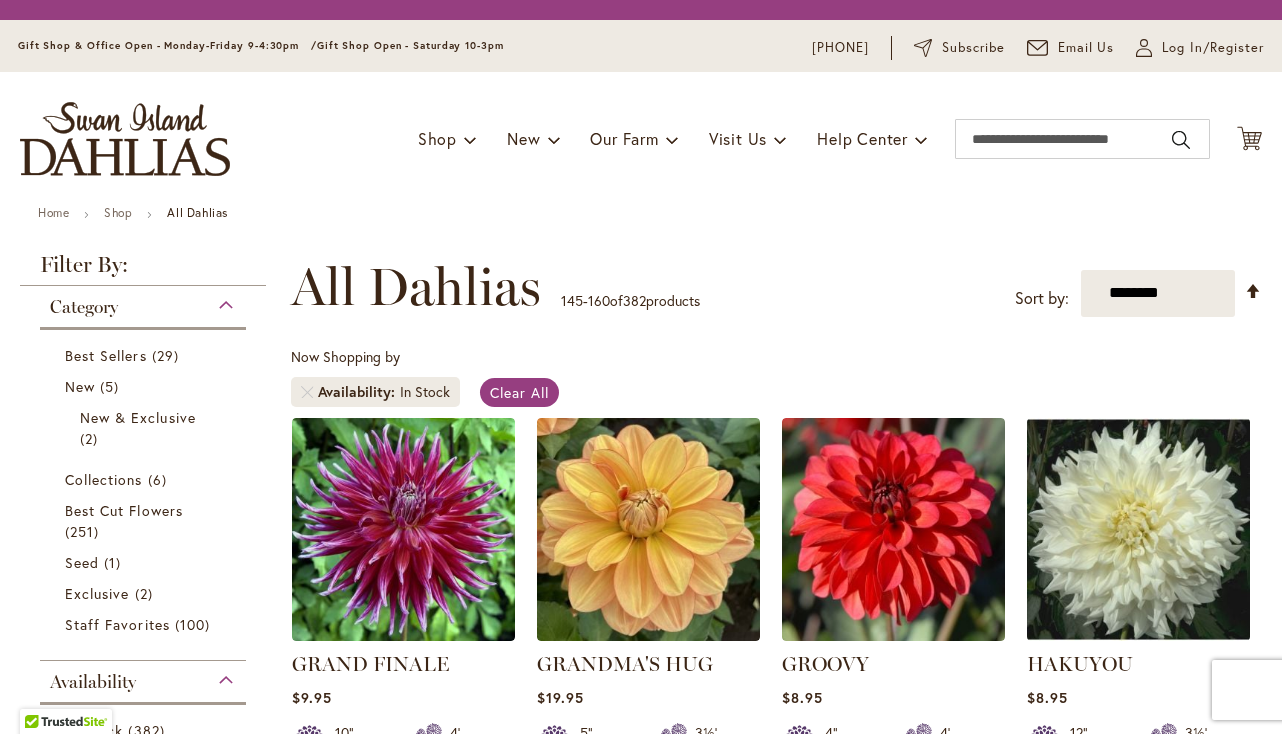 scroll, scrollTop: 0, scrollLeft: 0, axis: both 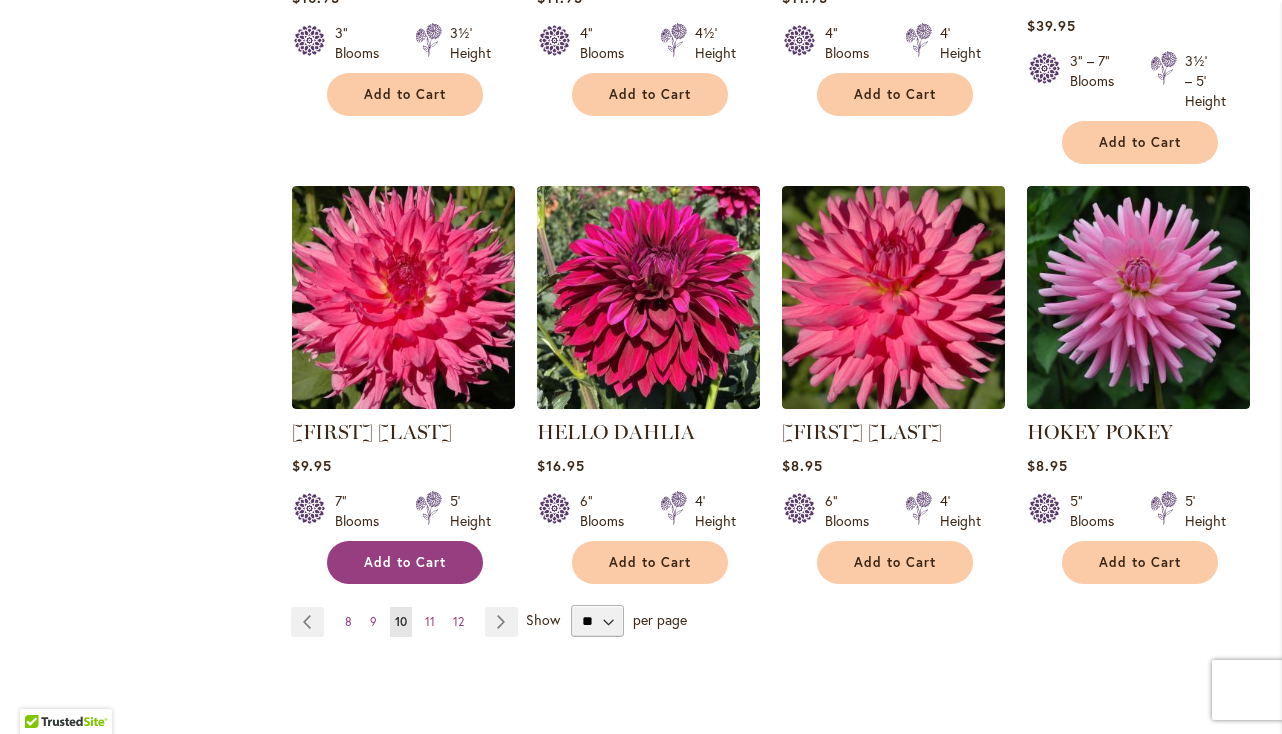 type on "**********" 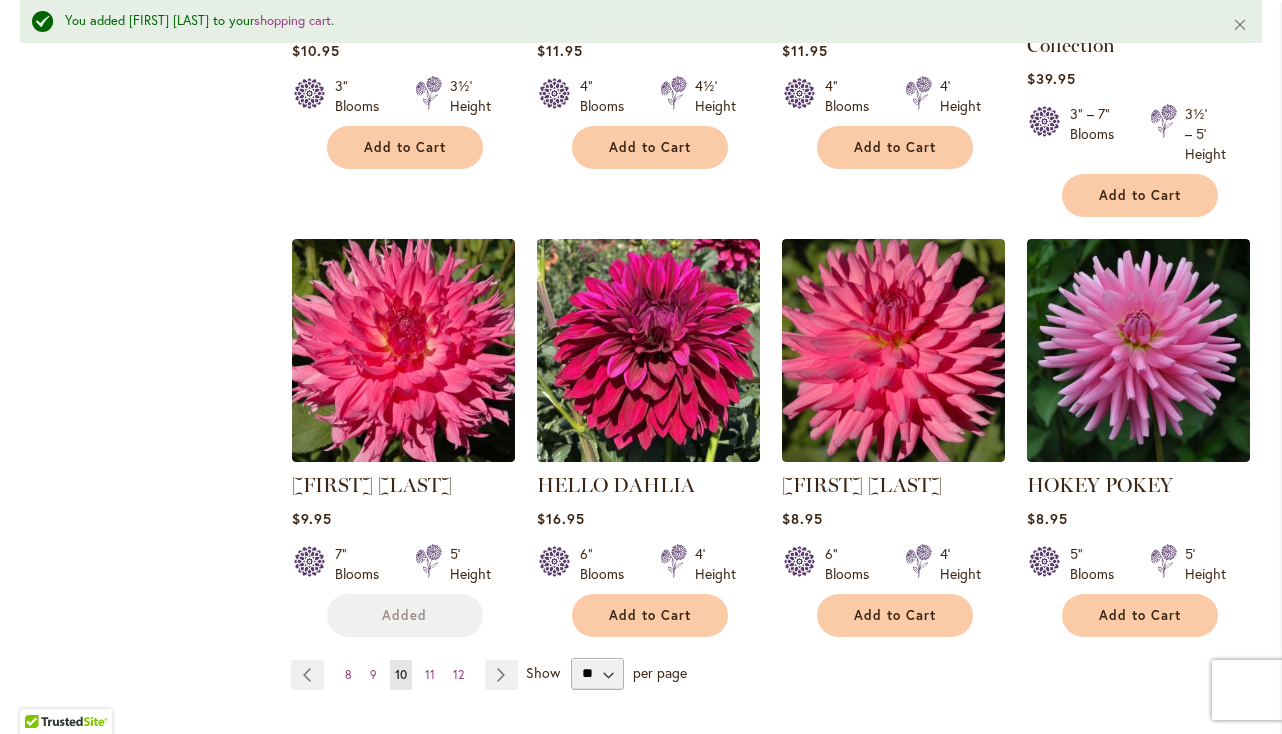 scroll, scrollTop: 1659, scrollLeft: 0, axis: vertical 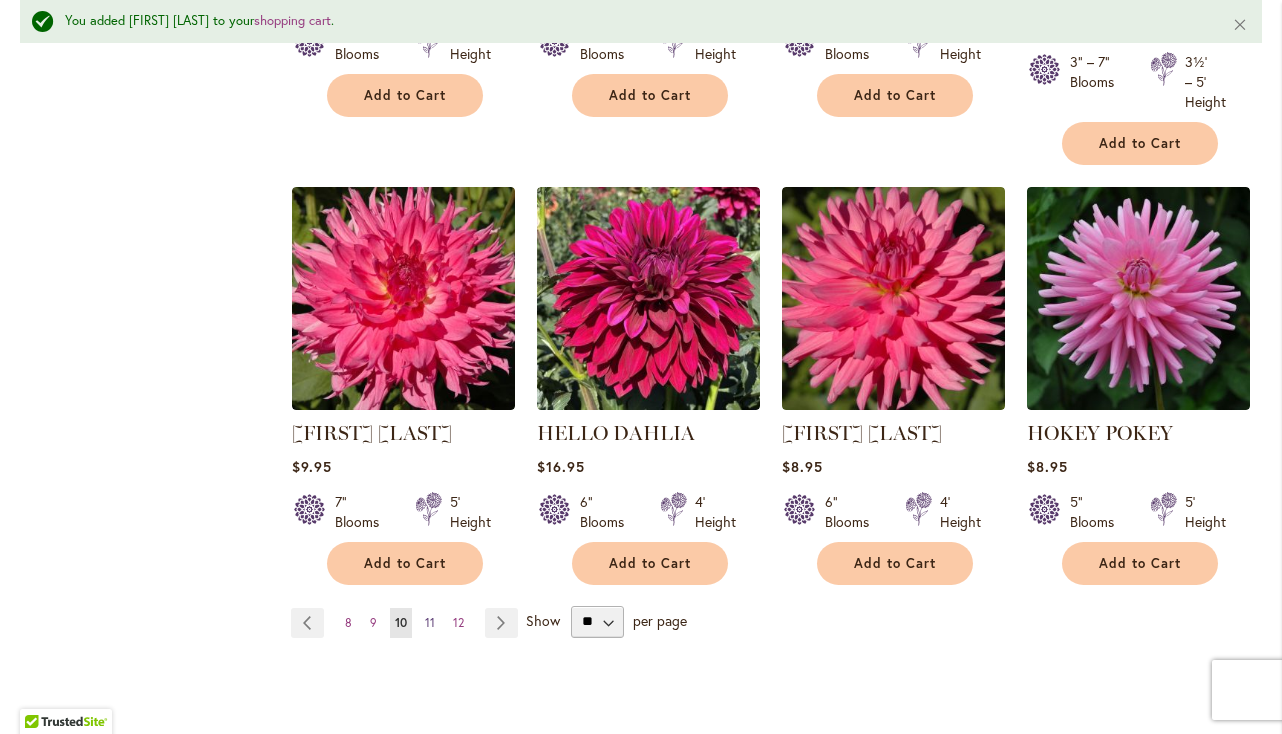 click on "11" at bounding box center [430, 622] 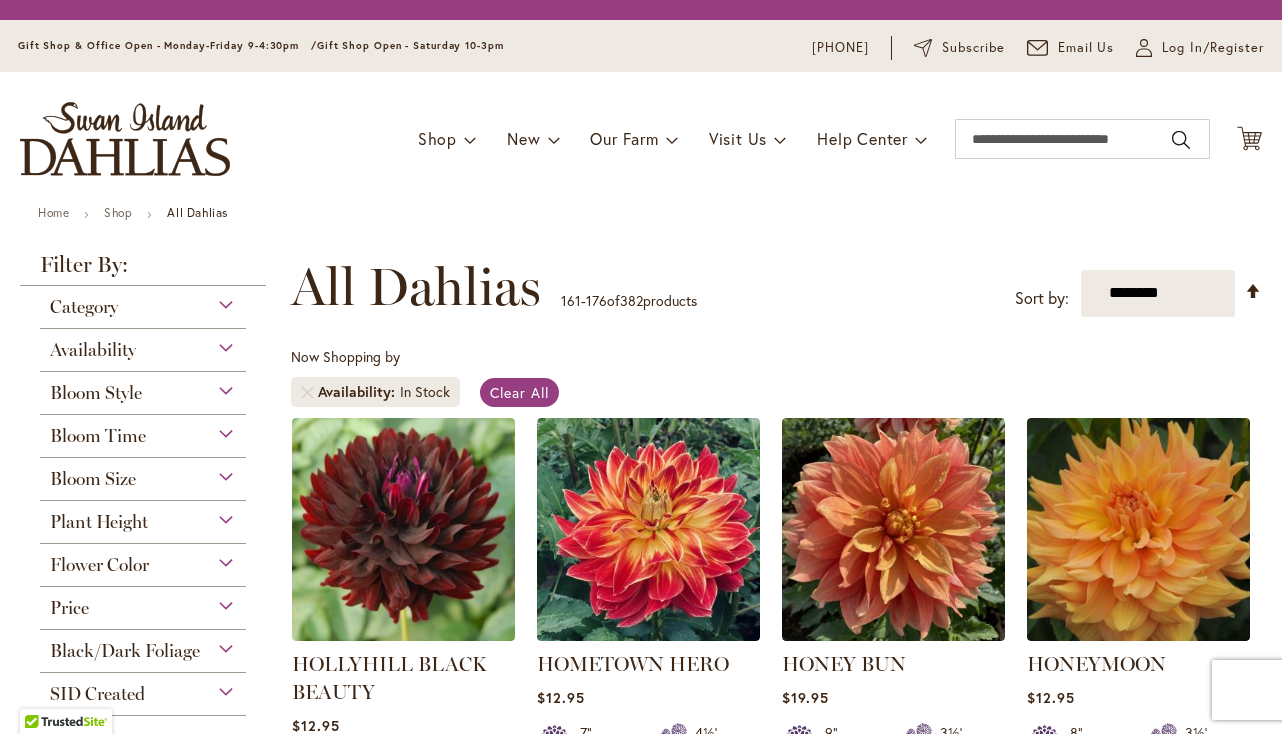 scroll, scrollTop: 0, scrollLeft: 0, axis: both 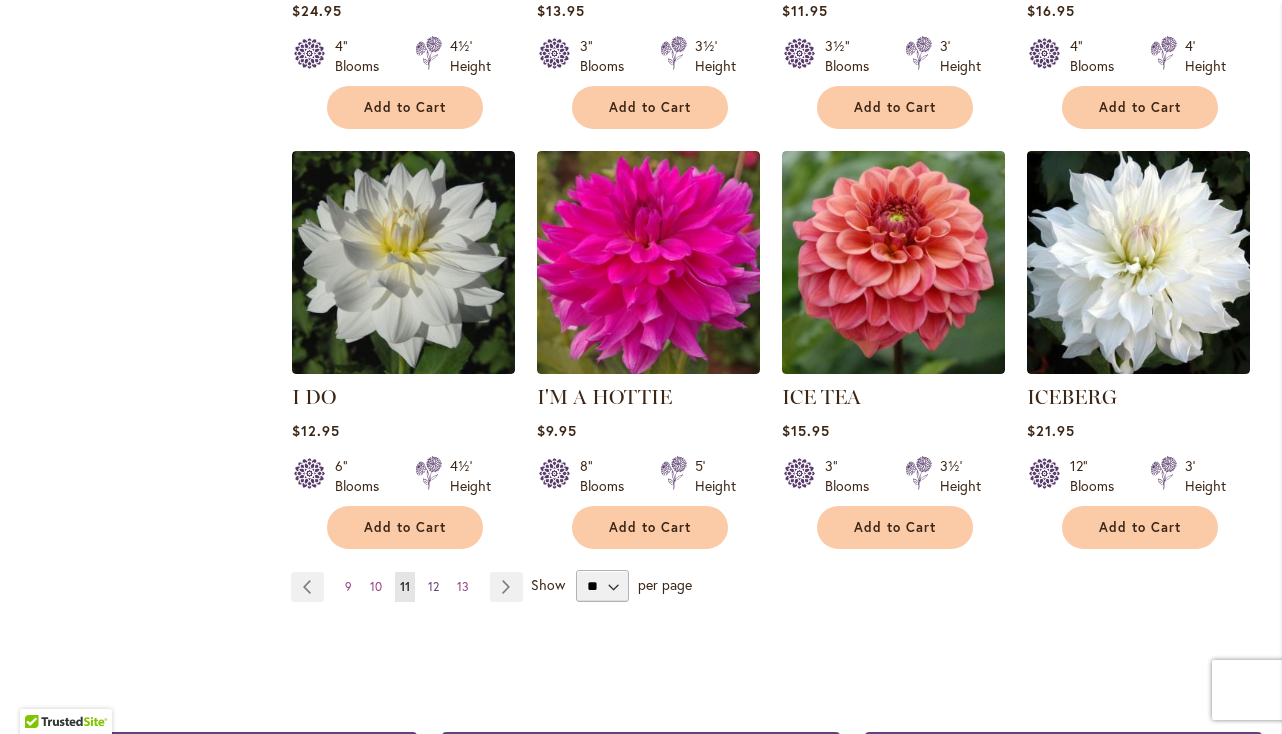 type on "**********" 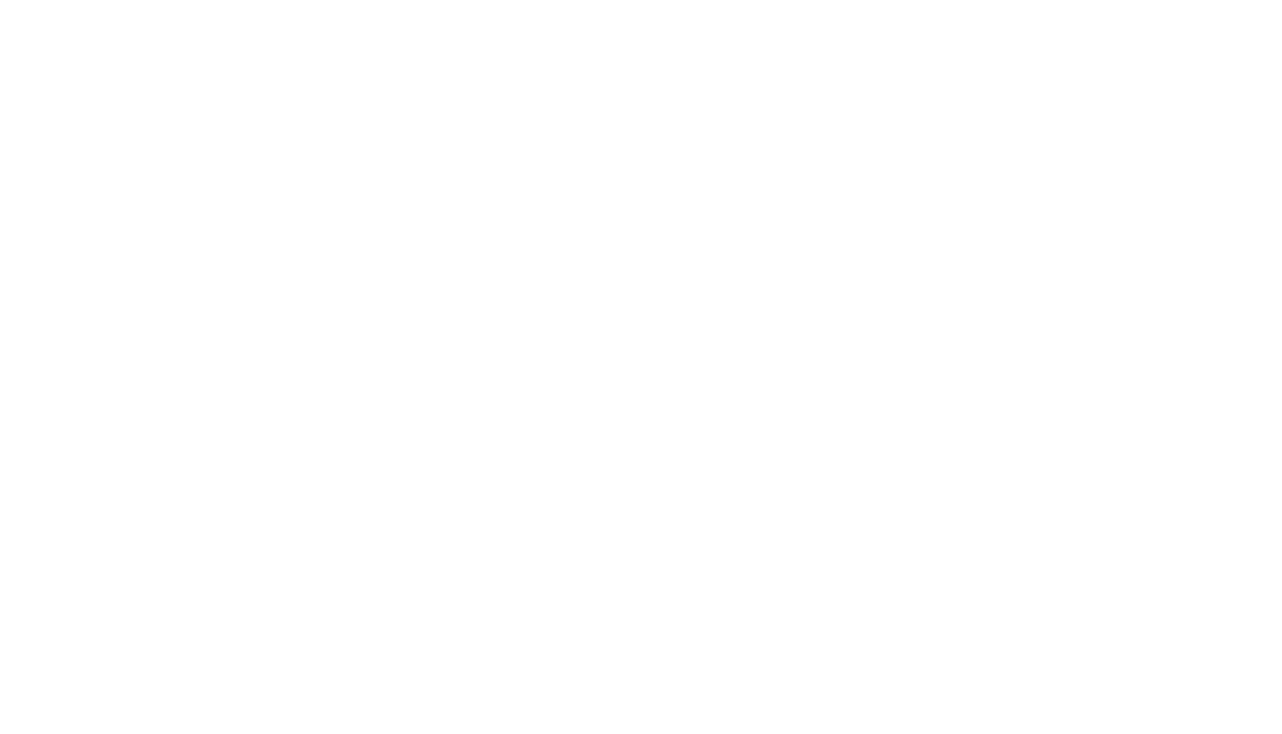 scroll, scrollTop: 0, scrollLeft: 0, axis: both 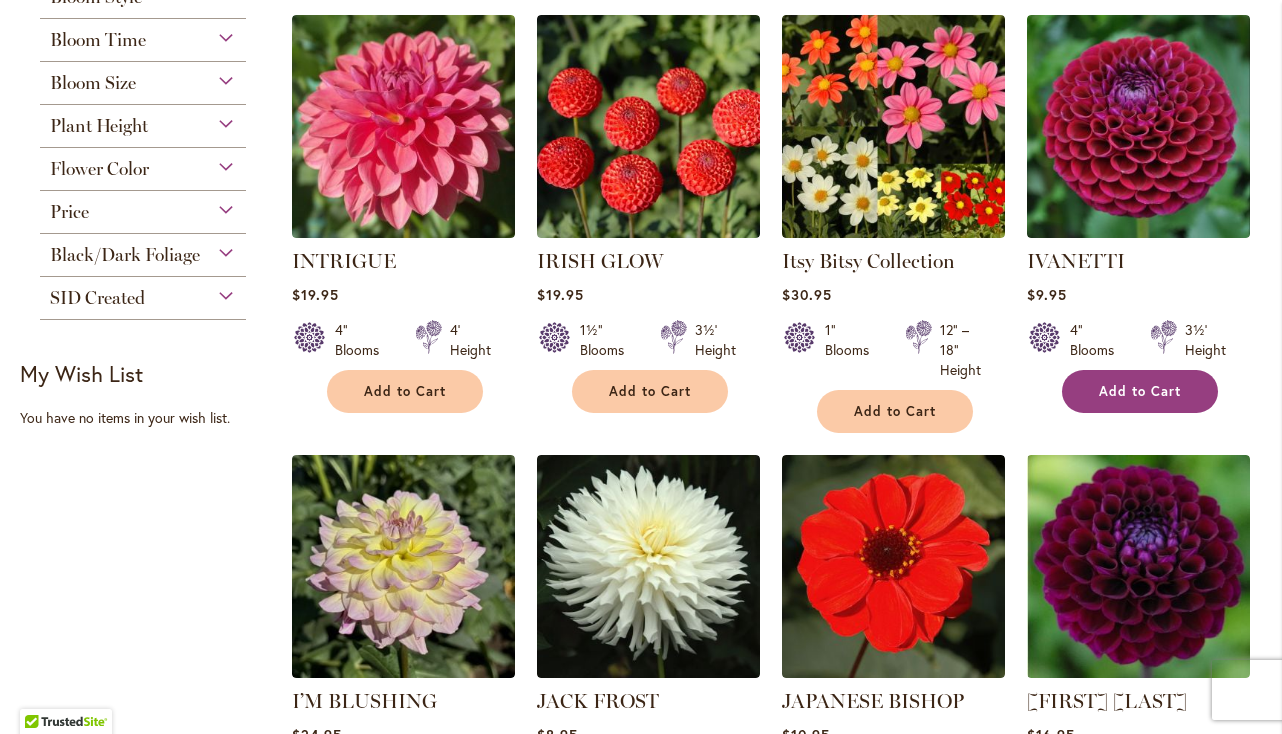 type on "**********" 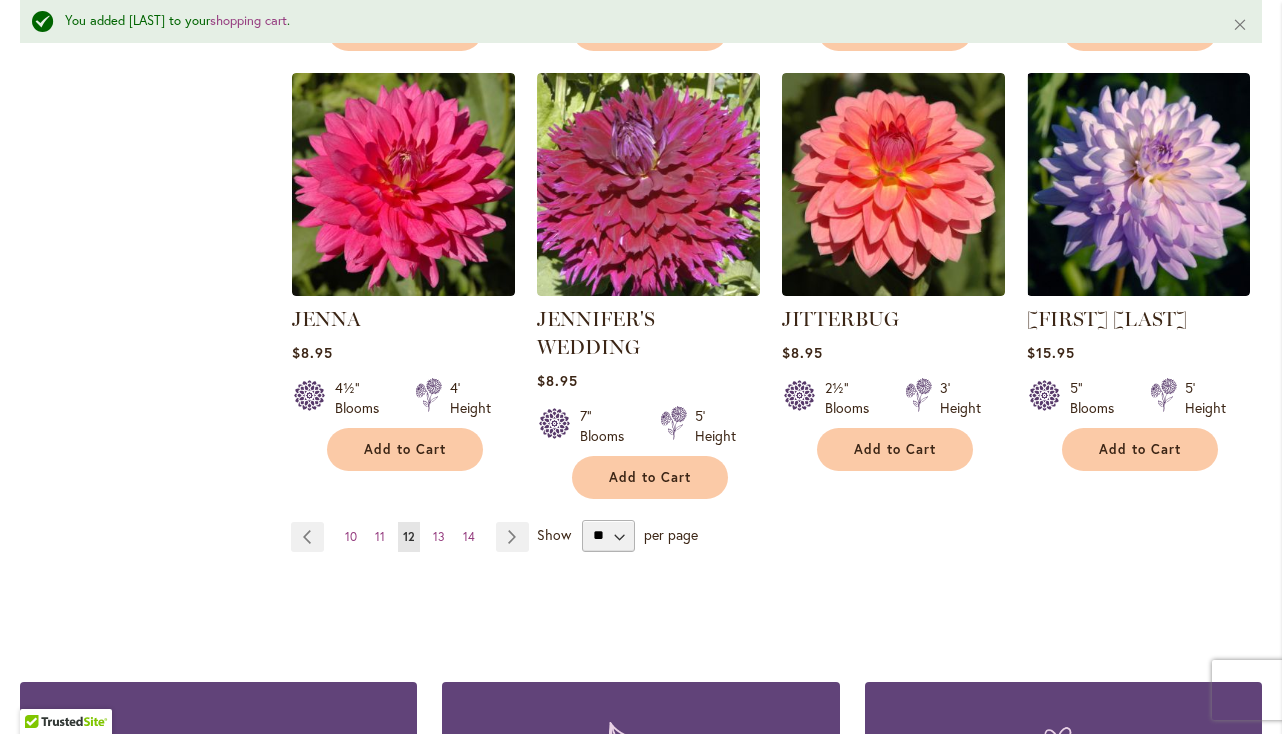 scroll, scrollTop: 1706, scrollLeft: 0, axis: vertical 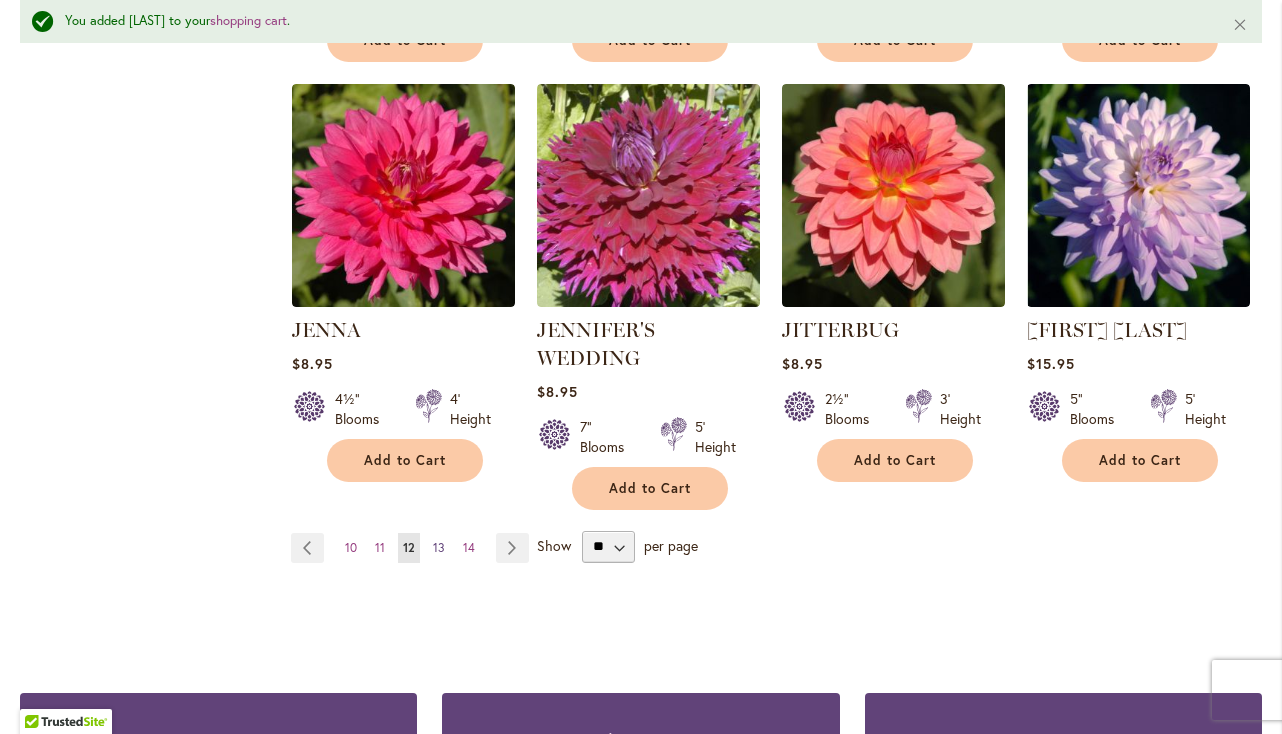 click on "13" at bounding box center [439, 547] 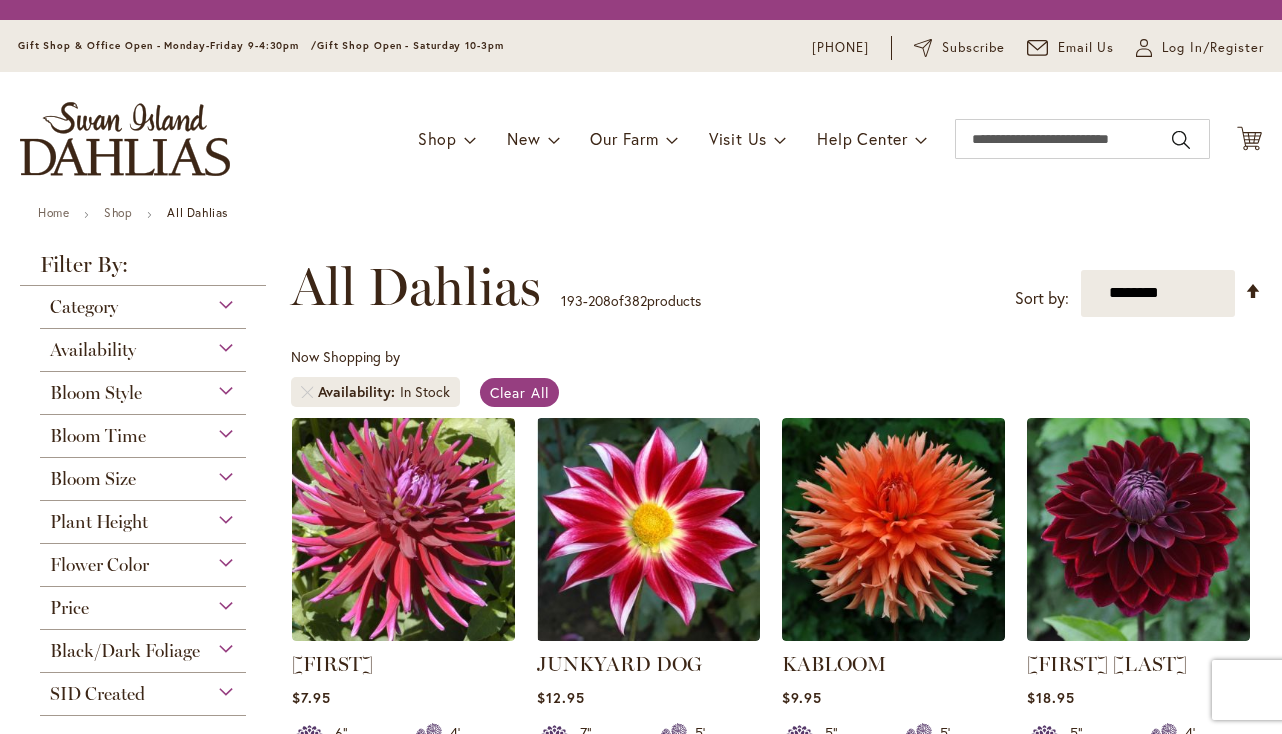scroll, scrollTop: 0, scrollLeft: 0, axis: both 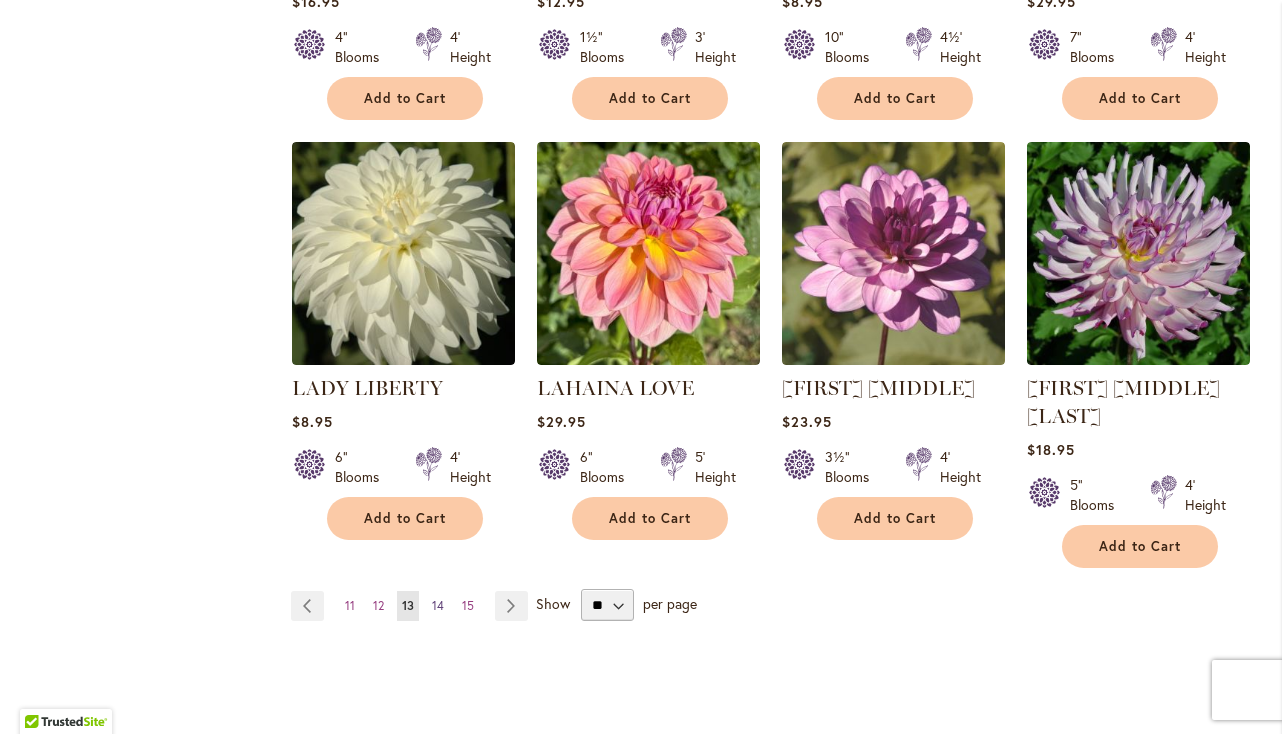 type on "**********" 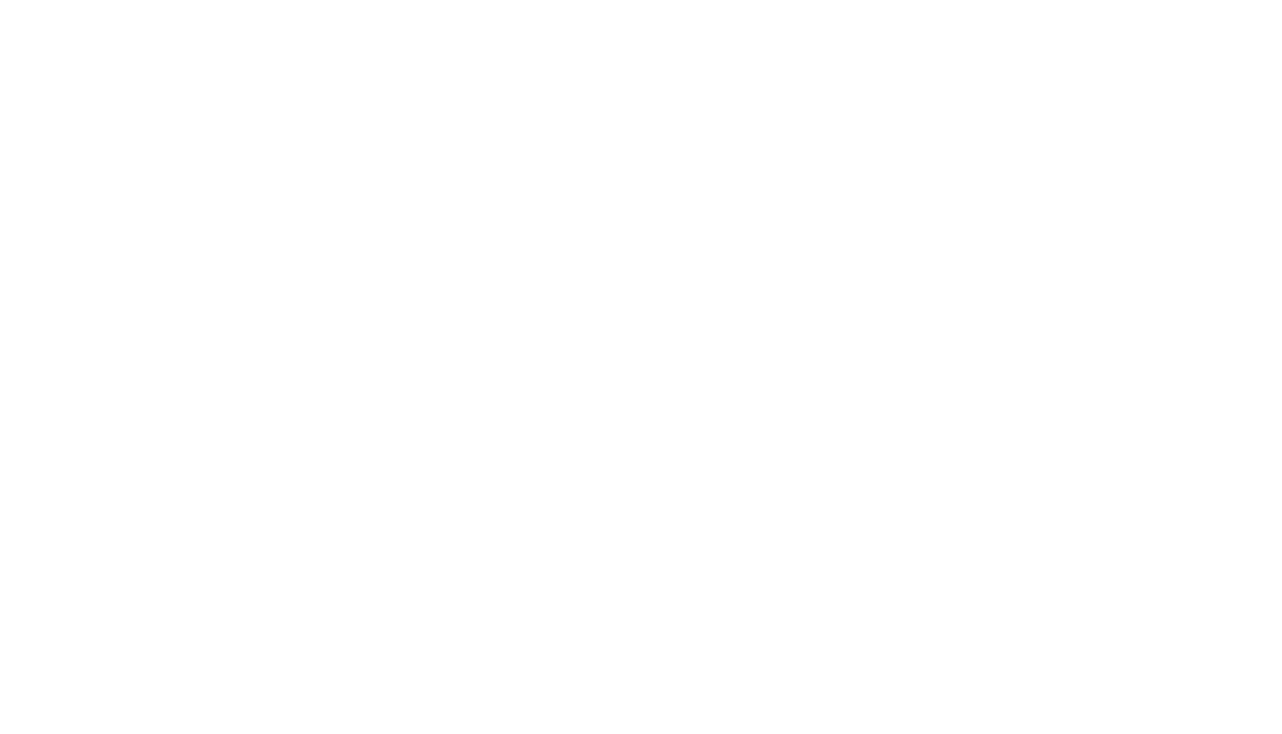 scroll, scrollTop: 0, scrollLeft: 0, axis: both 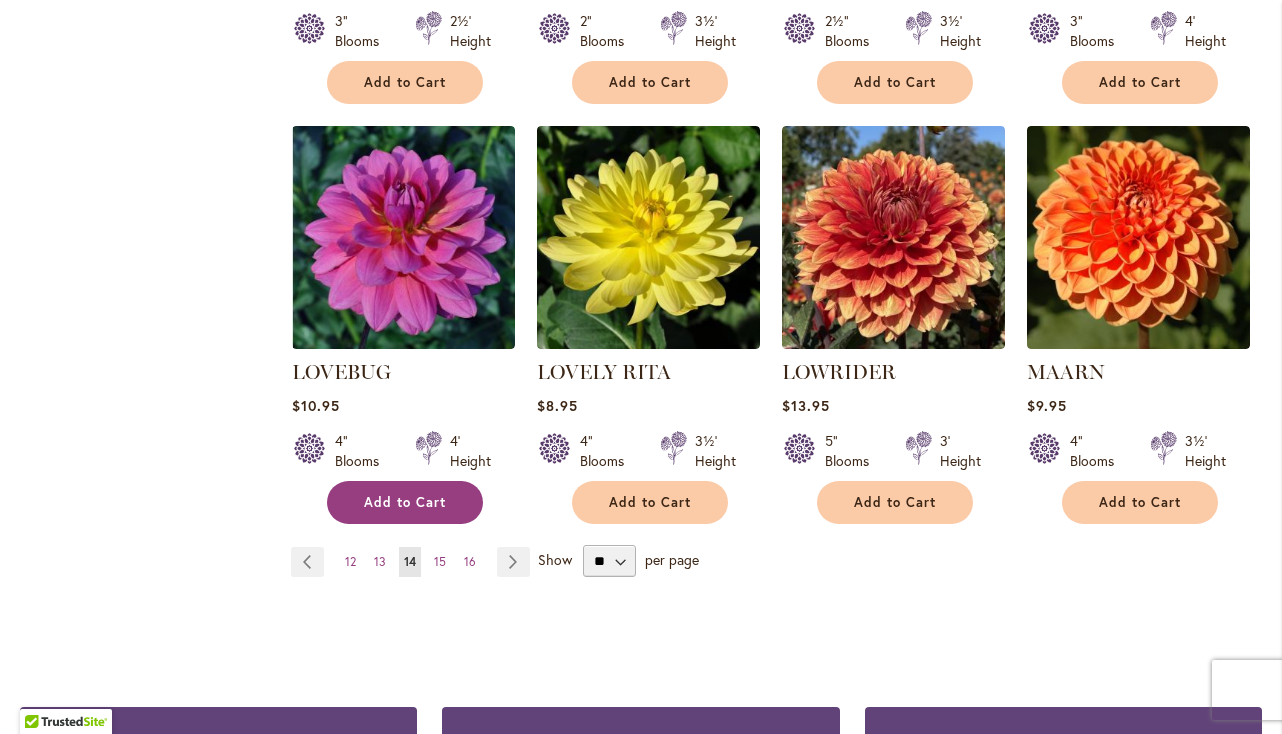 type on "**********" 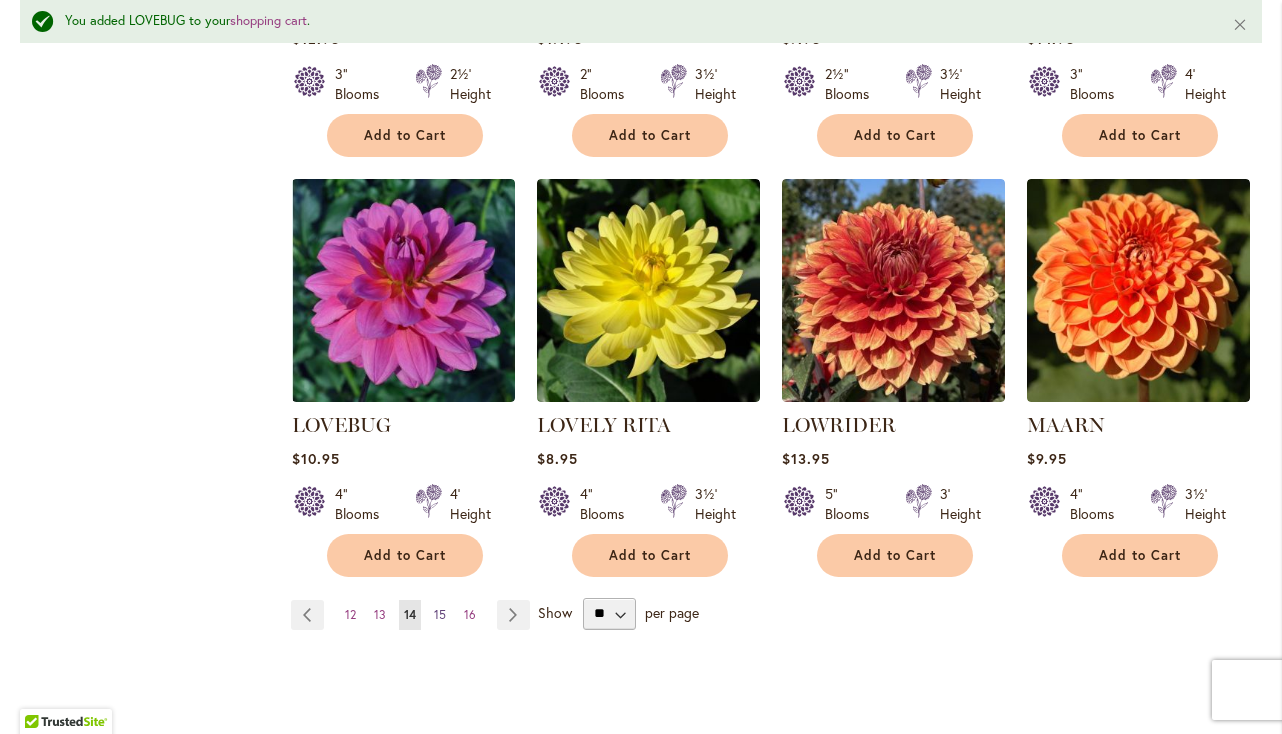 scroll, scrollTop: 1643, scrollLeft: 0, axis: vertical 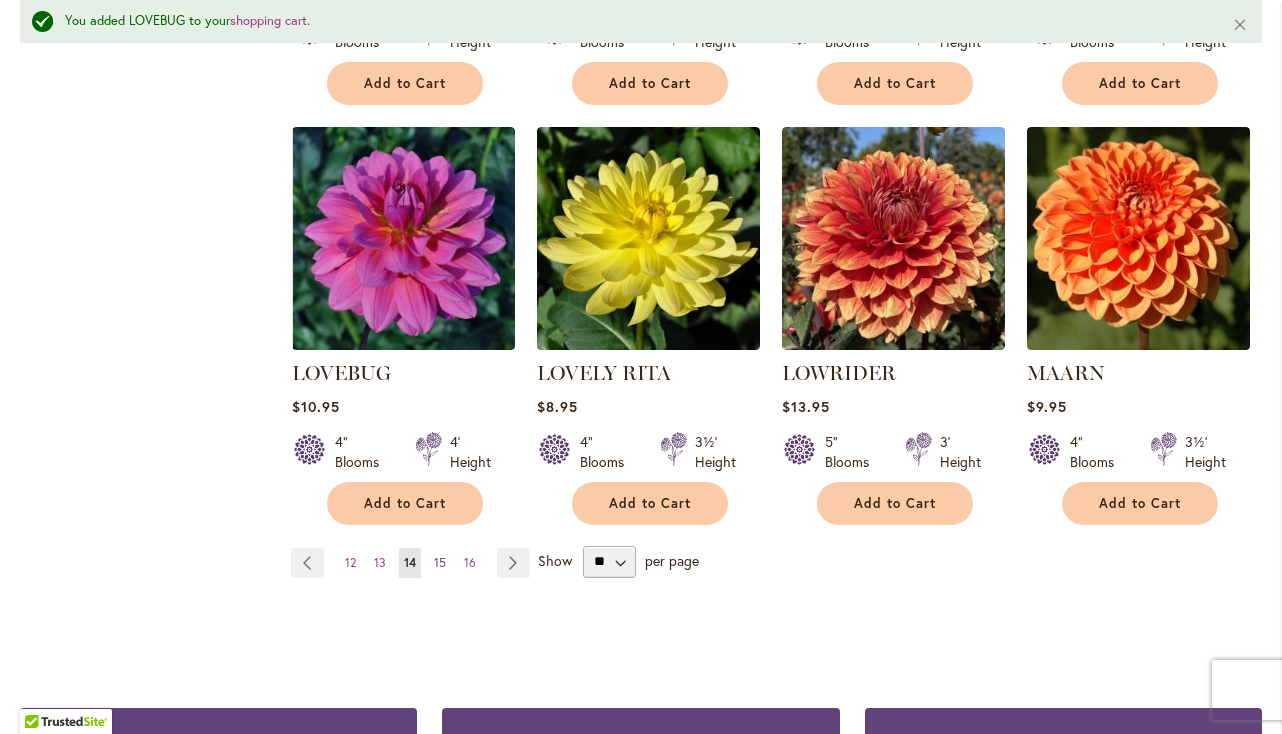 click on "15" at bounding box center (440, 562) 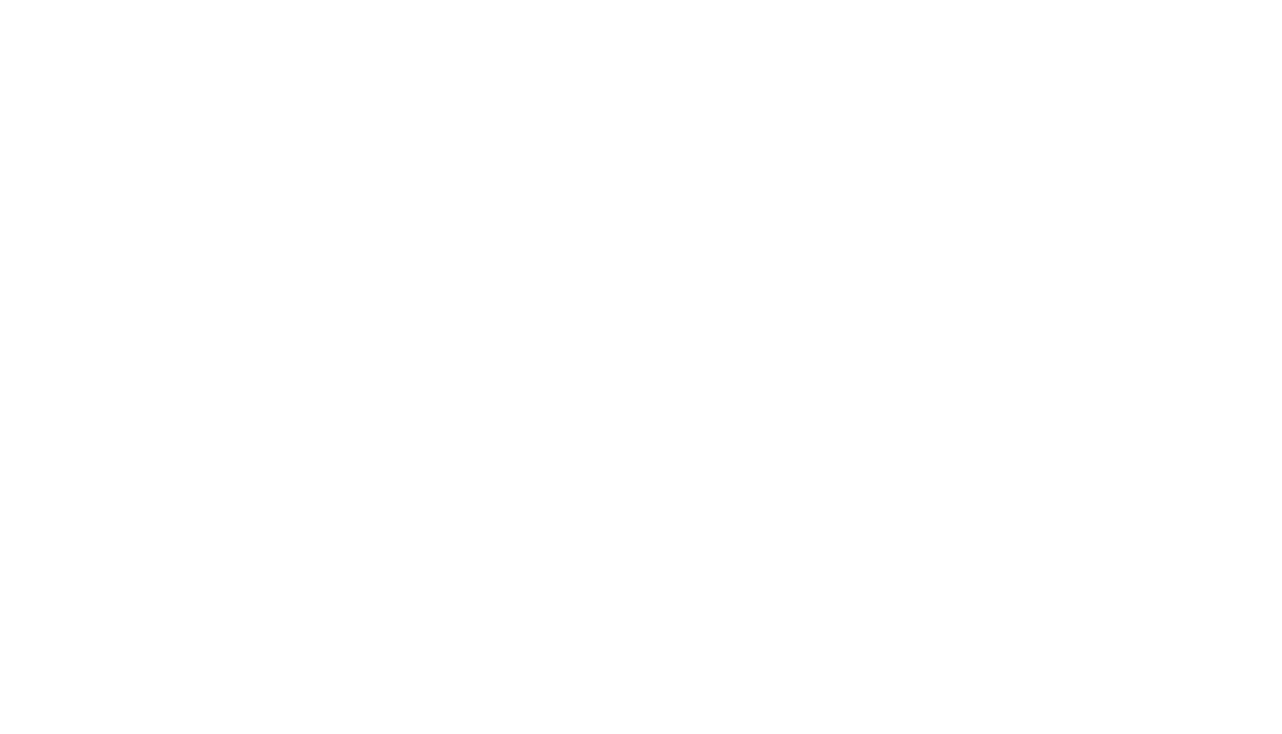scroll, scrollTop: 0, scrollLeft: 0, axis: both 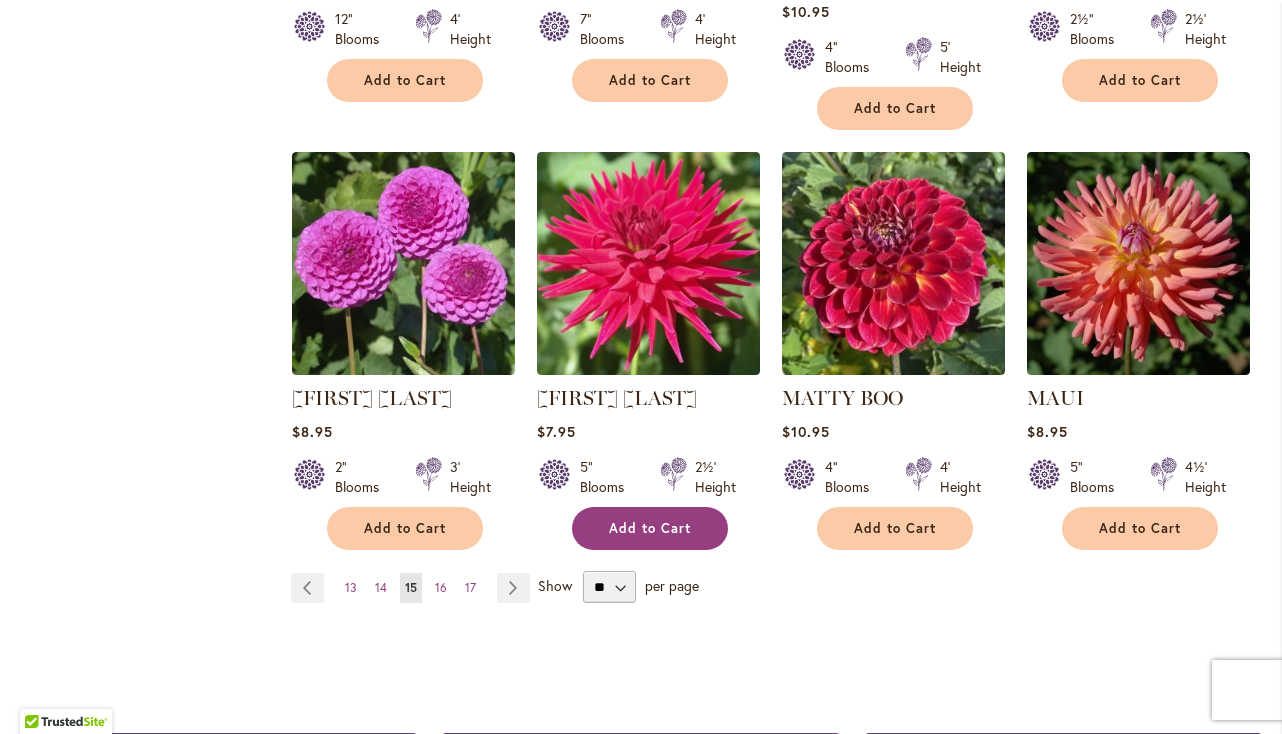 type on "**********" 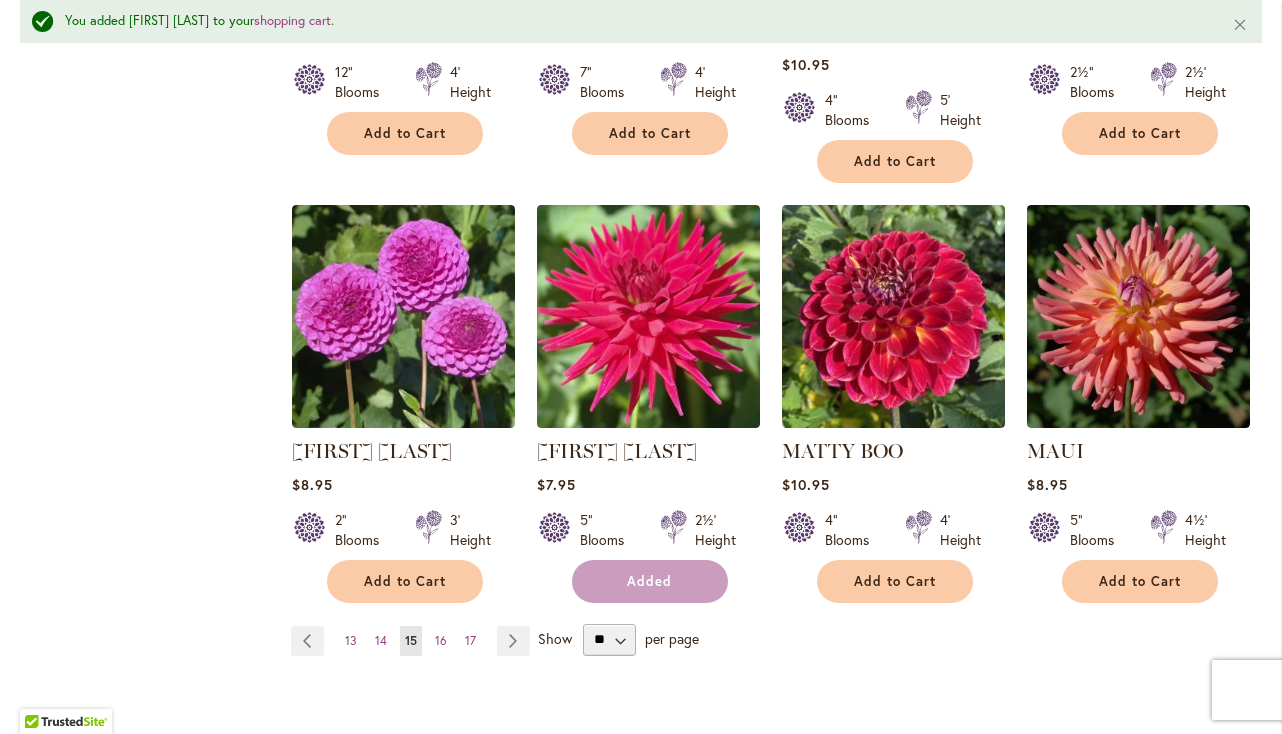 scroll, scrollTop: 1645, scrollLeft: 0, axis: vertical 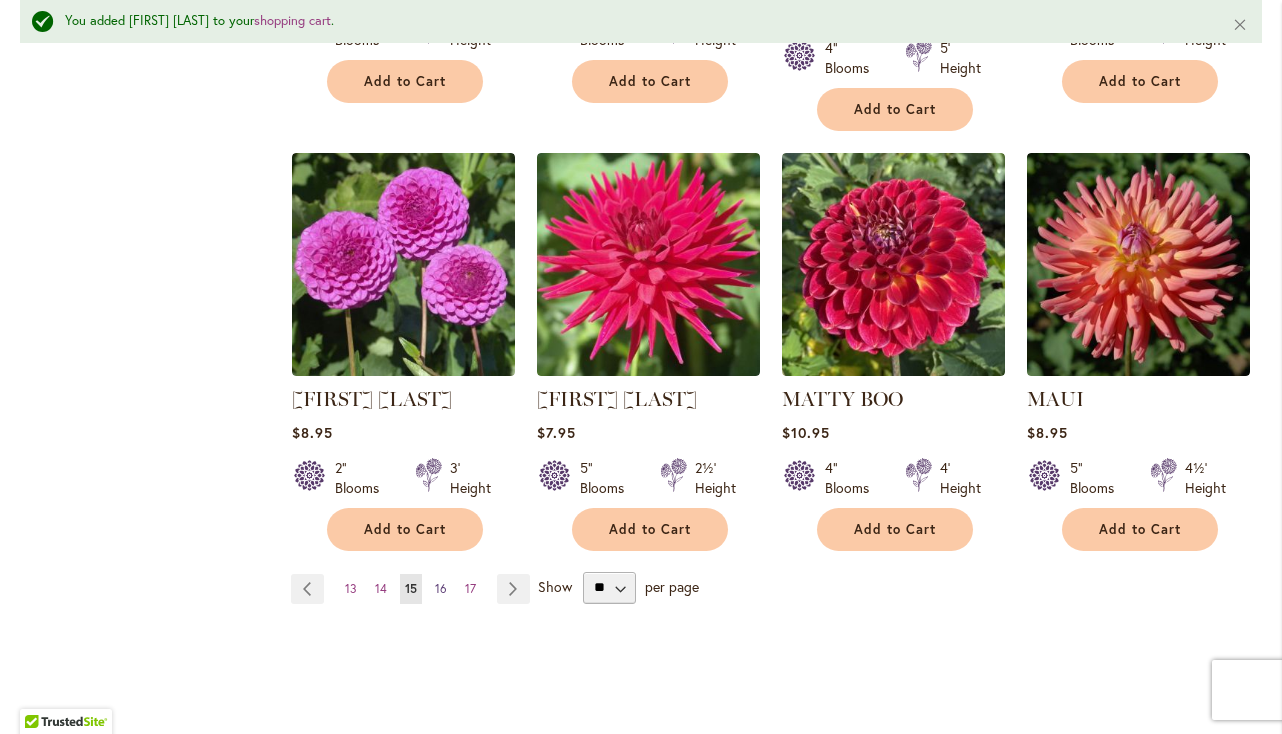 click on "16" at bounding box center [441, 588] 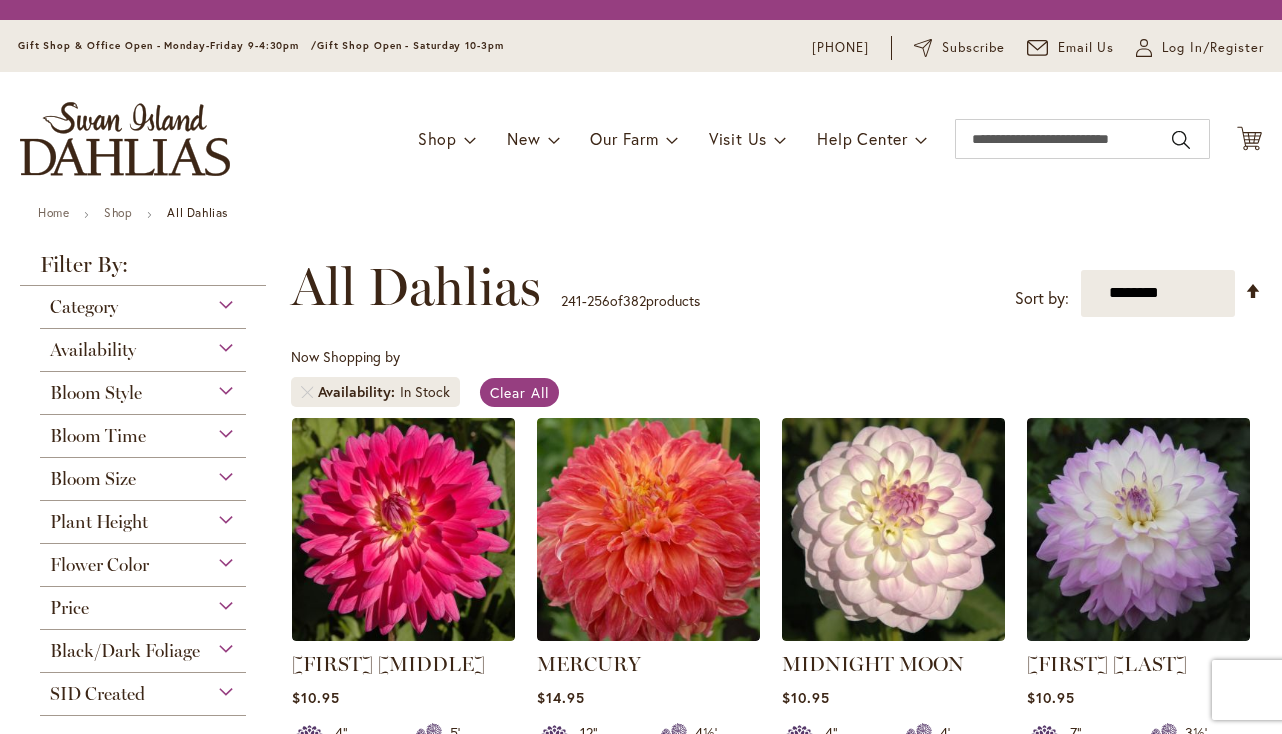 scroll, scrollTop: 0, scrollLeft: 0, axis: both 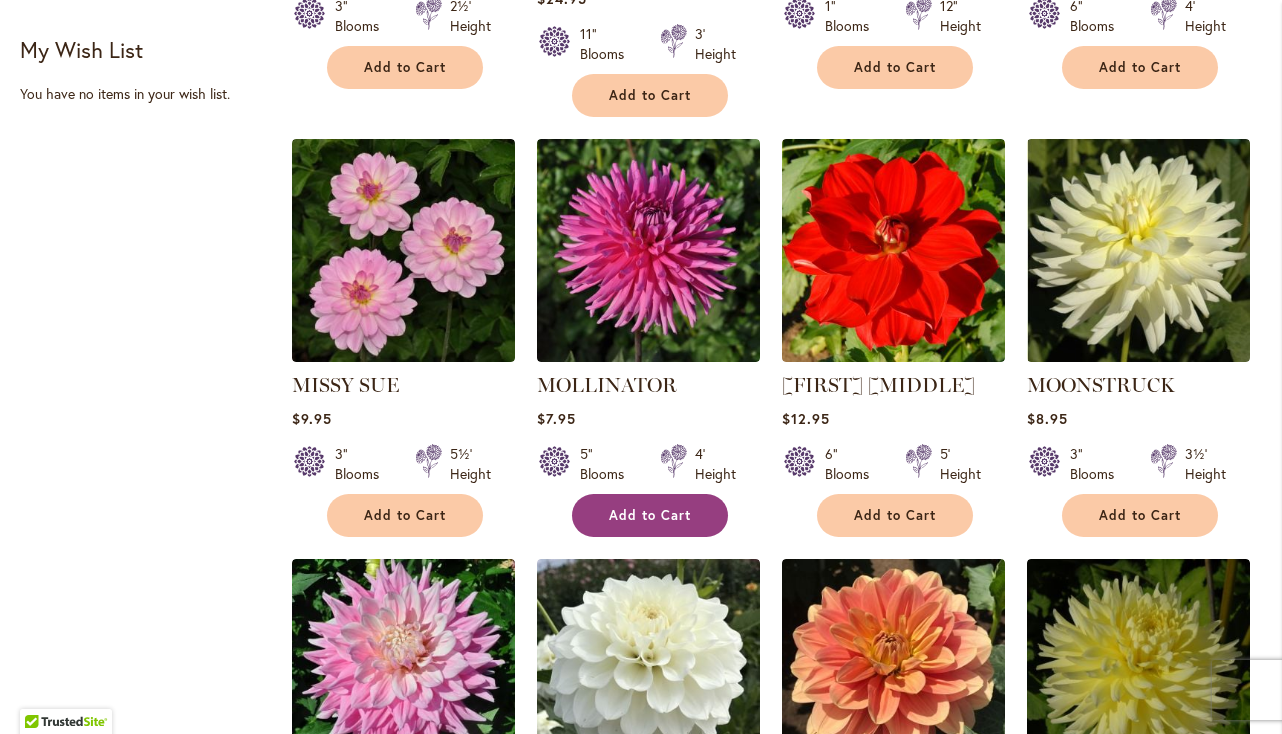 type on "**********" 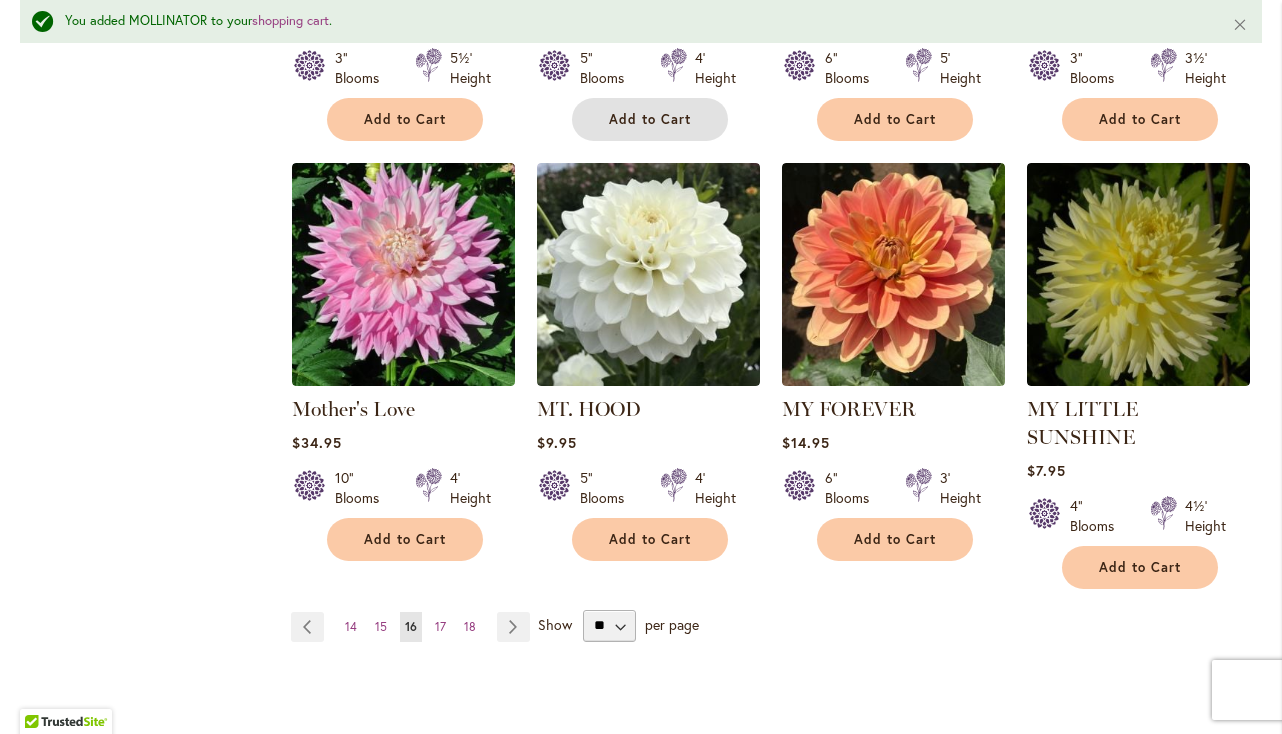 scroll, scrollTop: 1639, scrollLeft: 0, axis: vertical 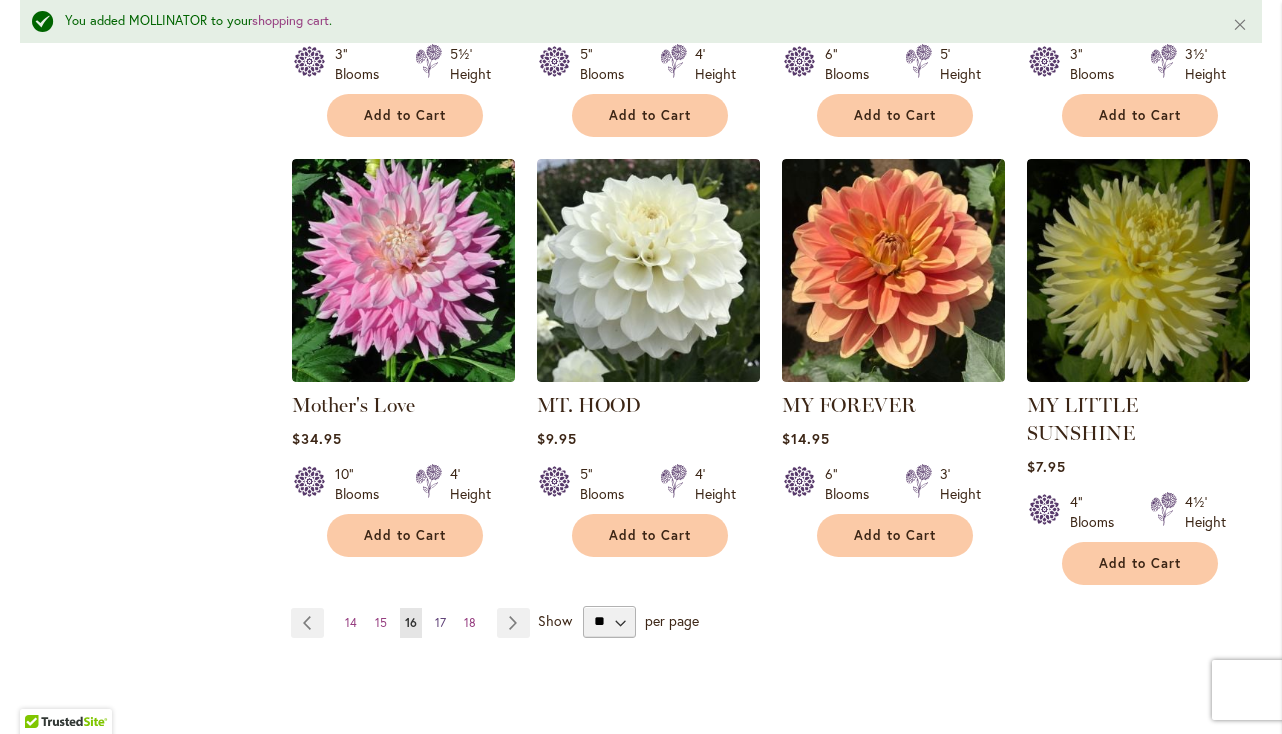 click on "17" at bounding box center [440, 622] 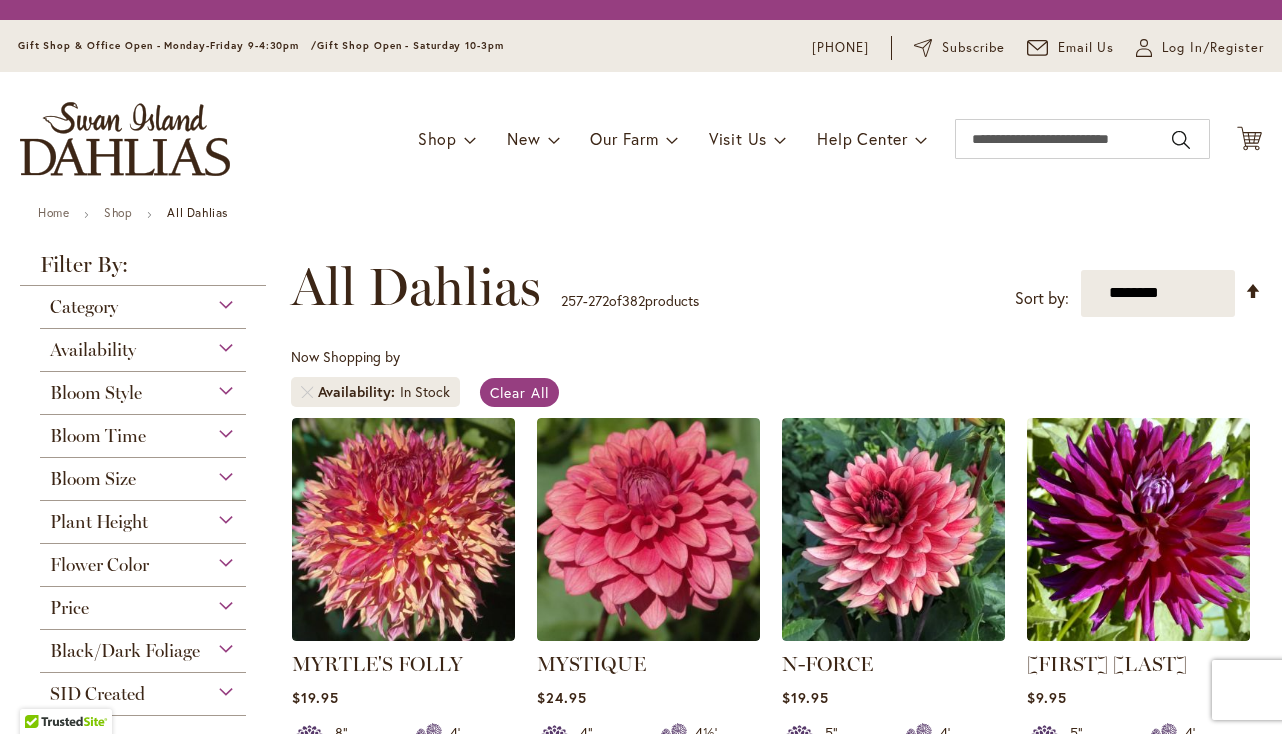 scroll, scrollTop: 0, scrollLeft: 0, axis: both 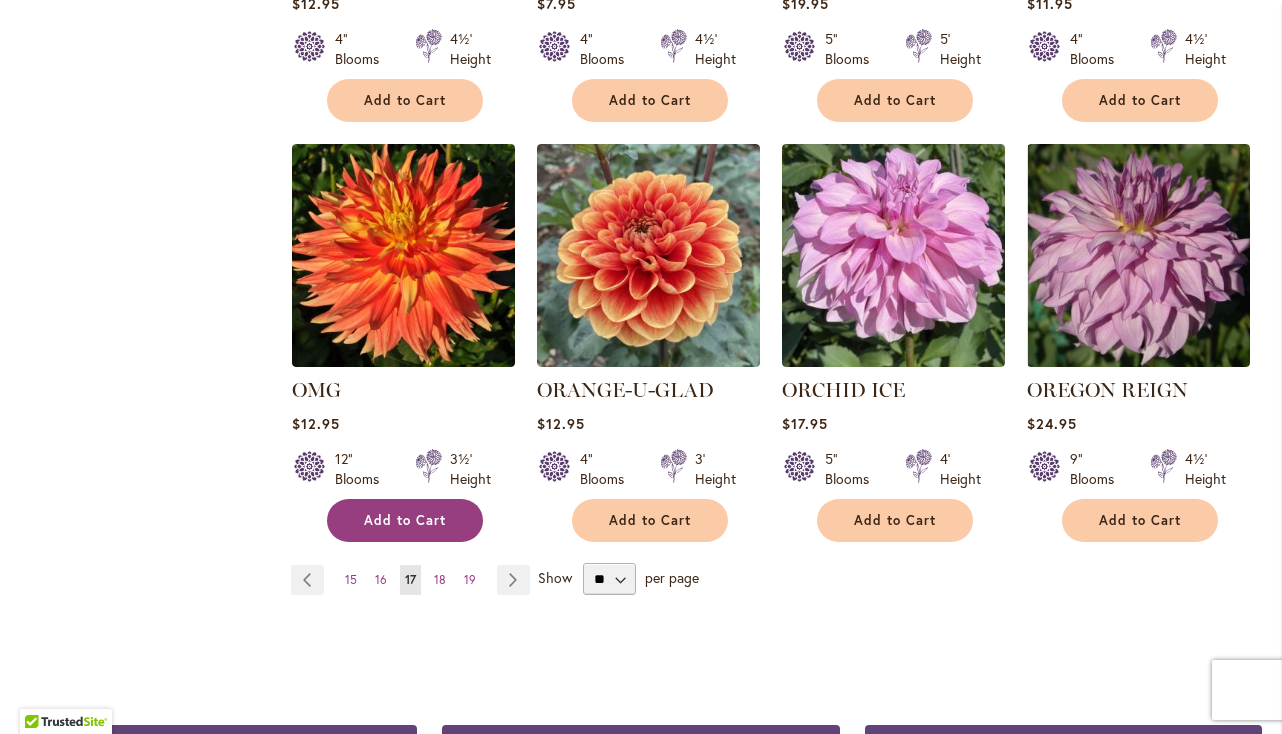 type on "**********" 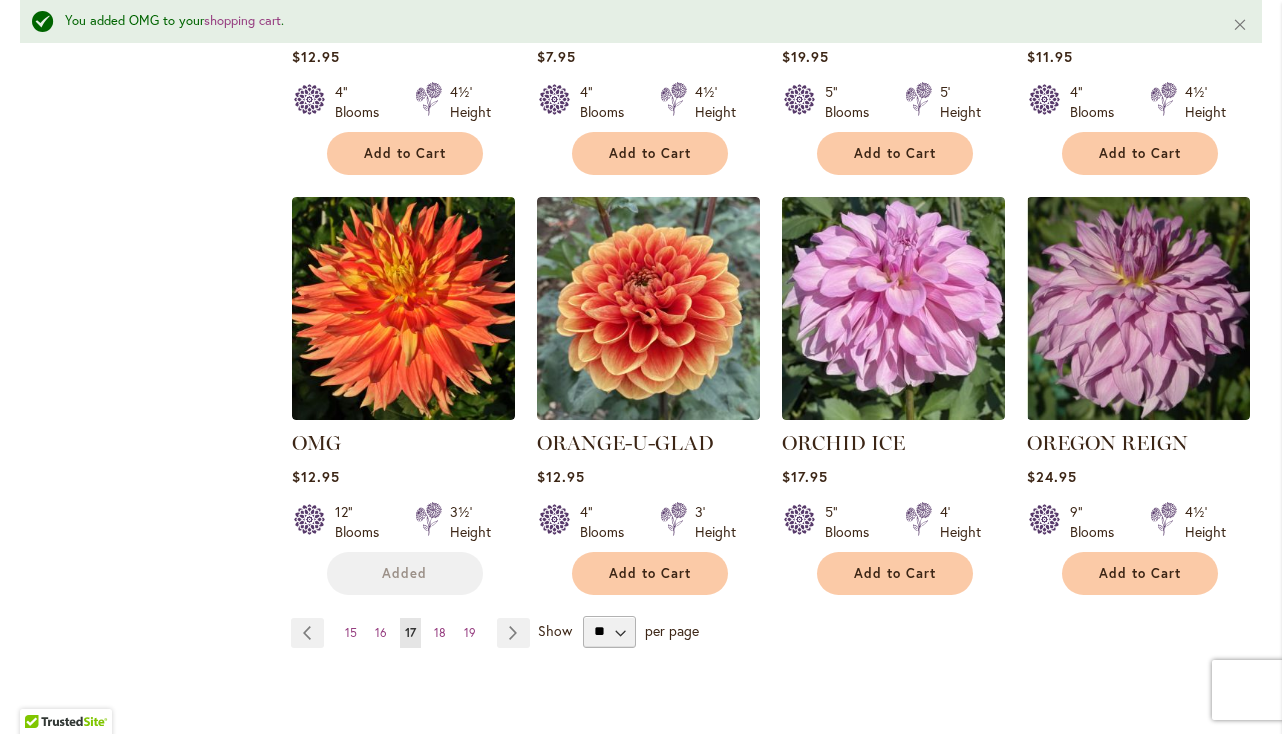 scroll, scrollTop: 1625, scrollLeft: 0, axis: vertical 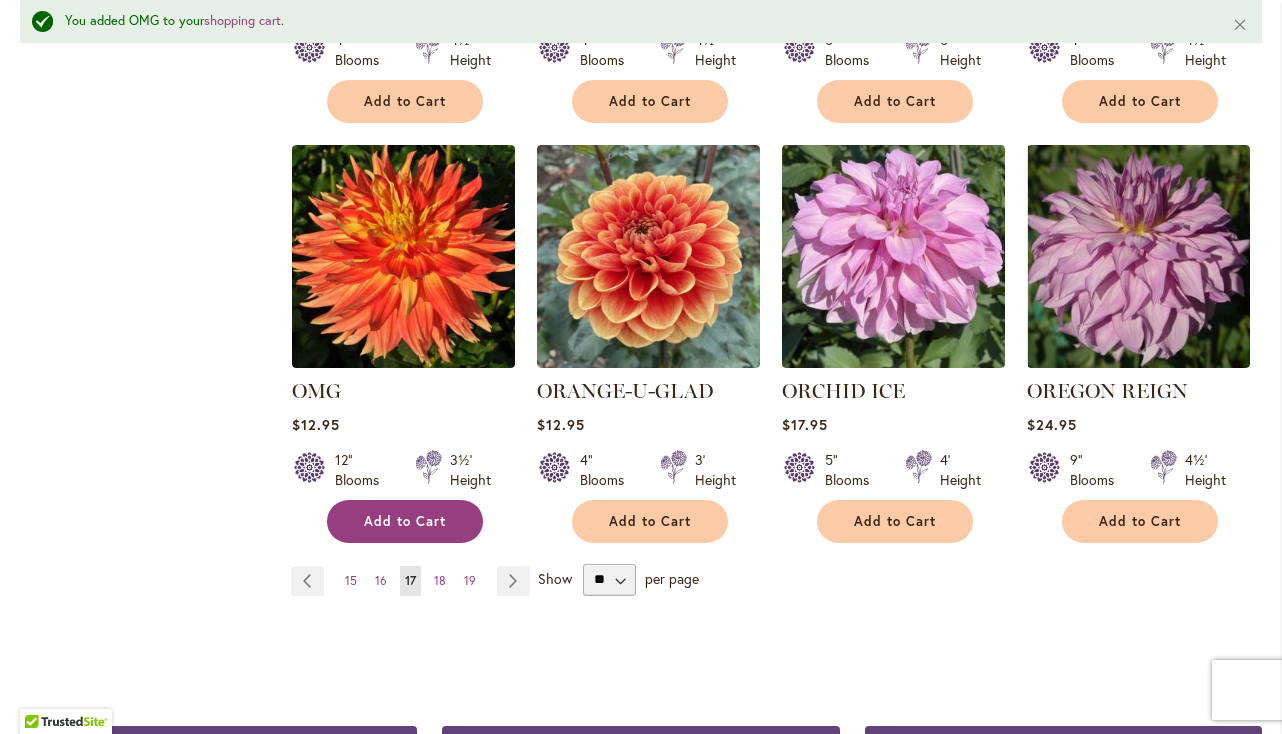 click on "Add to Cart" at bounding box center [405, 521] 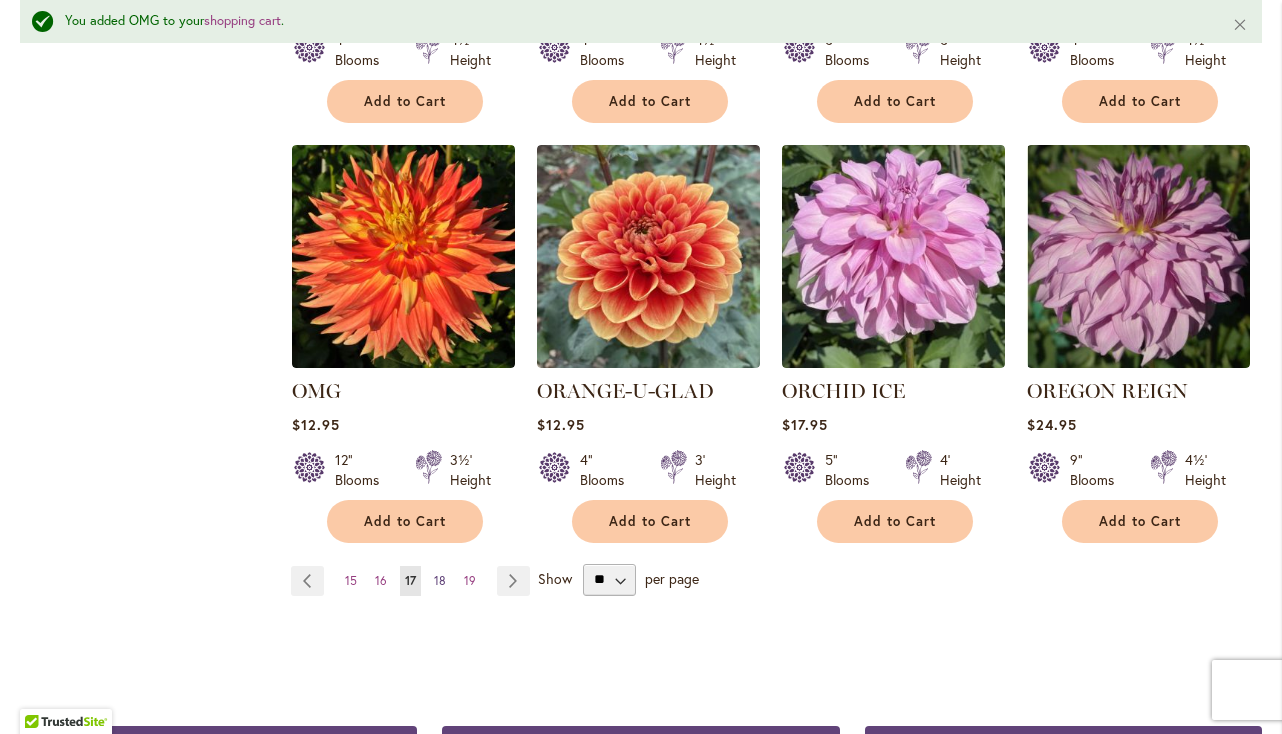 click on "18" at bounding box center [440, 580] 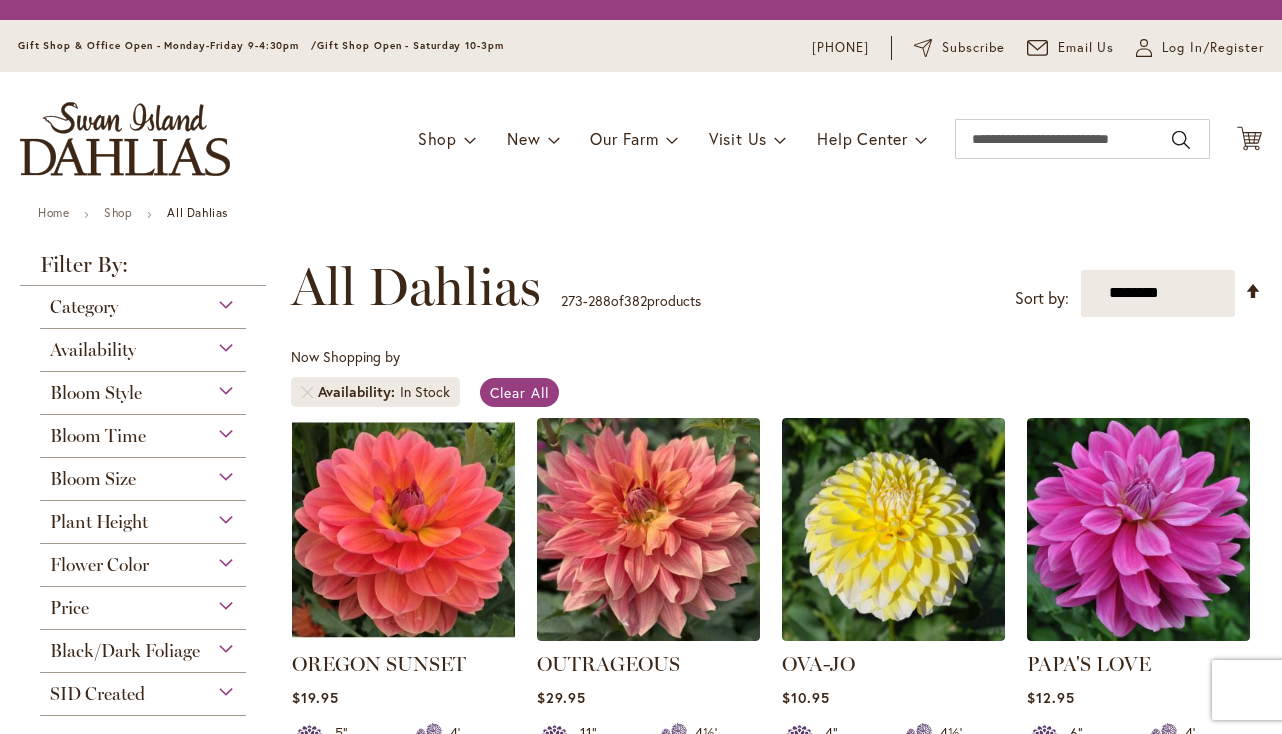 scroll, scrollTop: 0, scrollLeft: 0, axis: both 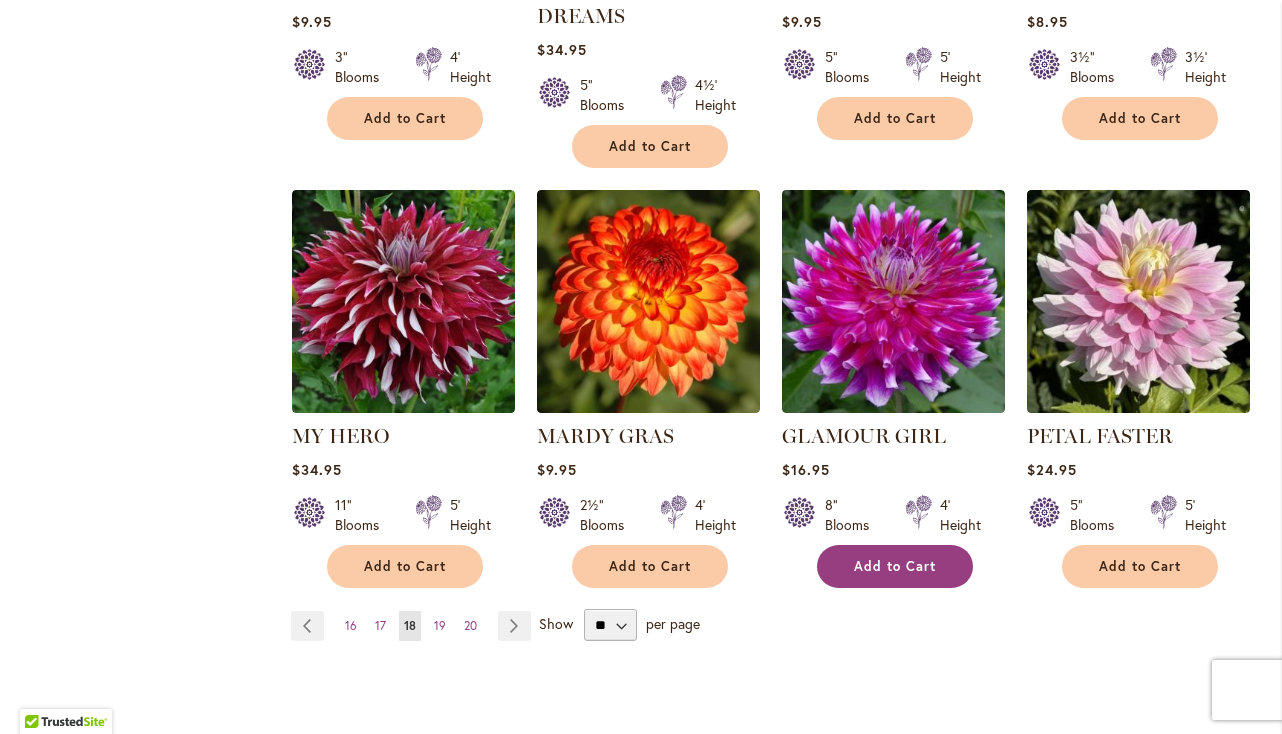 type on "**********" 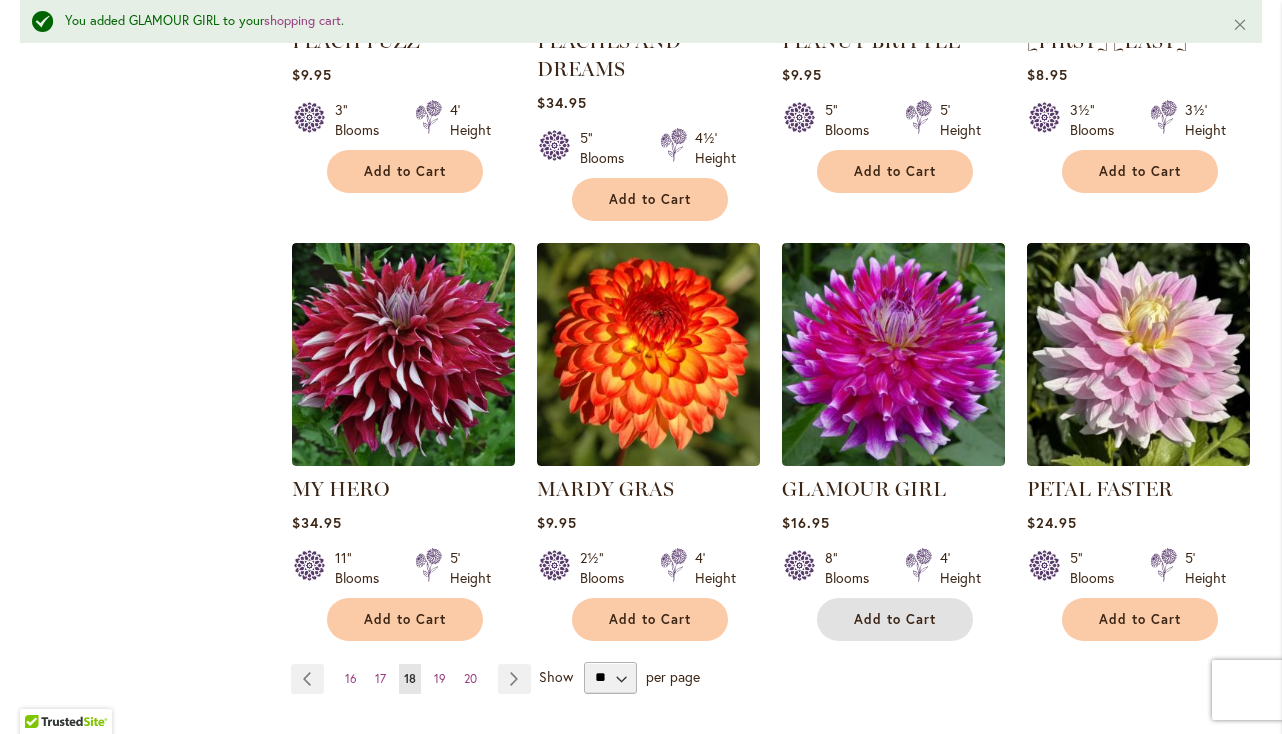 scroll, scrollTop: 1635, scrollLeft: 0, axis: vertical 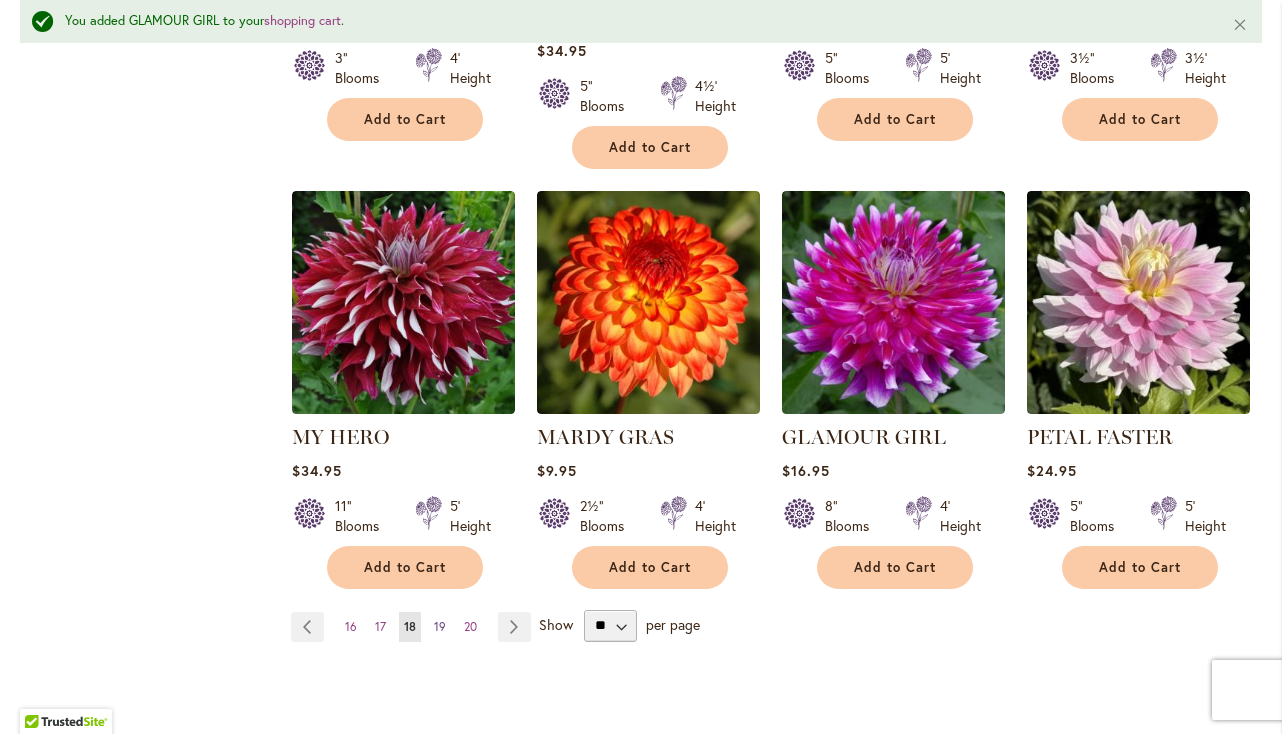 click on "19" at bounding box center (440, 626) 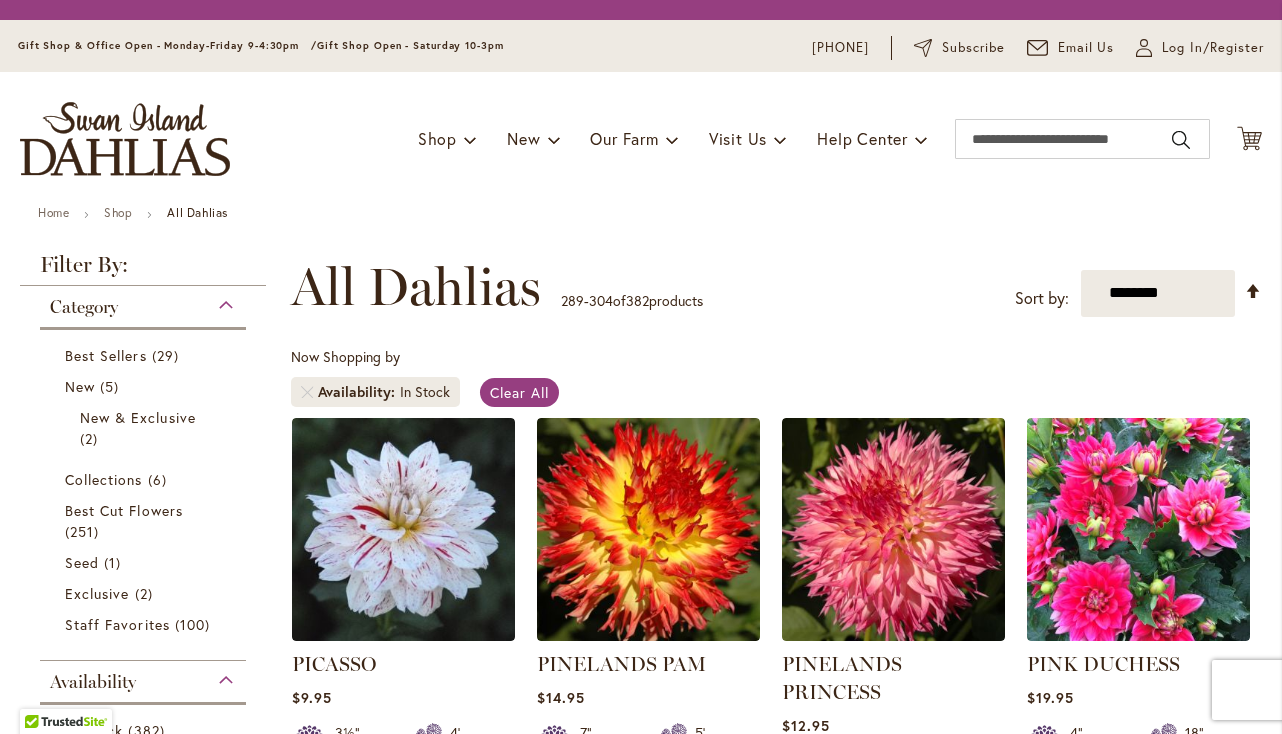 scroll, scrollTop: 0, scrollLeft: 0, axis: both 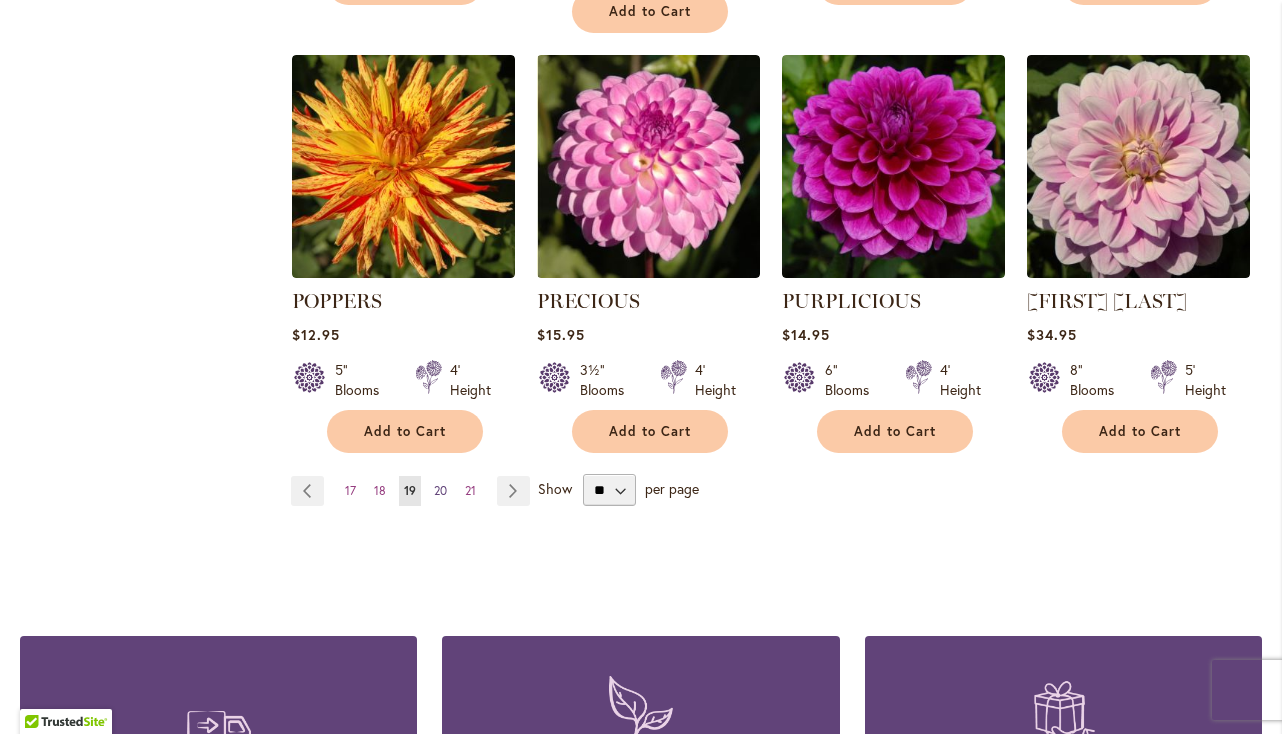 type on "**********" 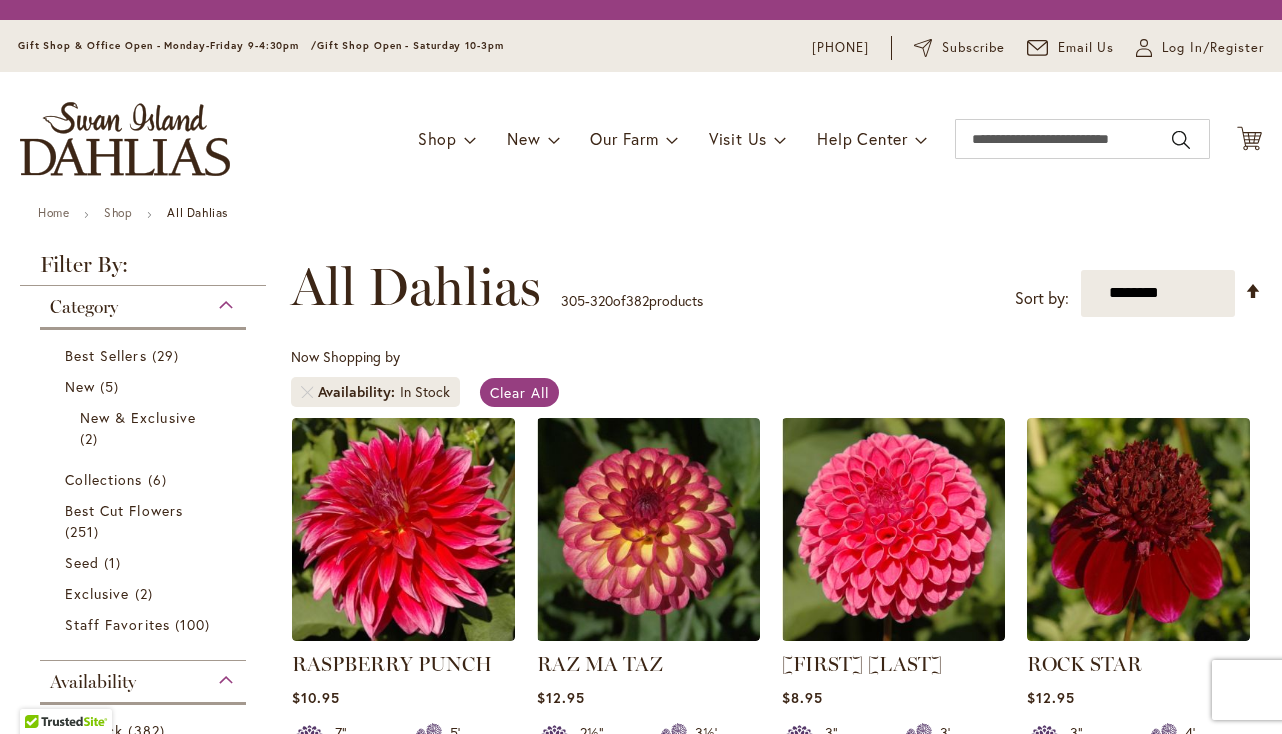 scroll, scrollTop: 0, scrollLeft: 0, axis: both 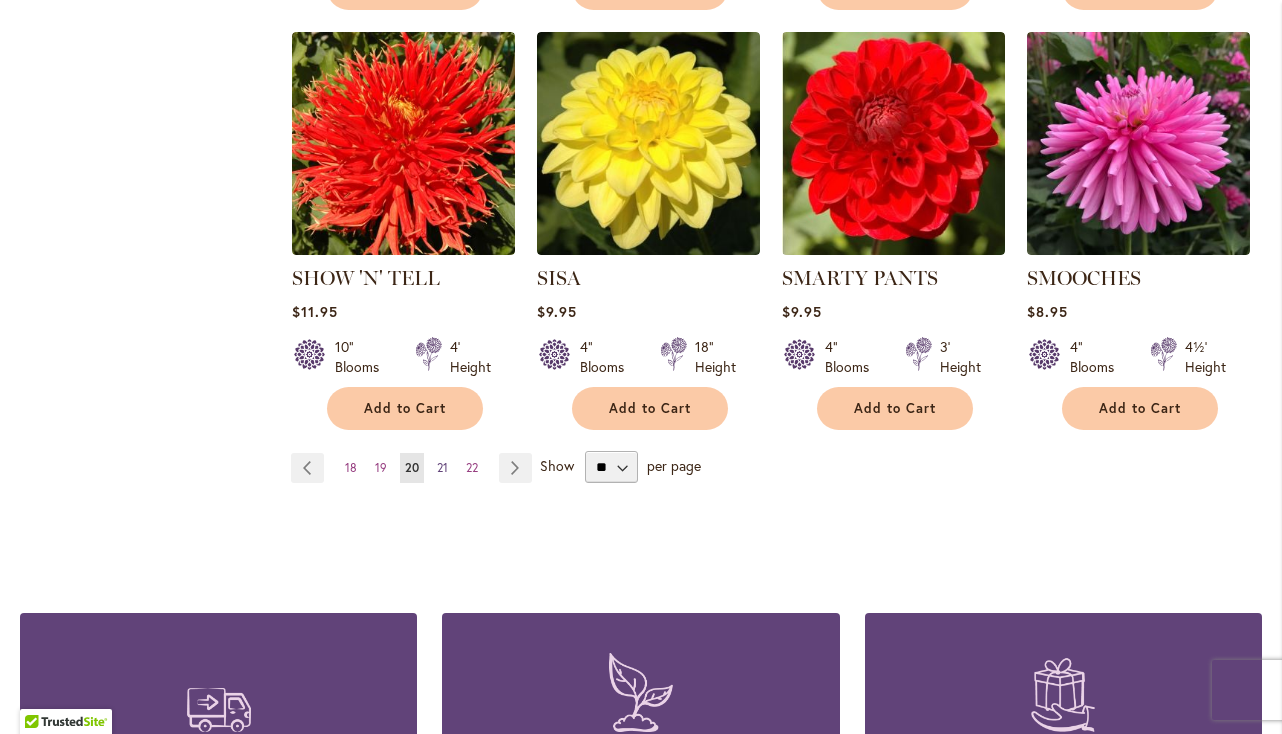 type on "**********" 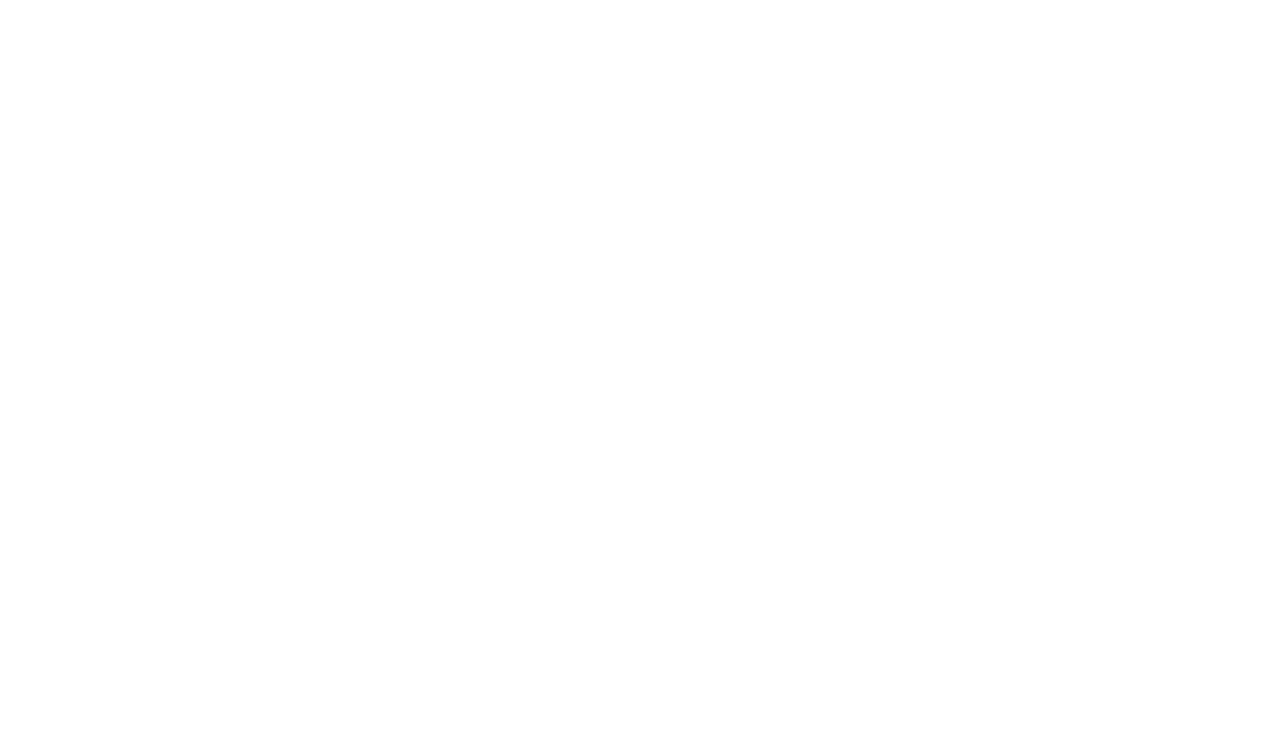 scroll, scrollTop: 0, scrollLeft: 0, axis: both 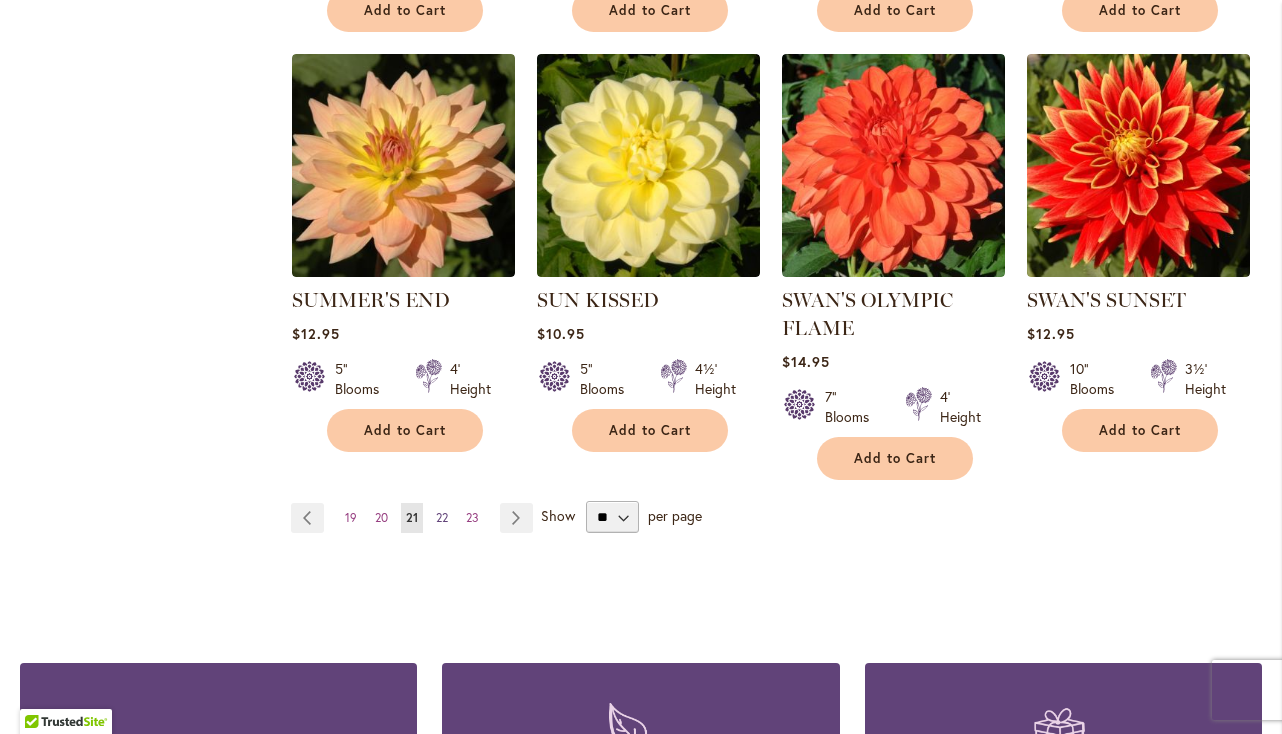 type on "**********" 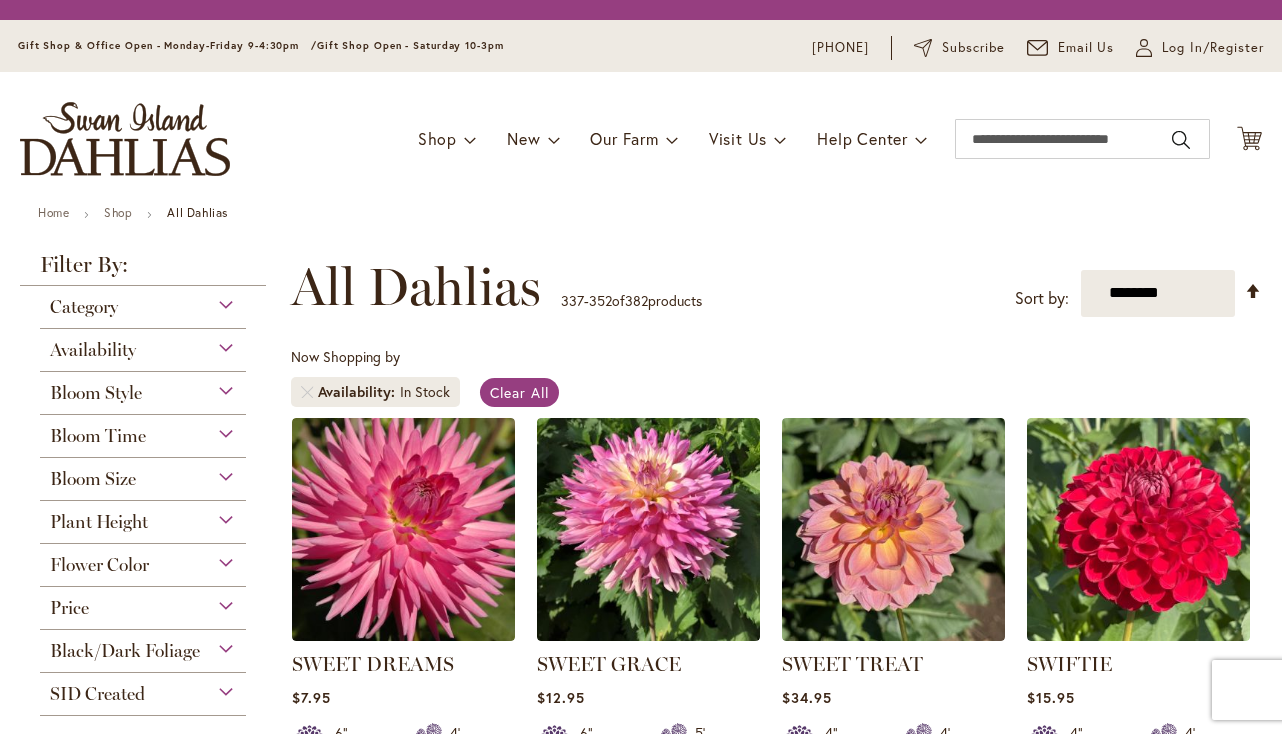 scroll, scrollTop: 0, scrollLeft: 0, axis: both 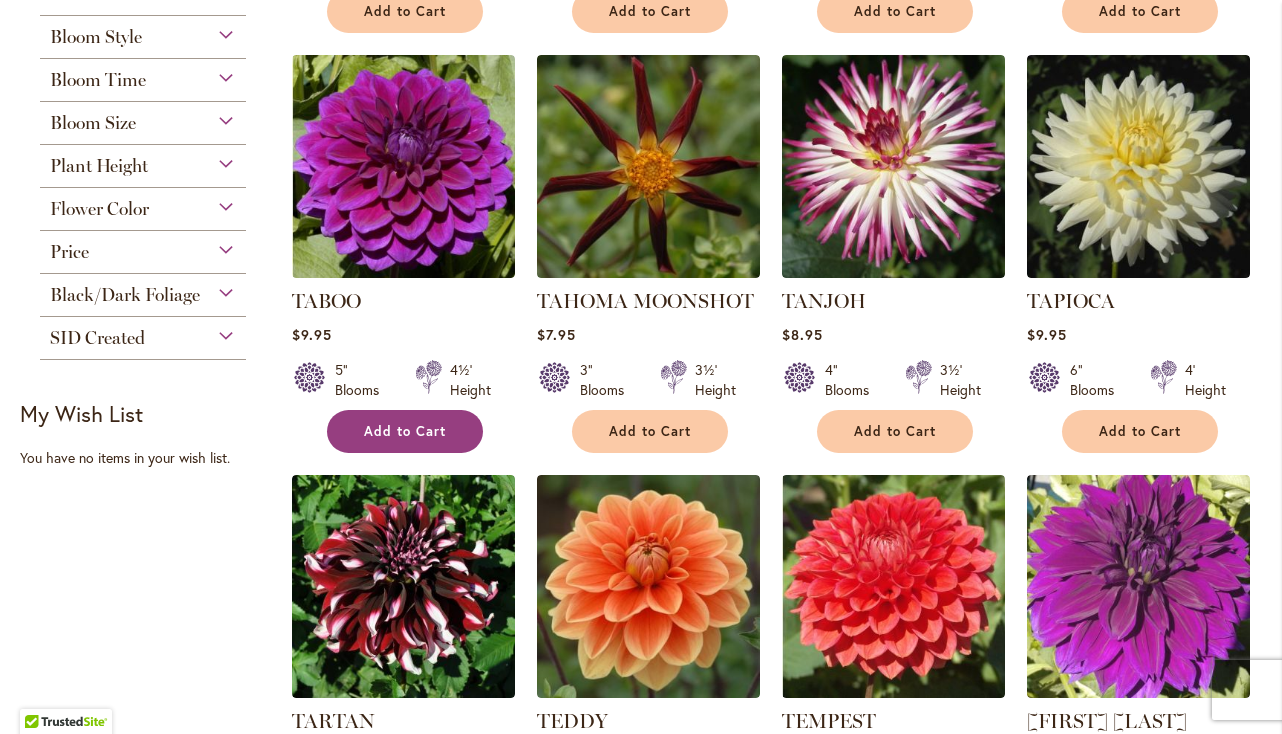 type on "**********" 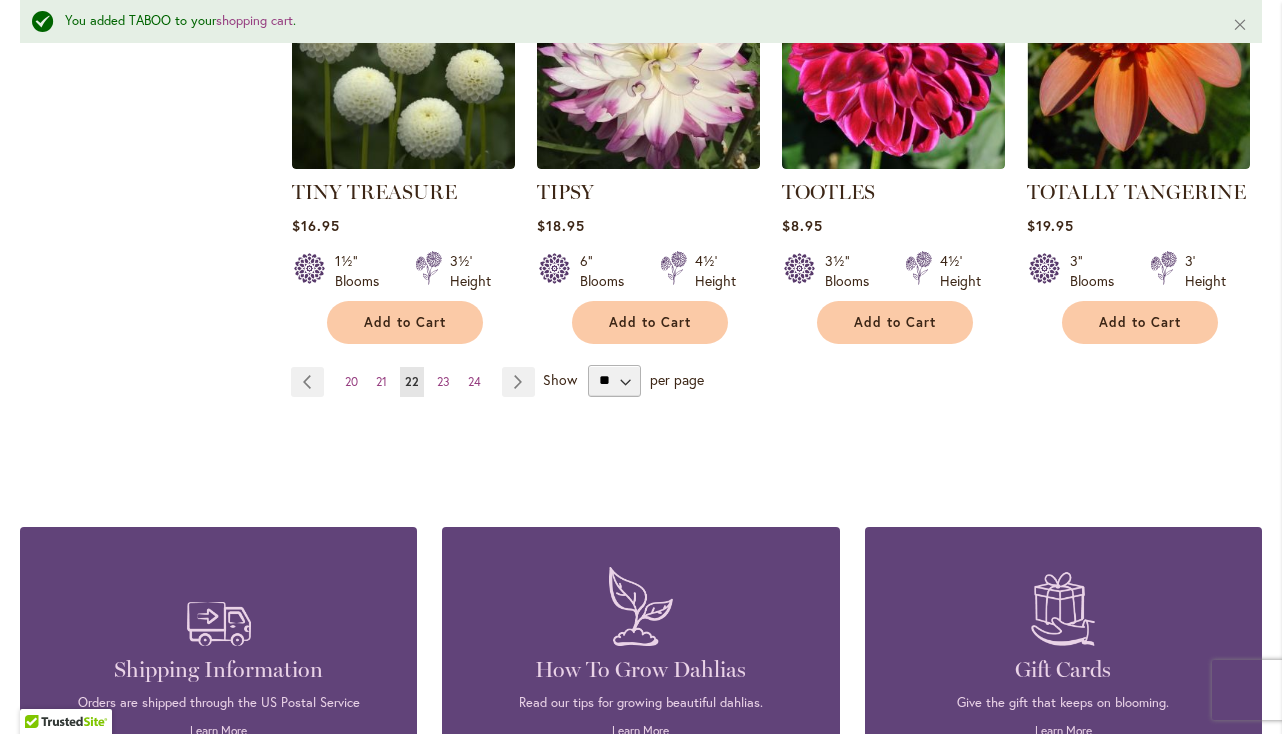 scroll, scrollTop: 1839, scrollLeft: 0, axis: vertical 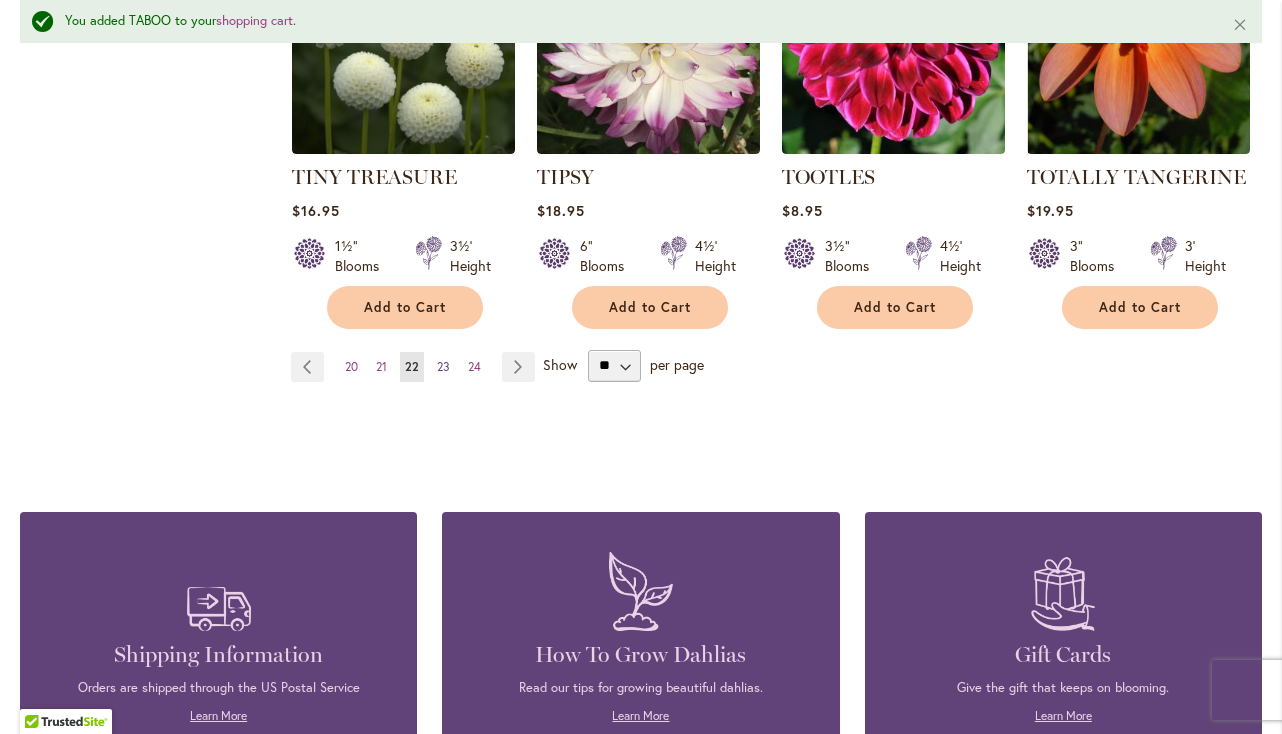 click on "23" at bounding box center (443, 366) 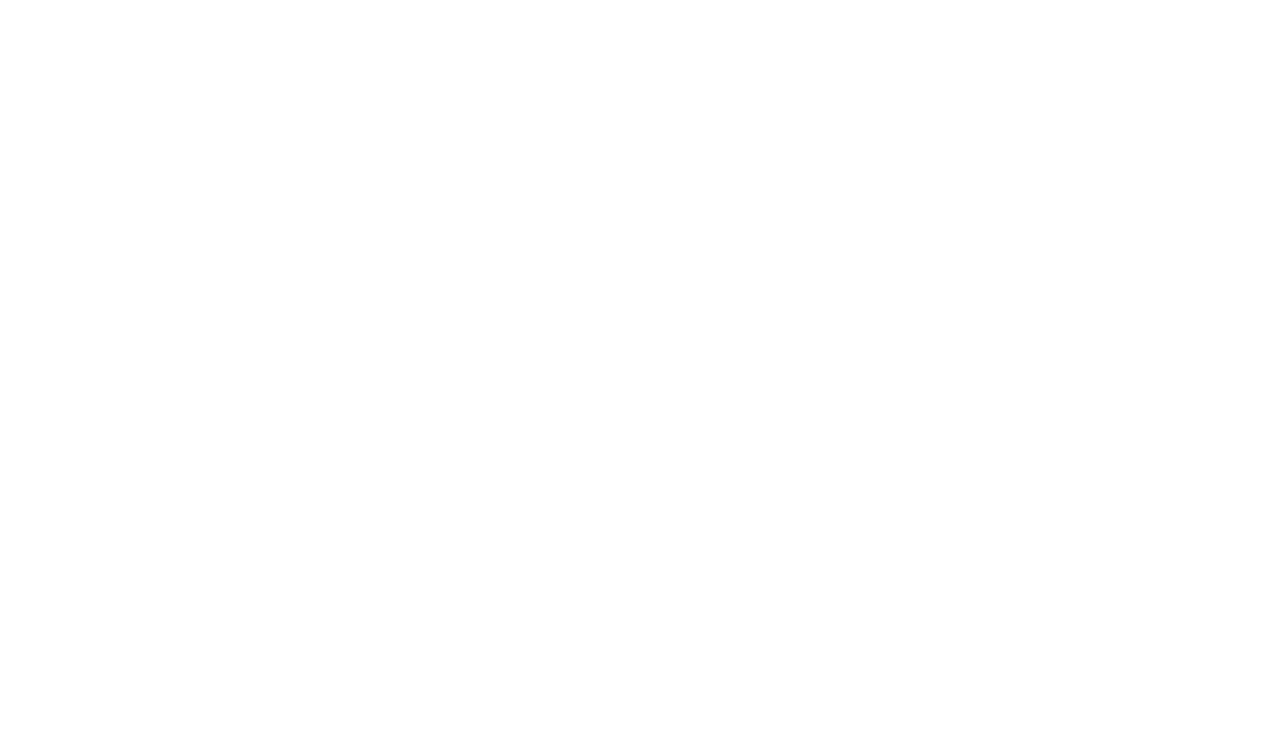 scroll, scrollTop: 0, scrollLeft: 0, axis: both 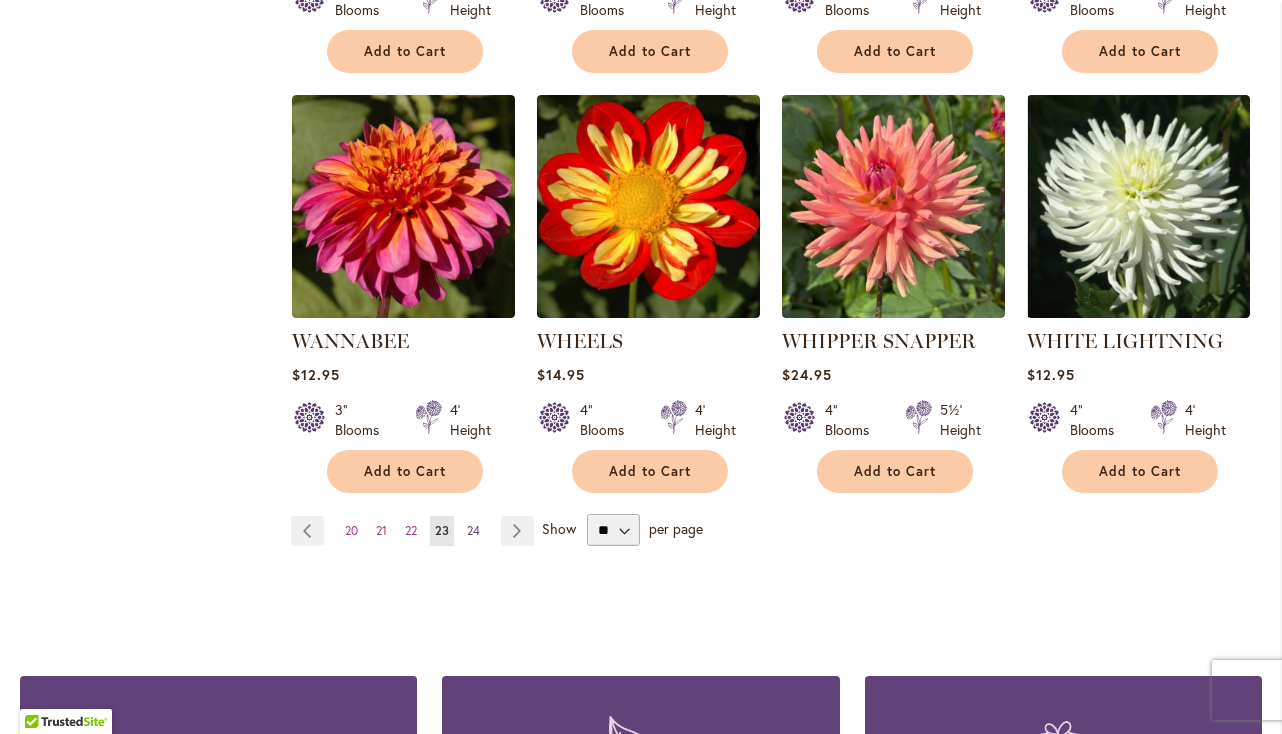 type on "**********" 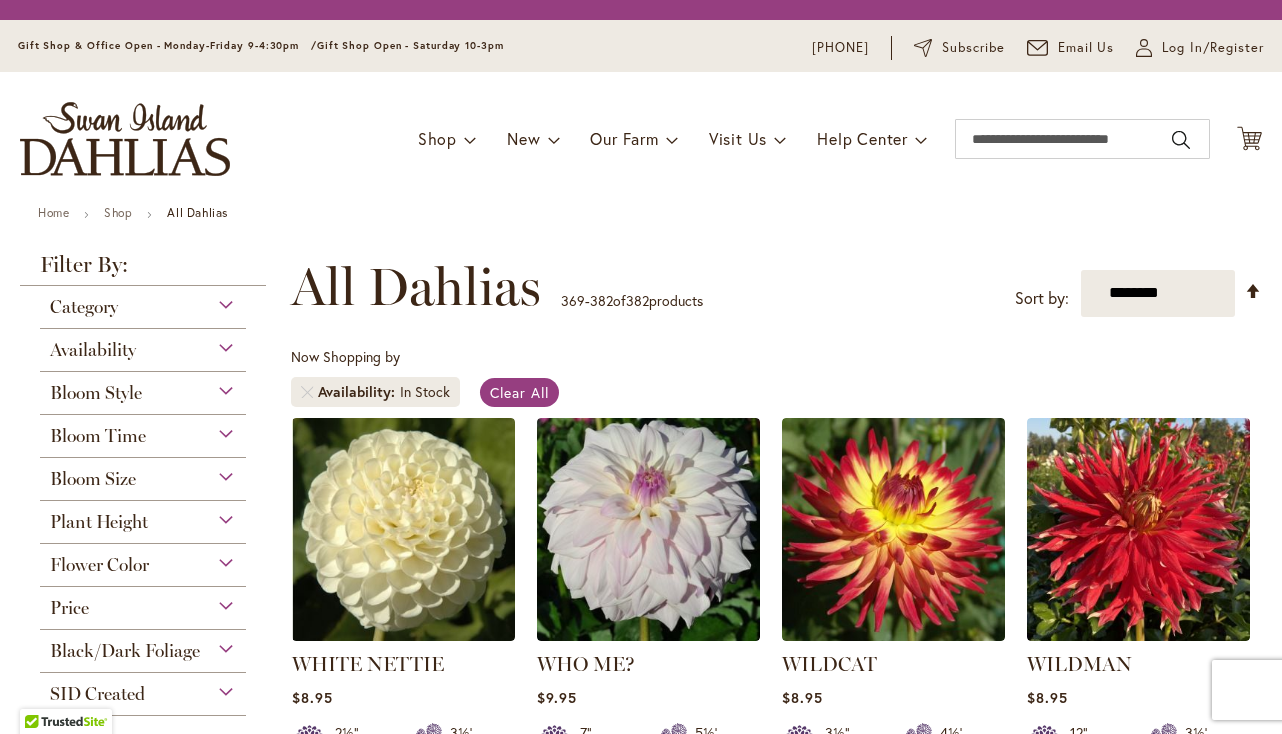 scroll, scrollTop: 0, scrollLeft: 0, axis: both 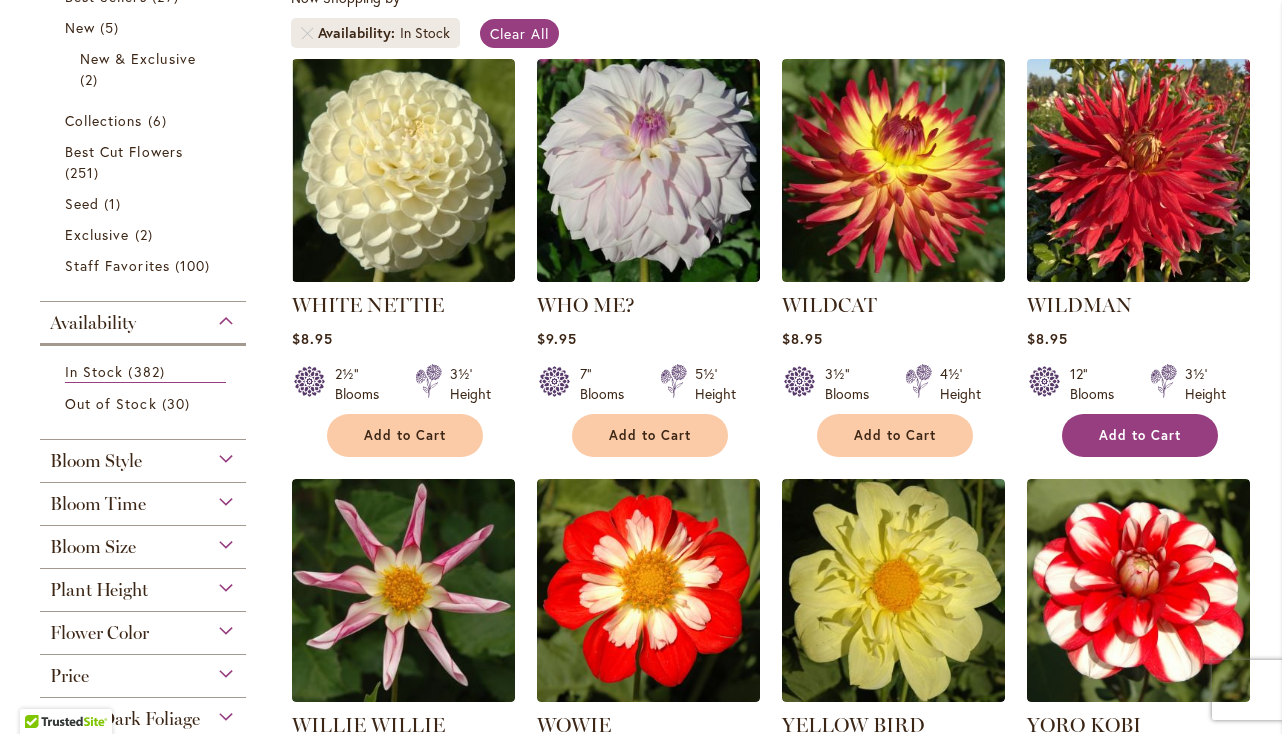 type on "**********" 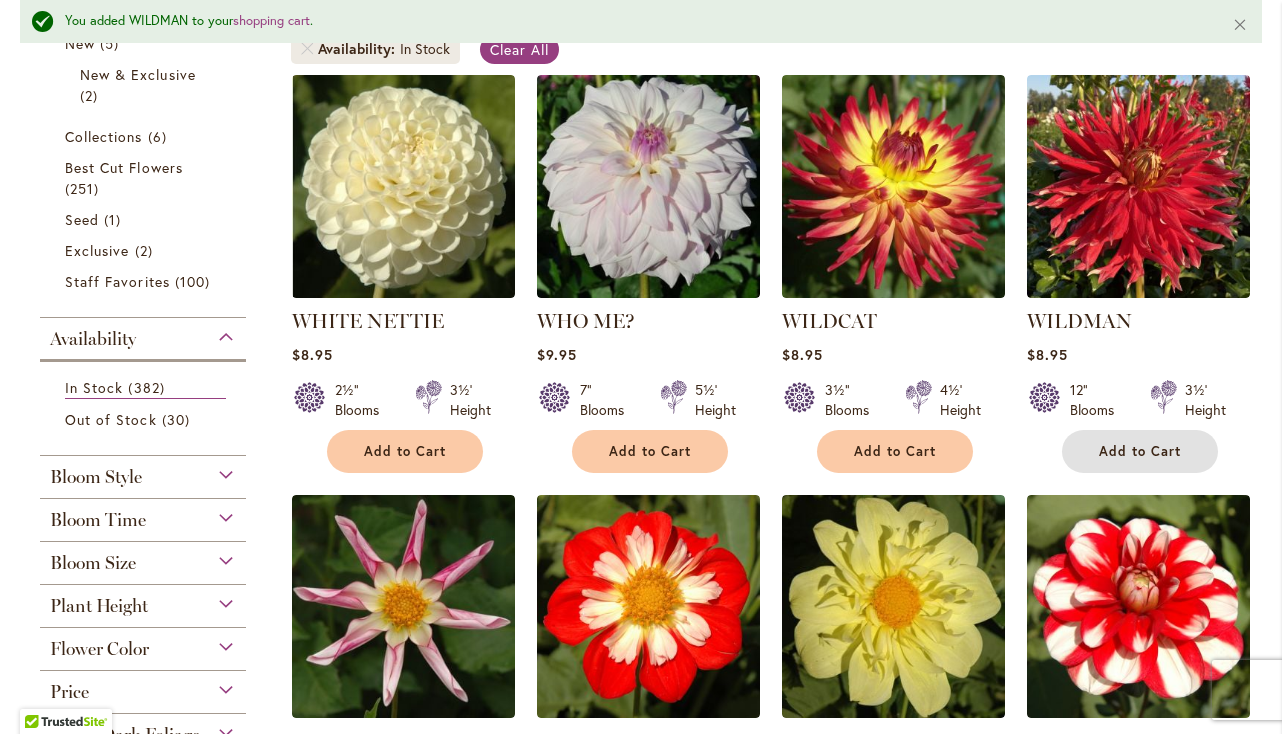 scroll, scrollTop: 0, scrollLeft: 0, axis: both 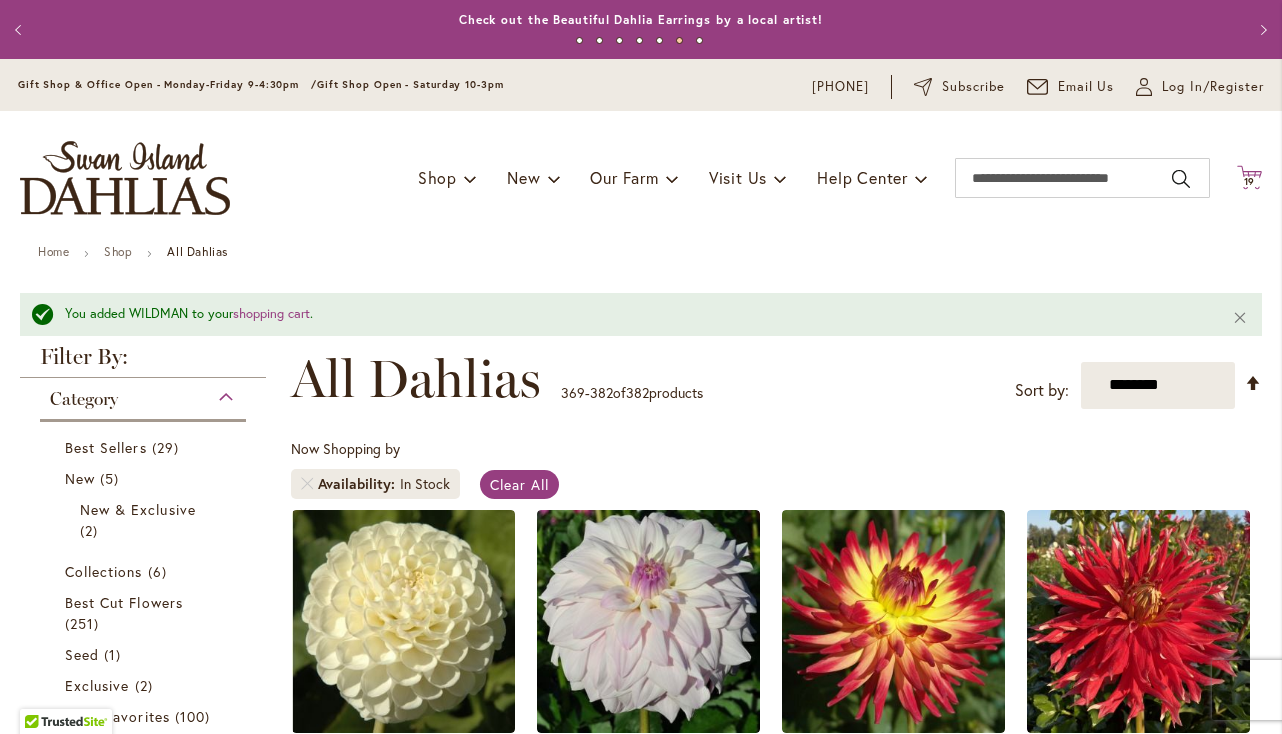 click 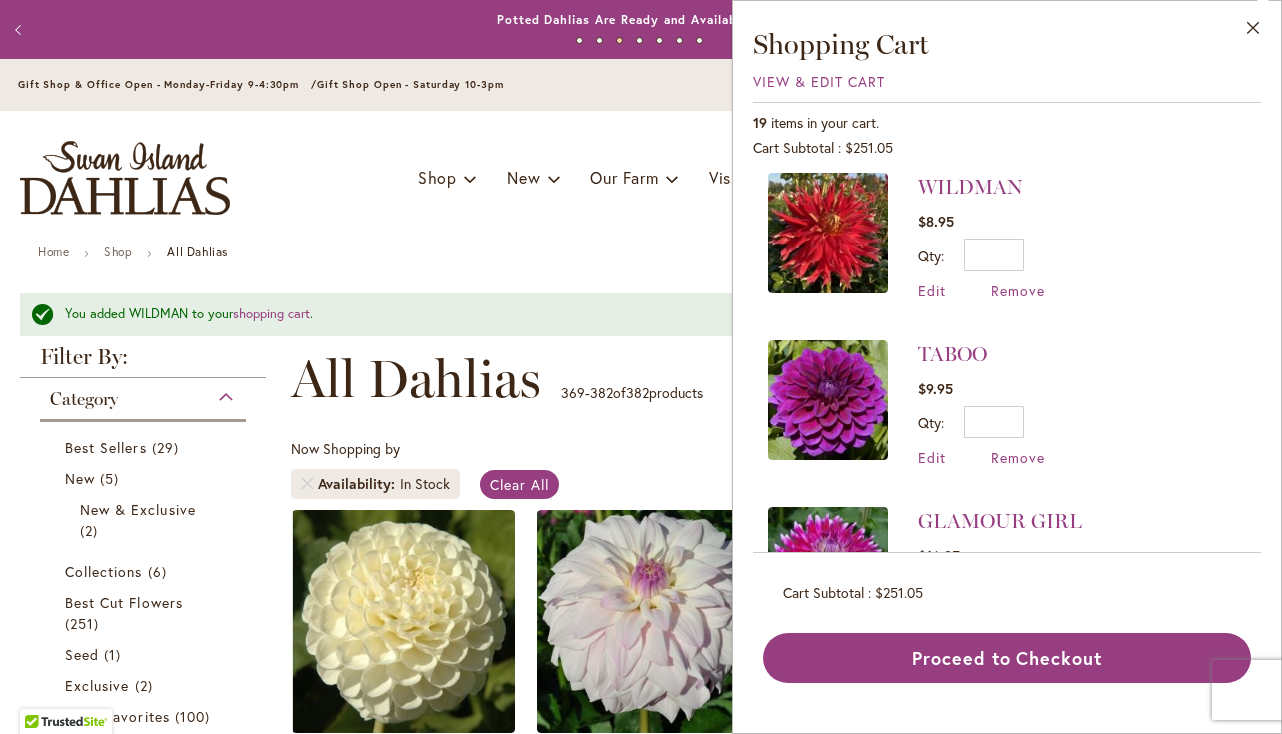 scroll, scrollTop: 6, scrollLeft: 0, axis: vertical 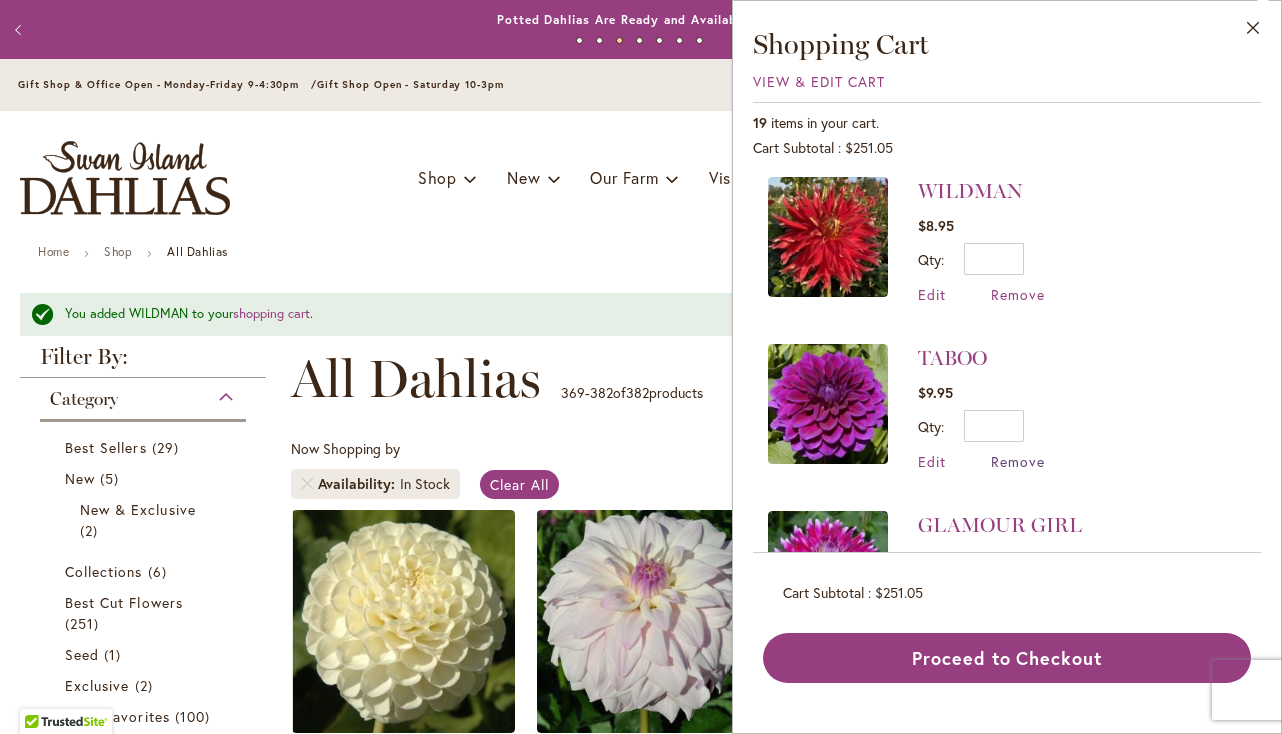 click on "Remove" at bounding box center (1018, 461) 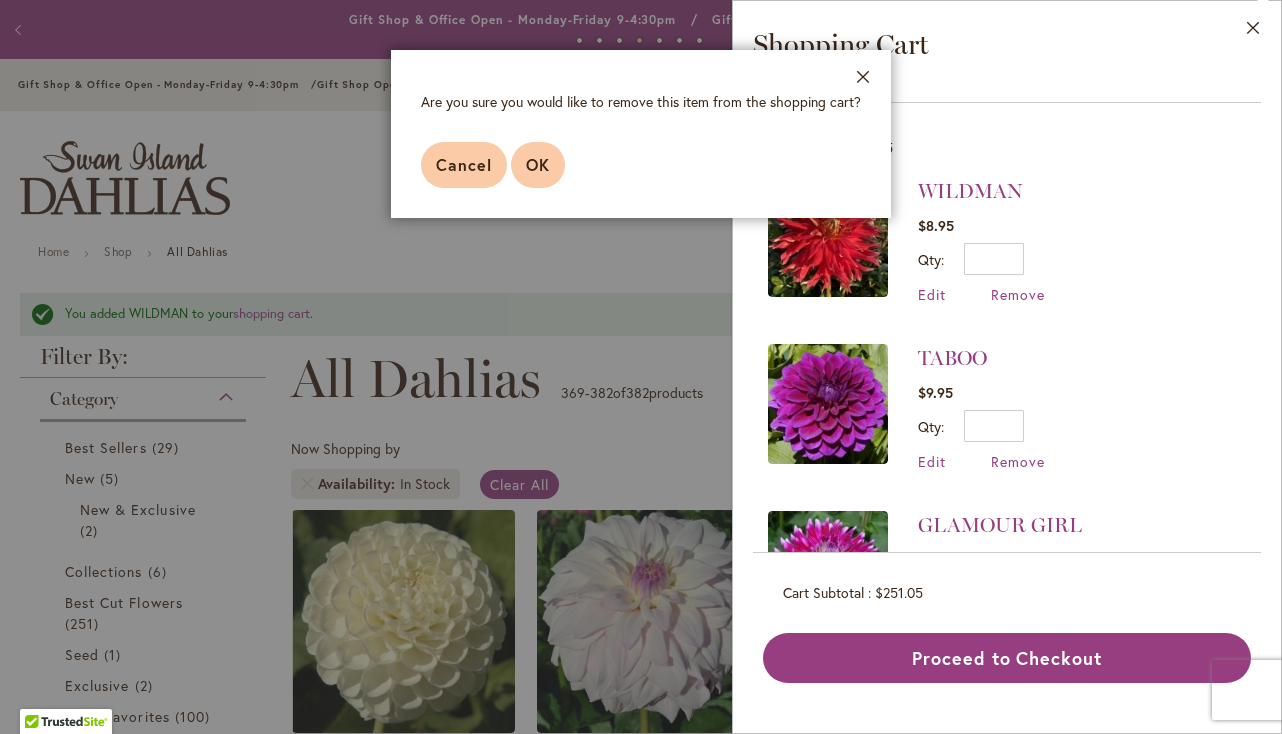 click on "OK" at bounding box center [538, 164] 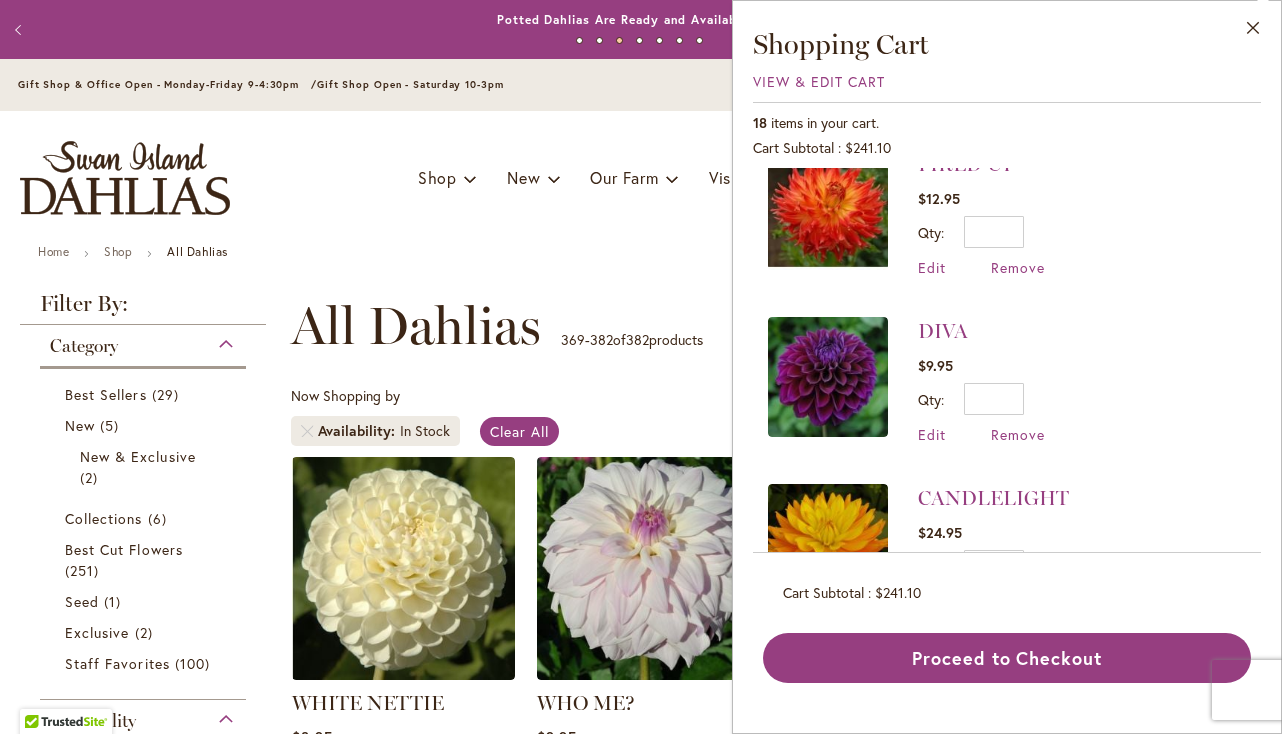 scroll, scrollTop: 1524, scrollLeft: 0, axis: vertical 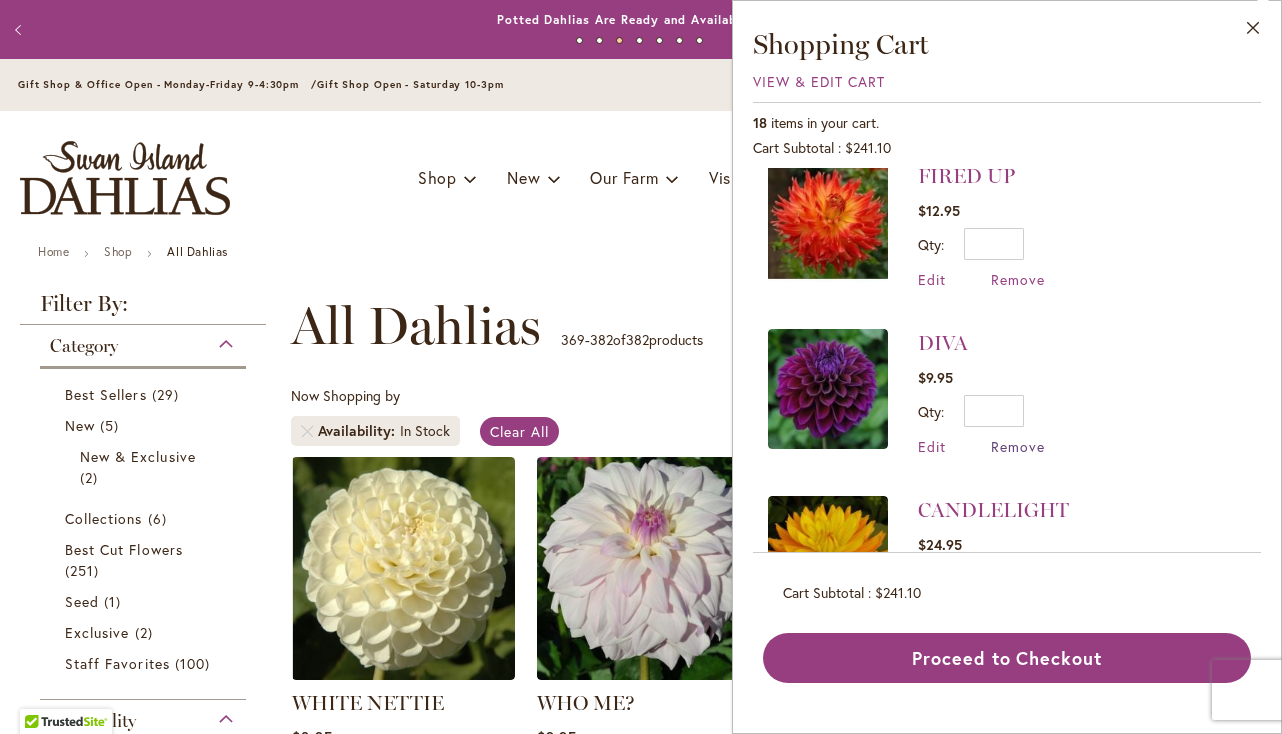 click on "Remove" at bounding box center (1018, 446) 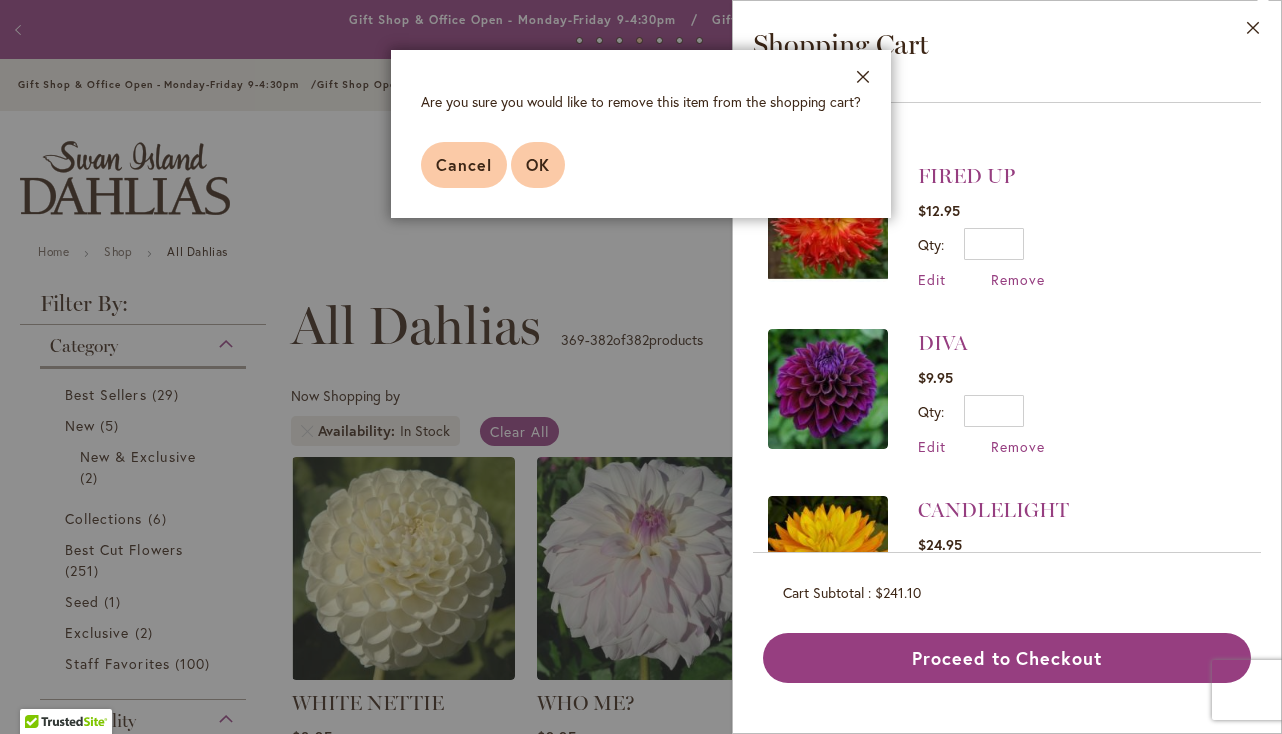 click on "OK" at bounding box center [538, 164] 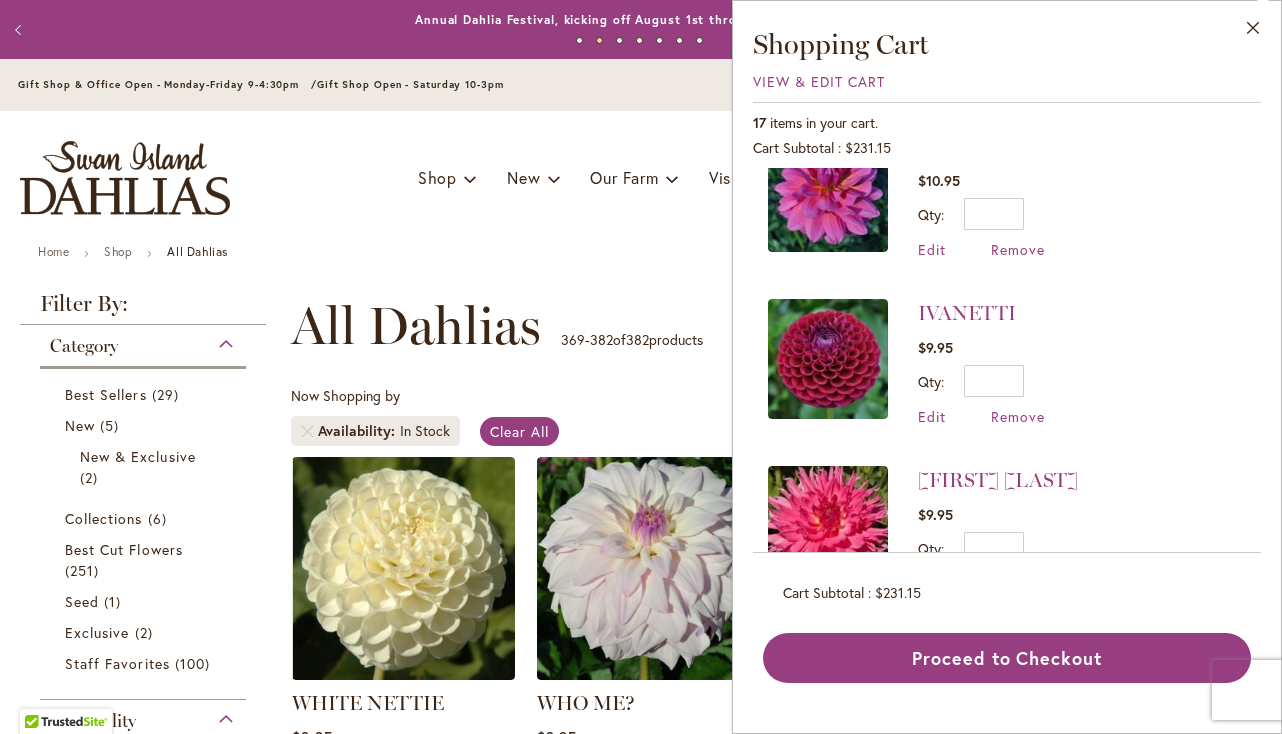 scroll, scrollTop: 894, scrollLeft: 0, axis: vertical 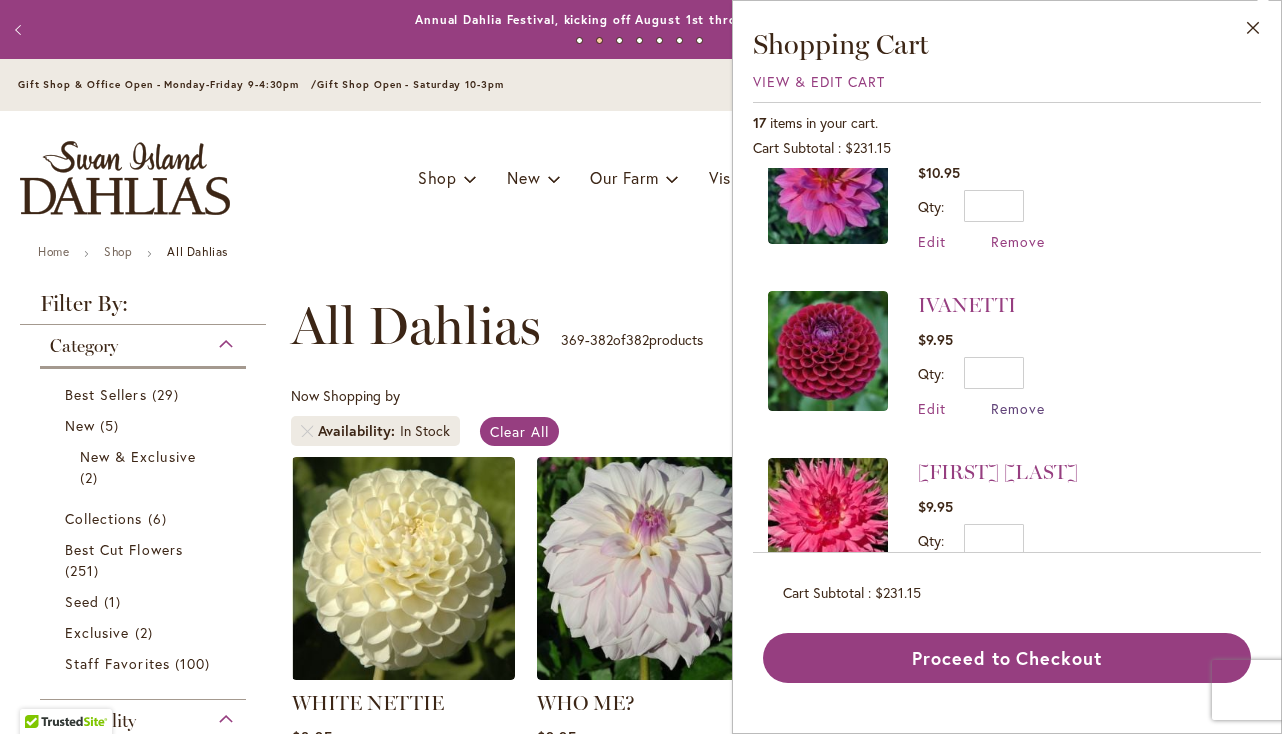 click on "Remove" at bounding box center (1018, 408) 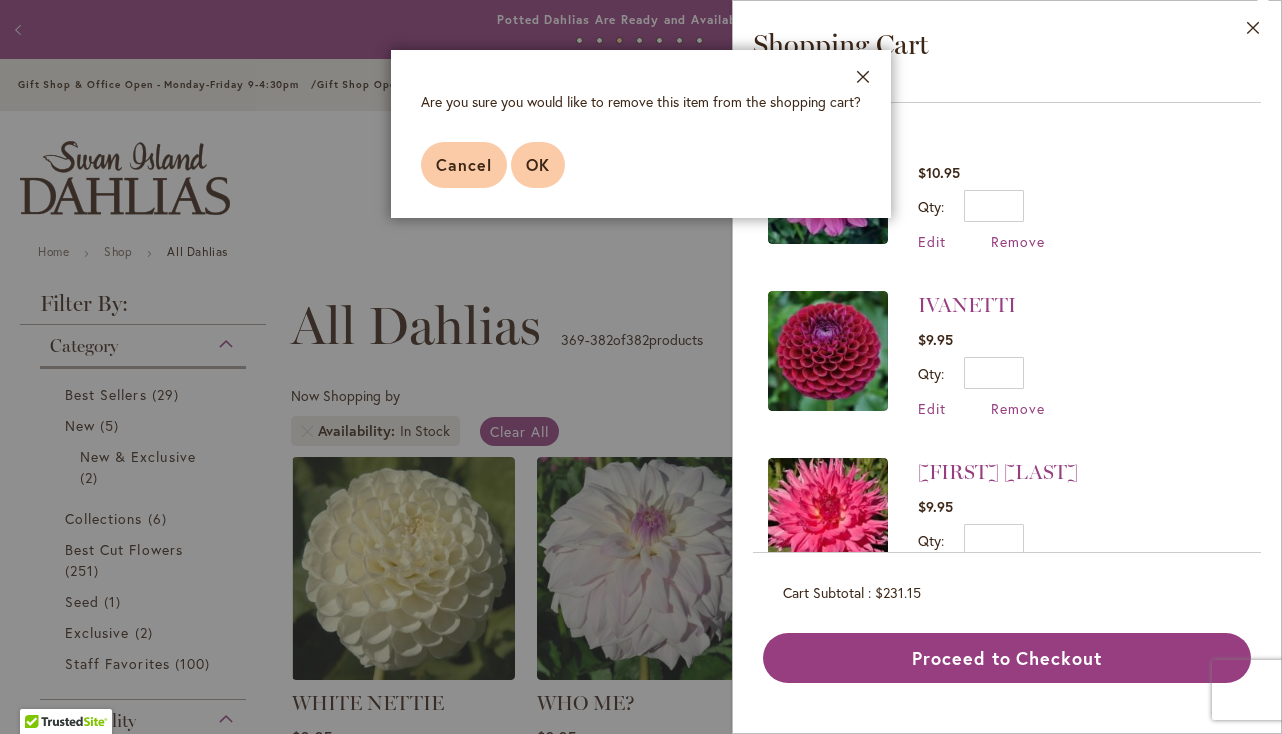 click on "OK" at bounding box center (538, 165) 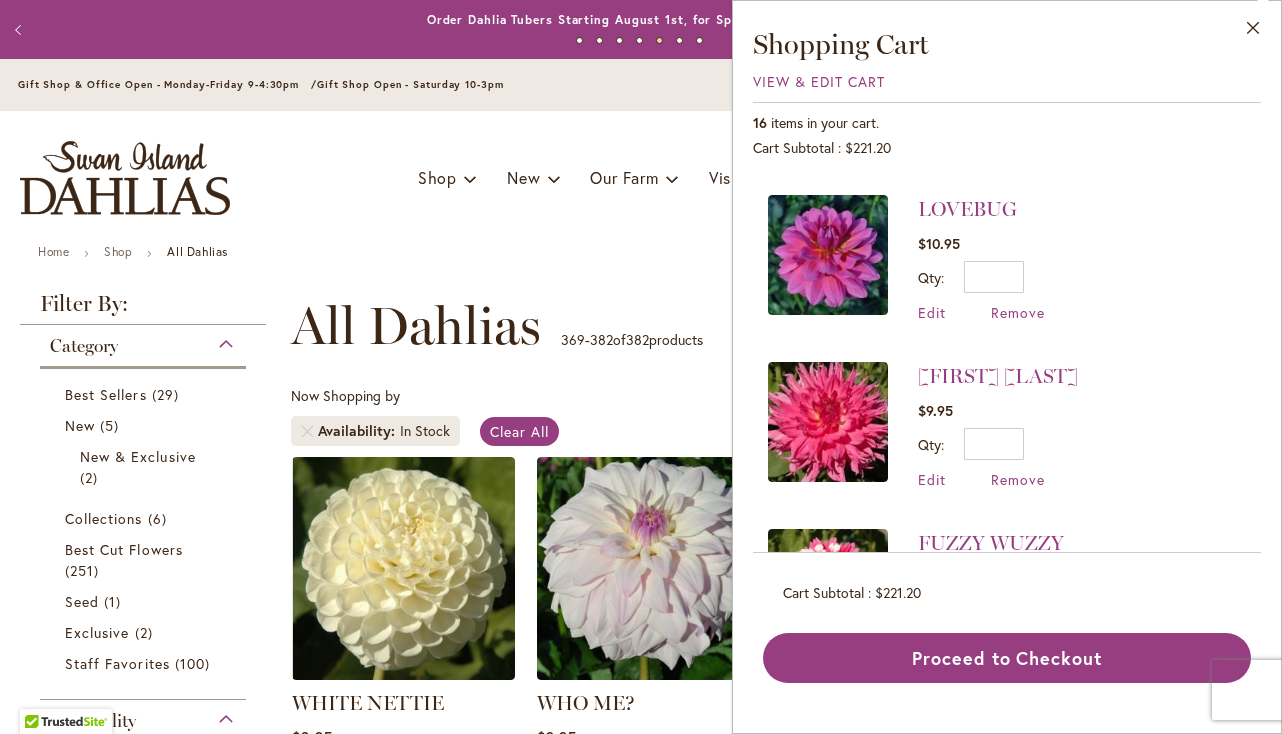 scroll, scrollTop: 826, scrollLeft: 0, axis: vertical 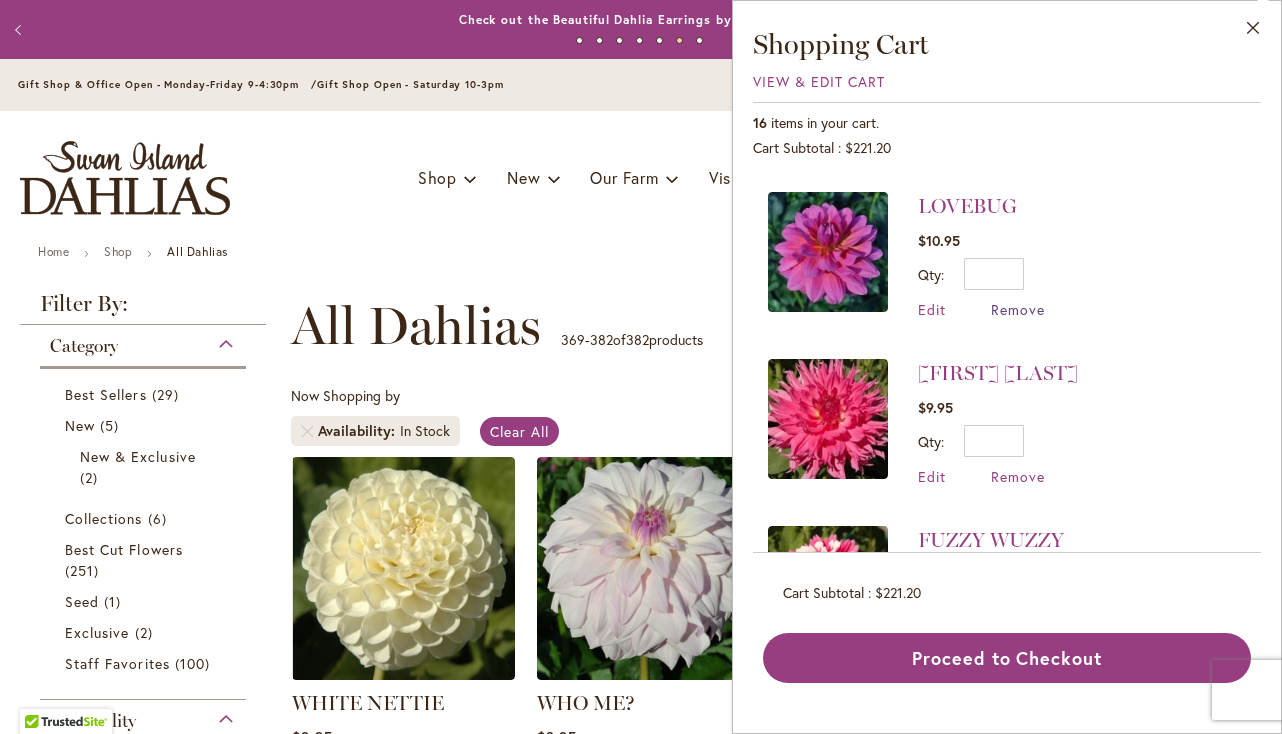 click on "Remove" at bounding box center [1018, 309] 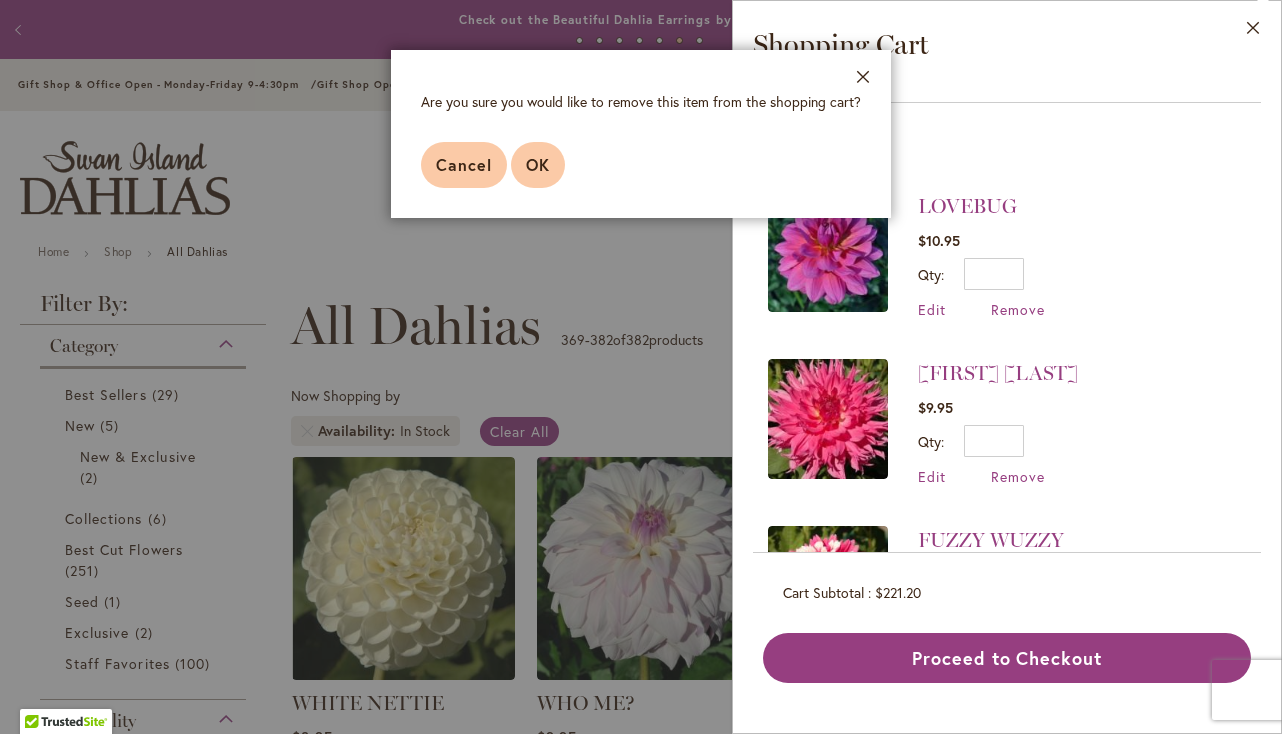 click on "OK" at bounding box center [538, 164] 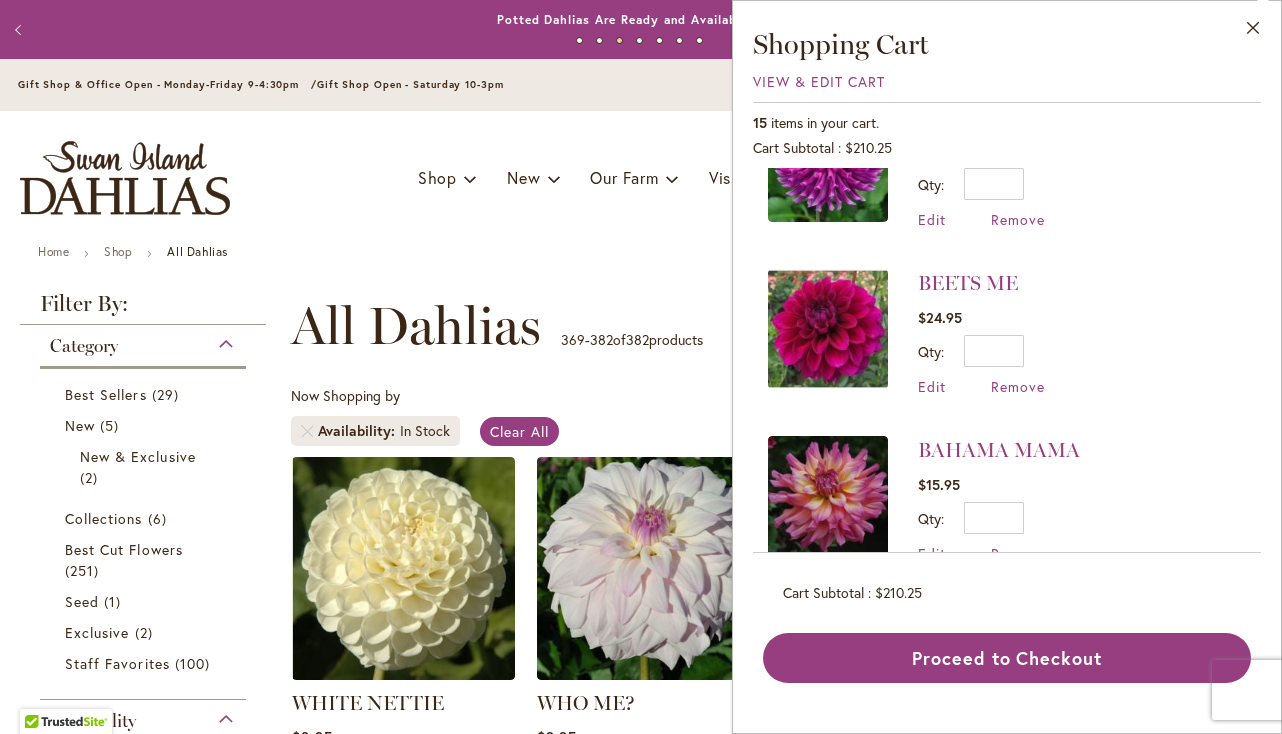 scroll, scrollTop: 1943, scrollLeft: 0, axis: vertical 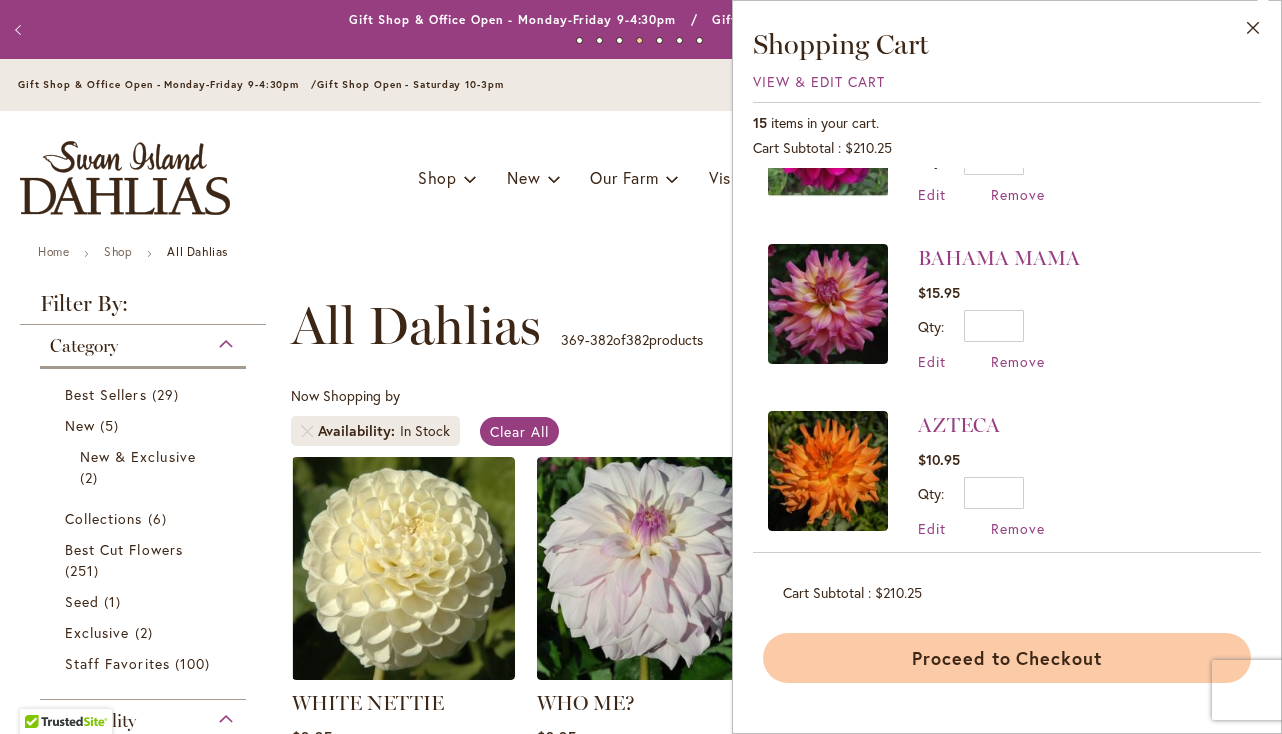 click on "Proceed to Checkout" at bounding box center (1007, 658) 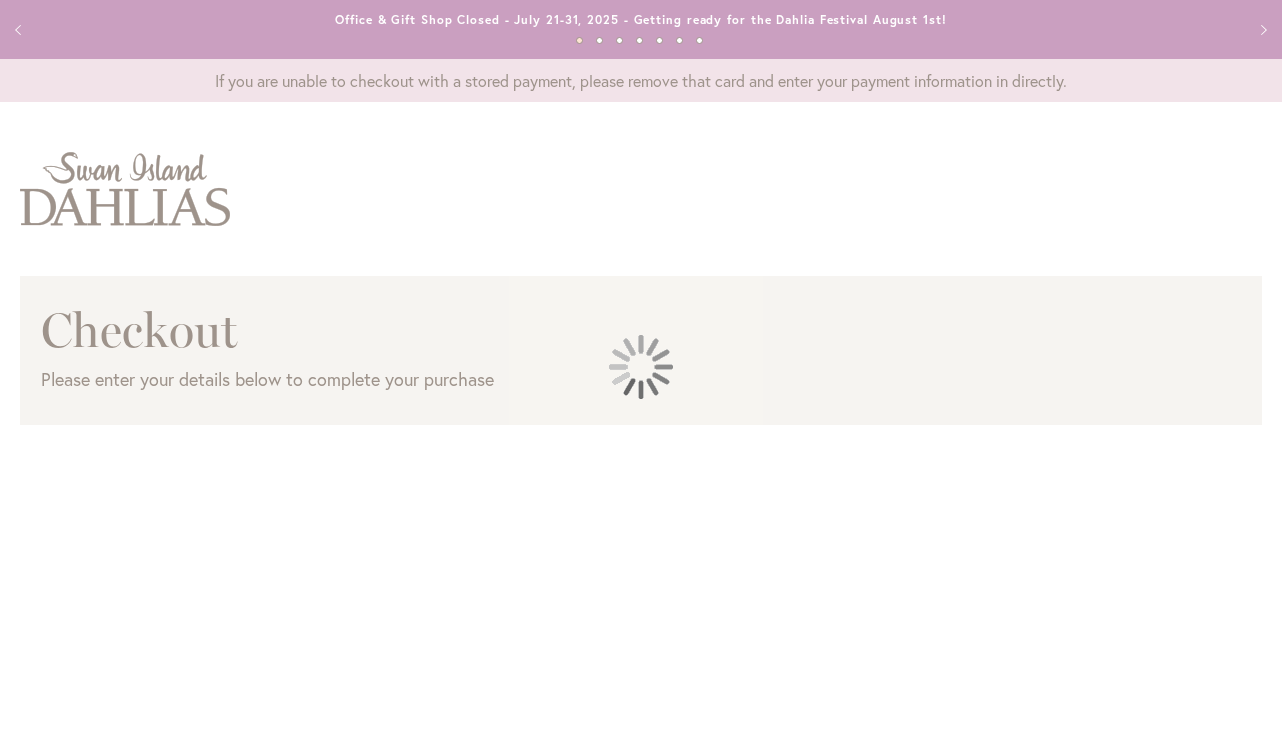 scroll, scrollTop: 0, scrollLeft: 0, axis: both 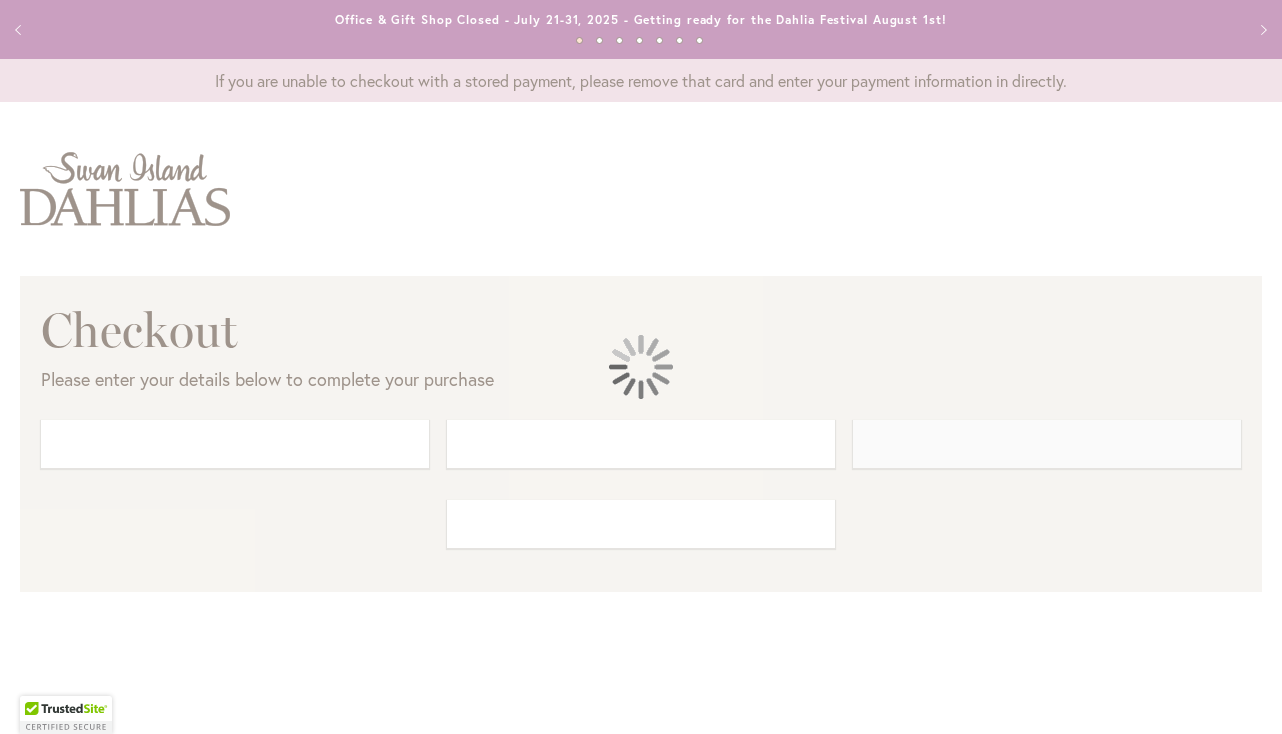 select on "**" 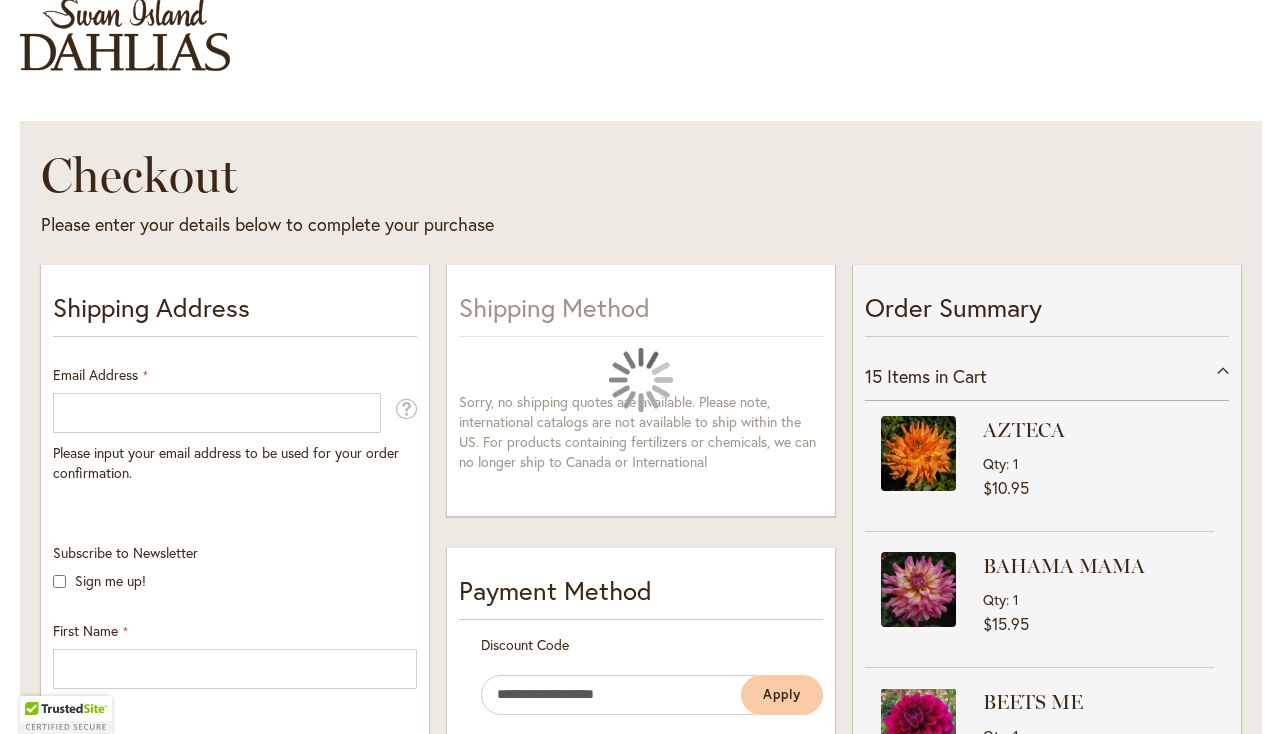 scroll, scrollTop: 213, scrollLeft: 0, axis: vertical 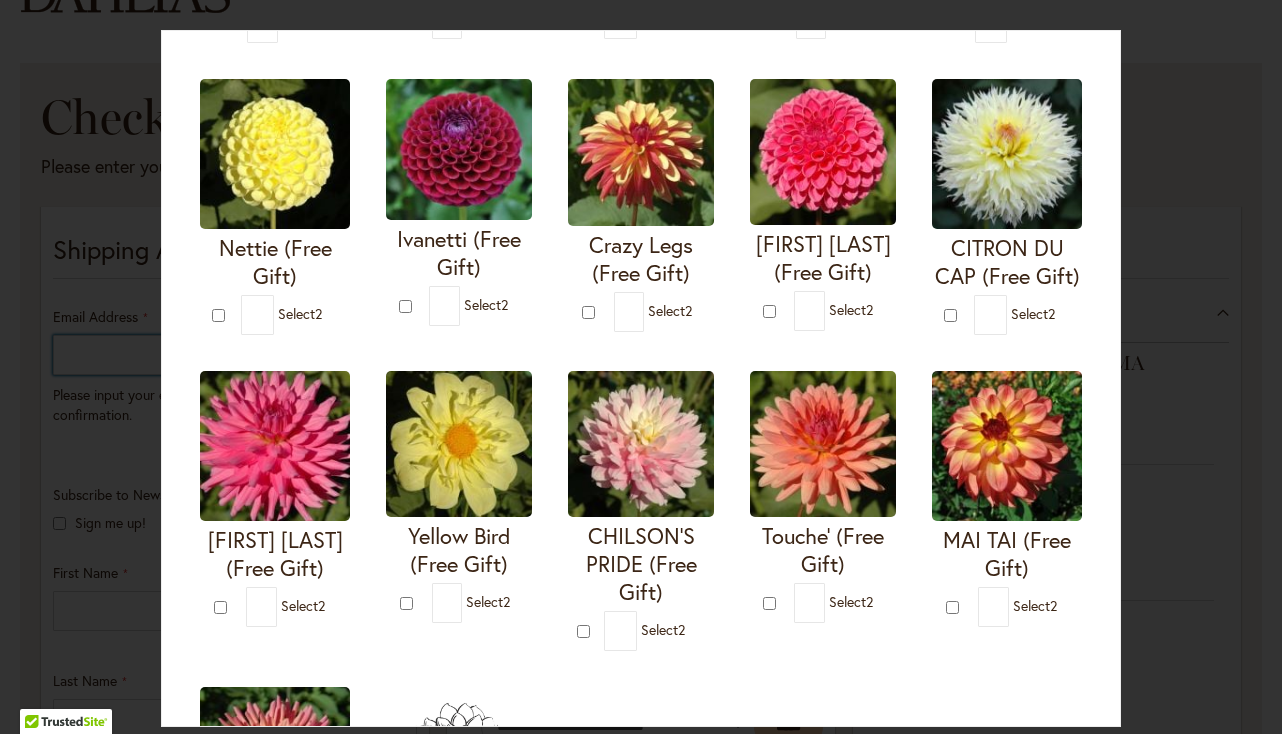 type on "**********" 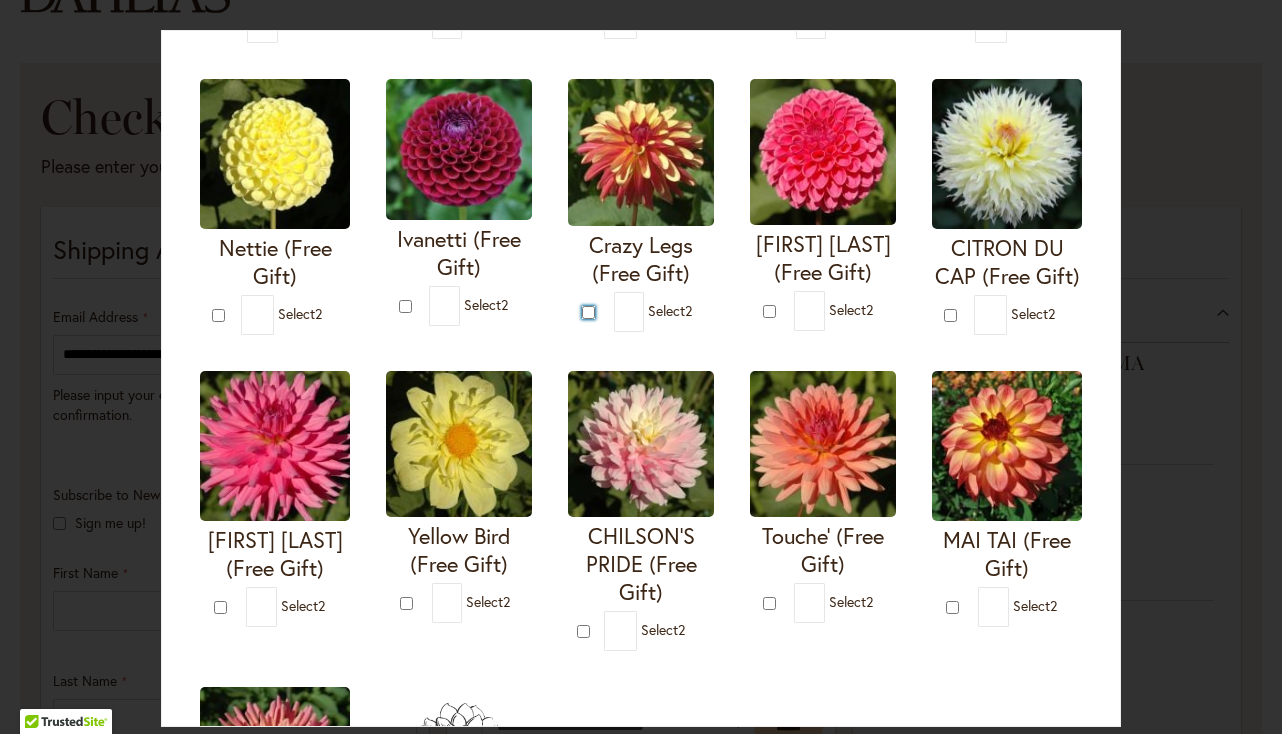 type on "*" 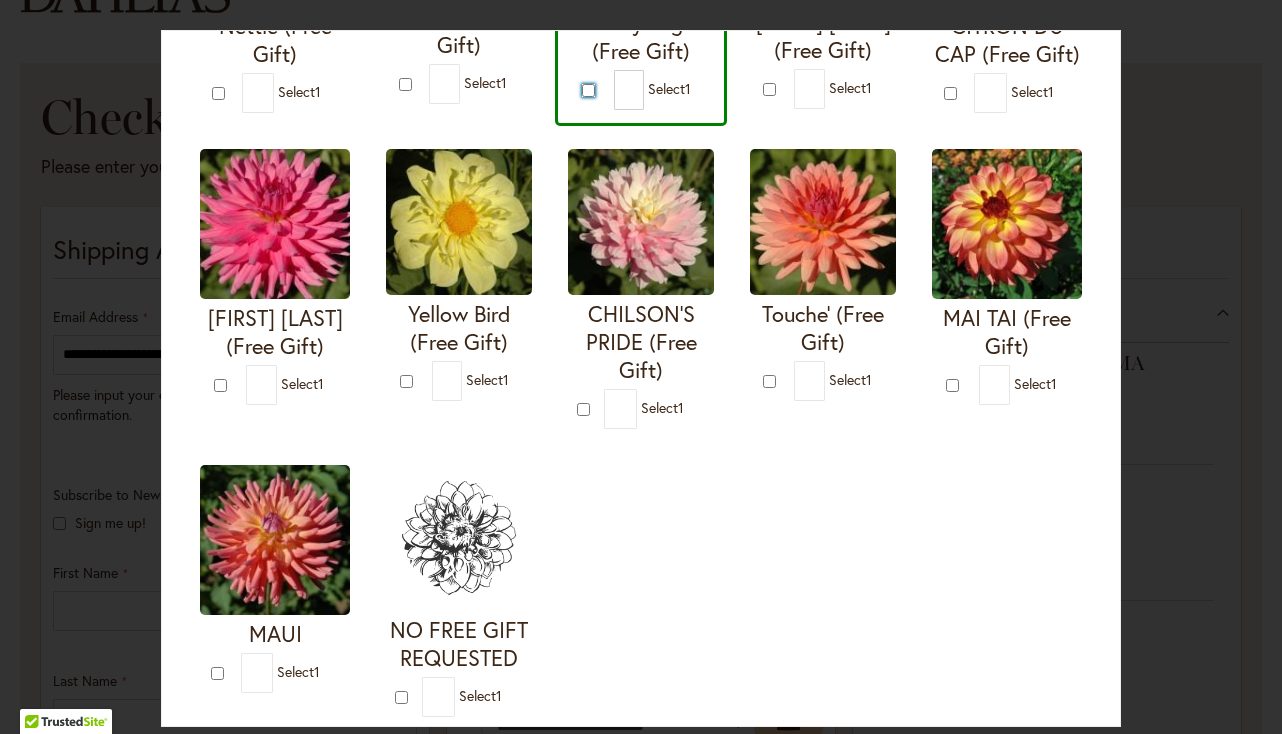scroll, scrollTop: 646, scrollLeft: 0, axis: vertical 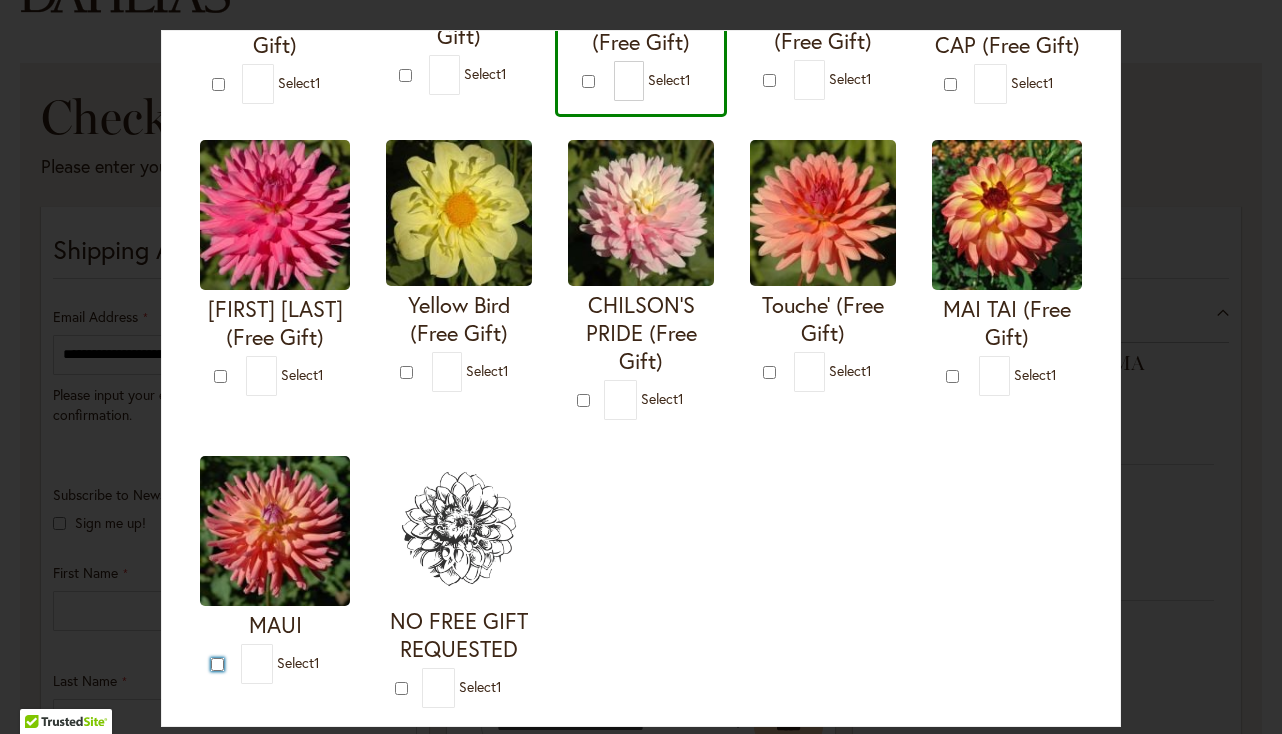 type on "*" 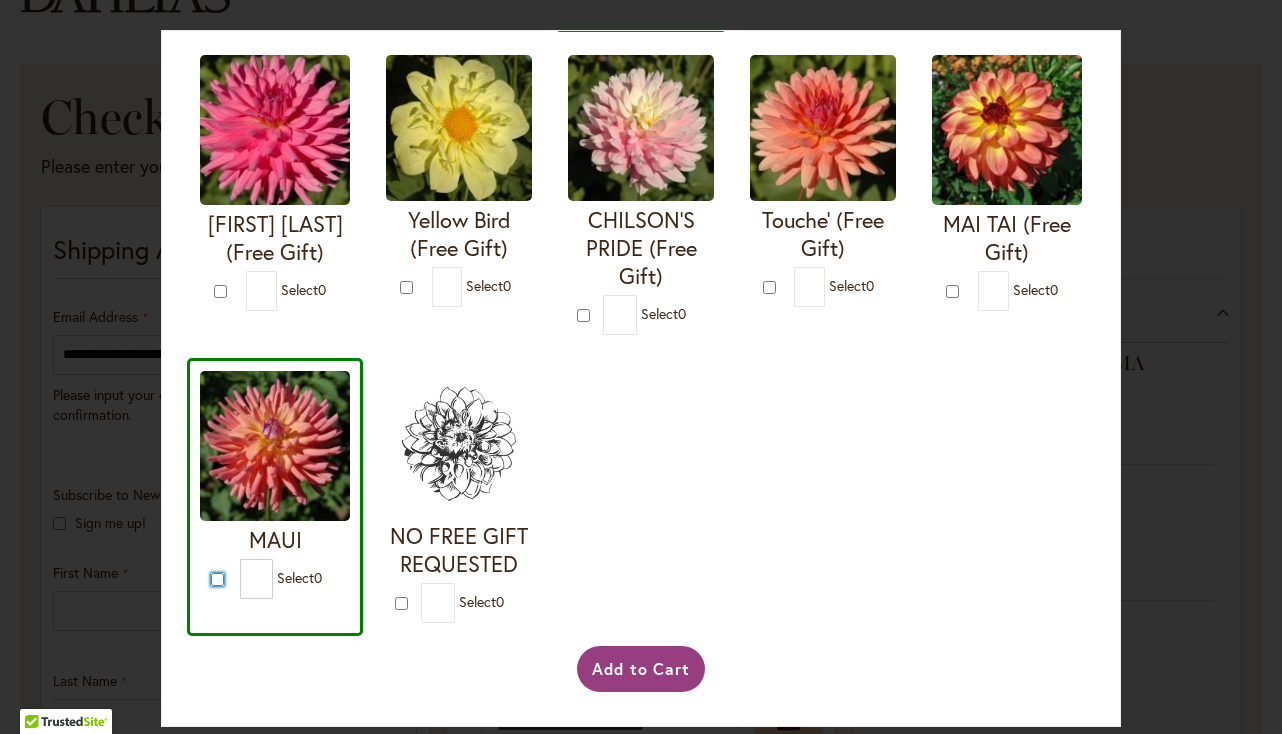 scroll, scrollTop: 726, scrollLeft: 0, axis: vertical 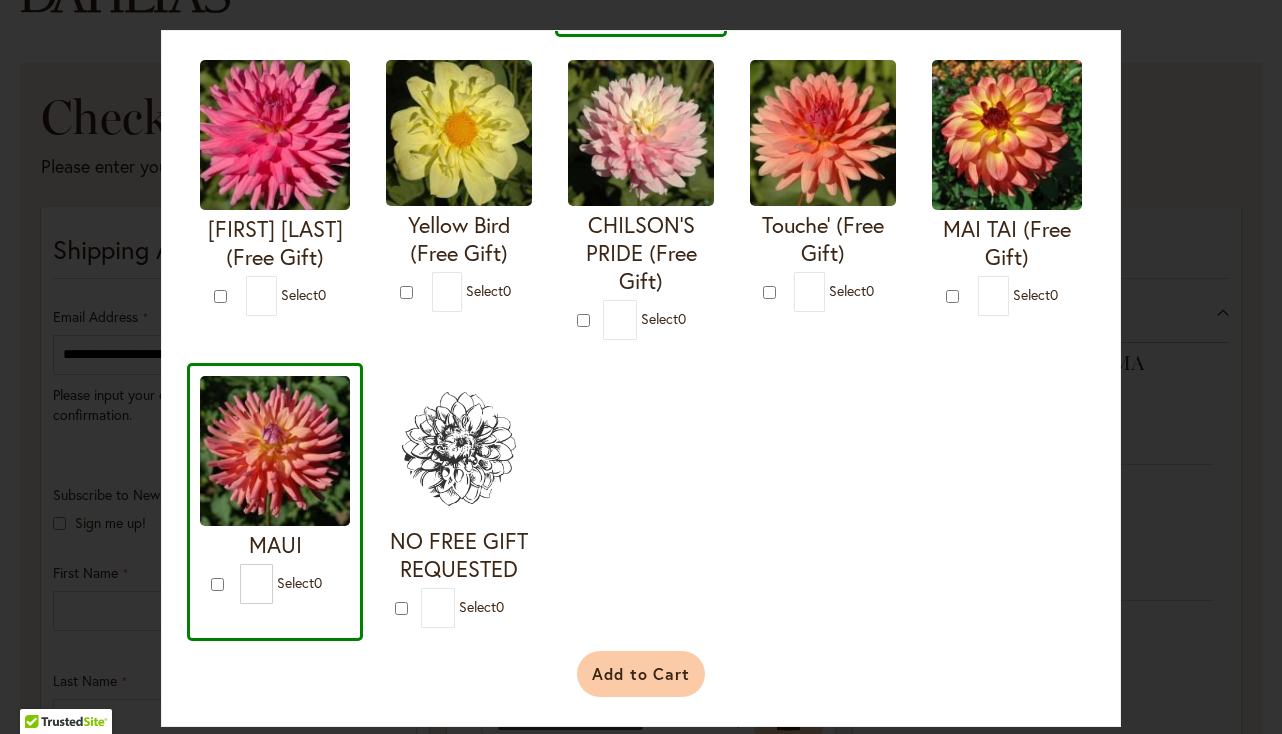 click on "Add to Cart" at bounding box center [641, 674] 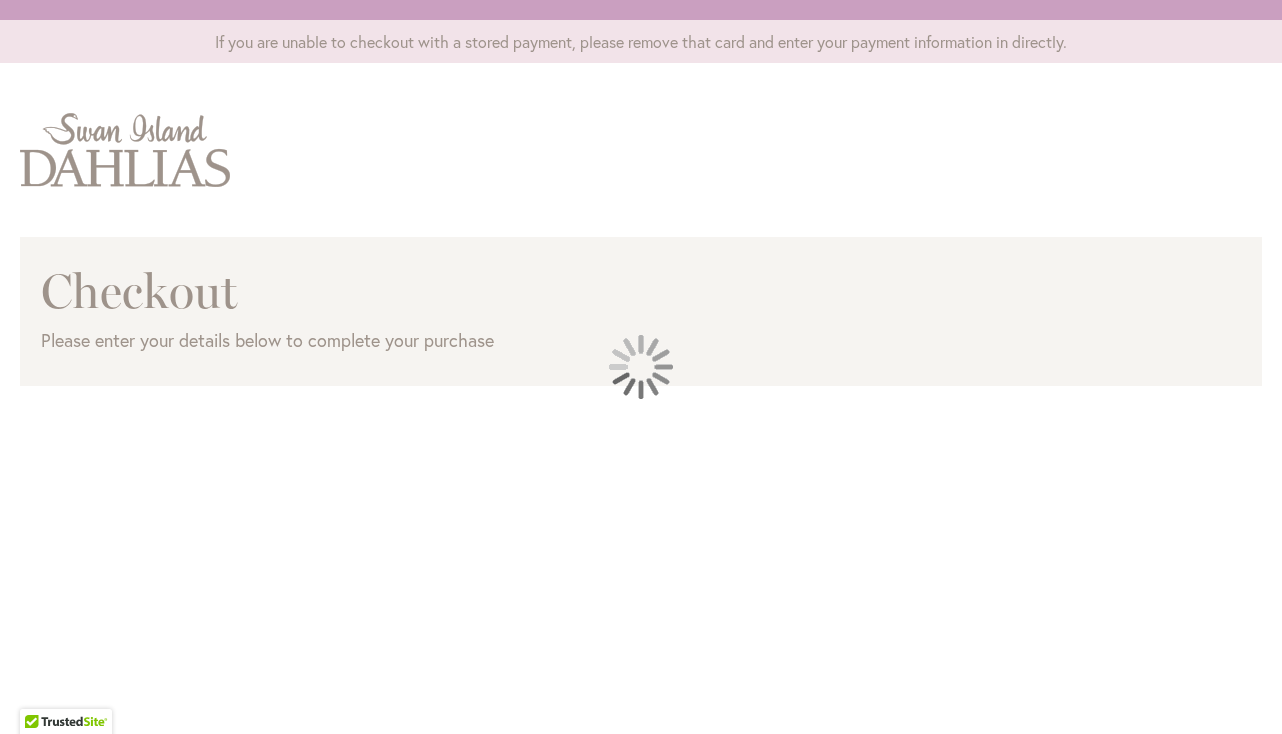 scroll, scrollTop: 0, scrollLeft: 0, axis: both 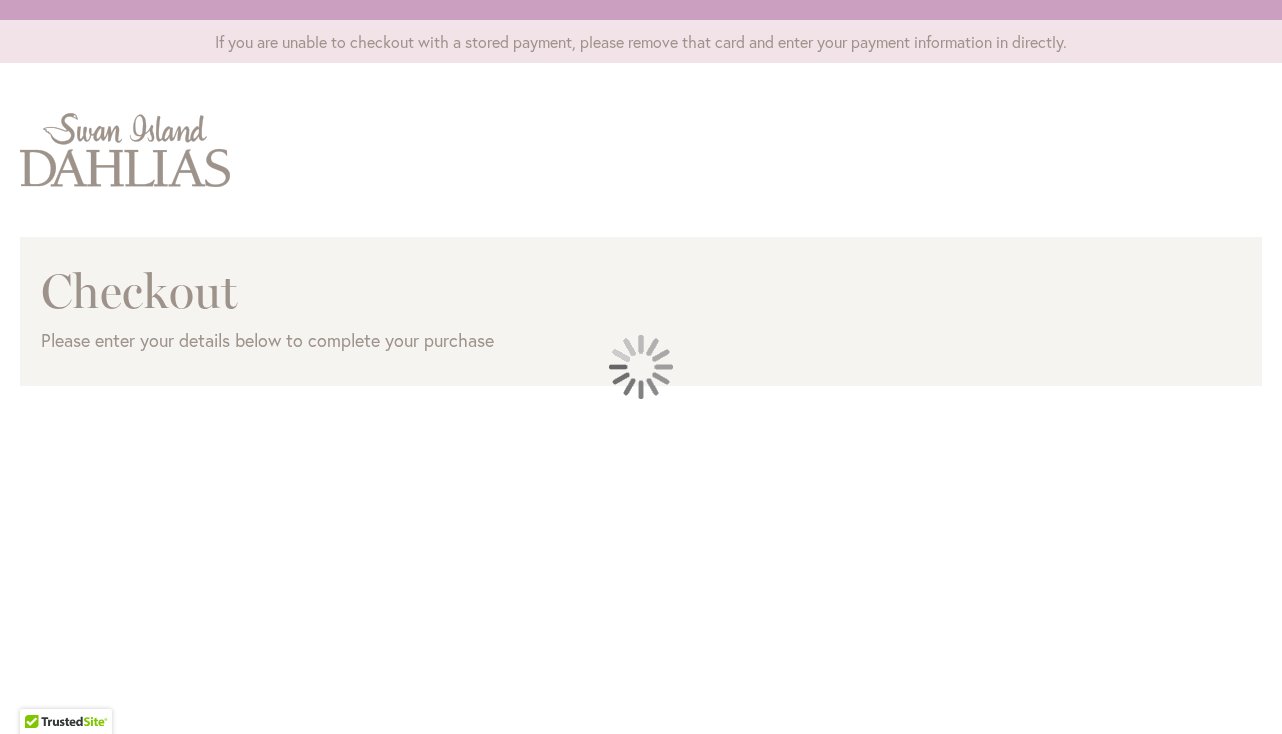 select on "**" 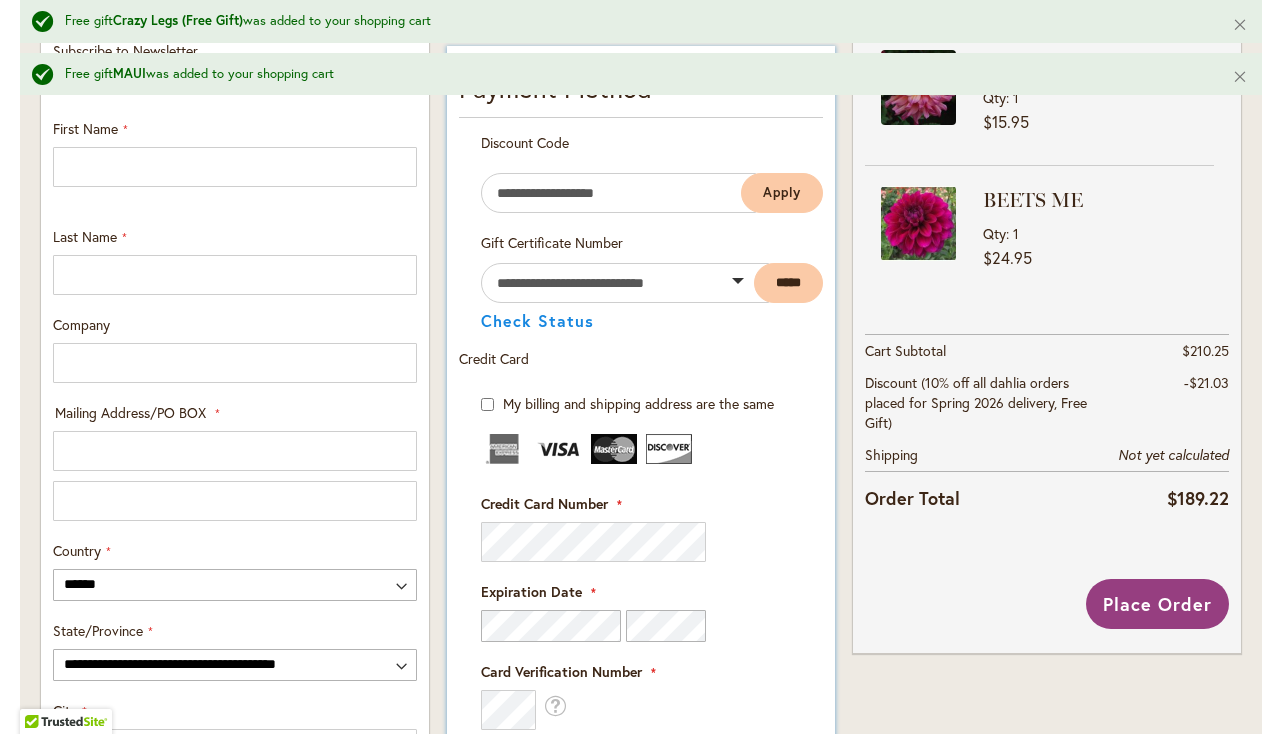 scroll, scrollTop: 764, scrollLeft: 0, axis: vertical 